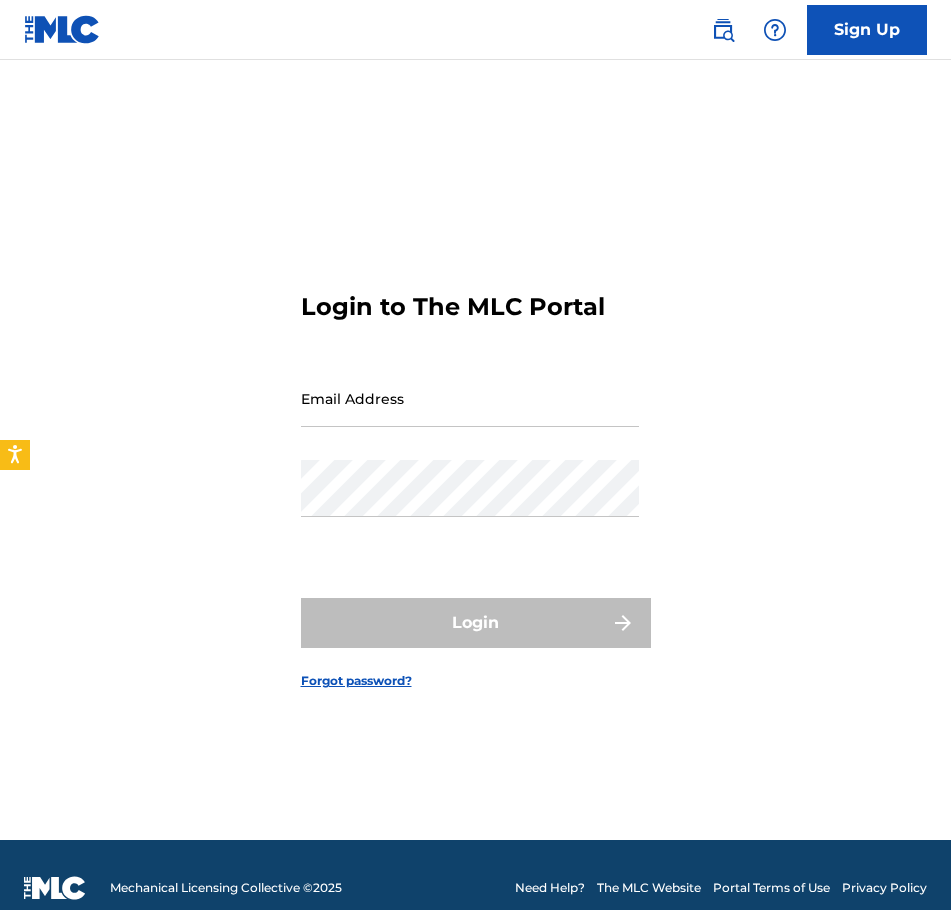 scroll, scrollTop: 0, scrollLeft: 0, axis: both 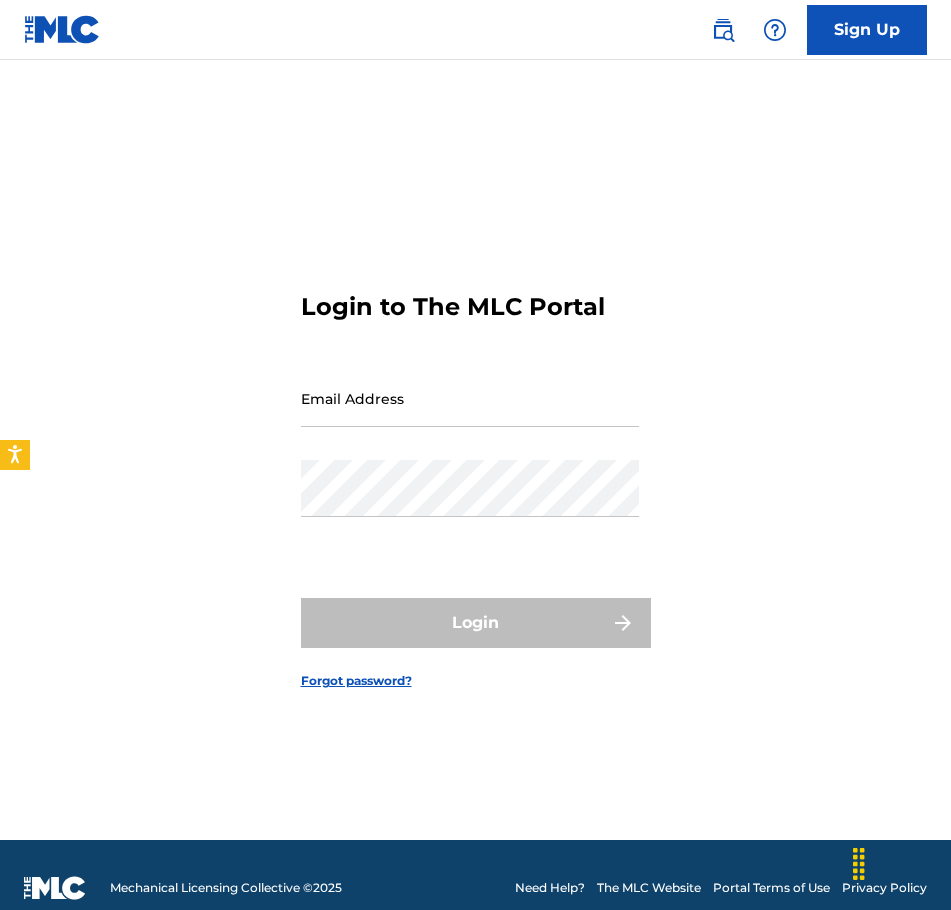click on "Email Address" at bounding box center [470, 398] 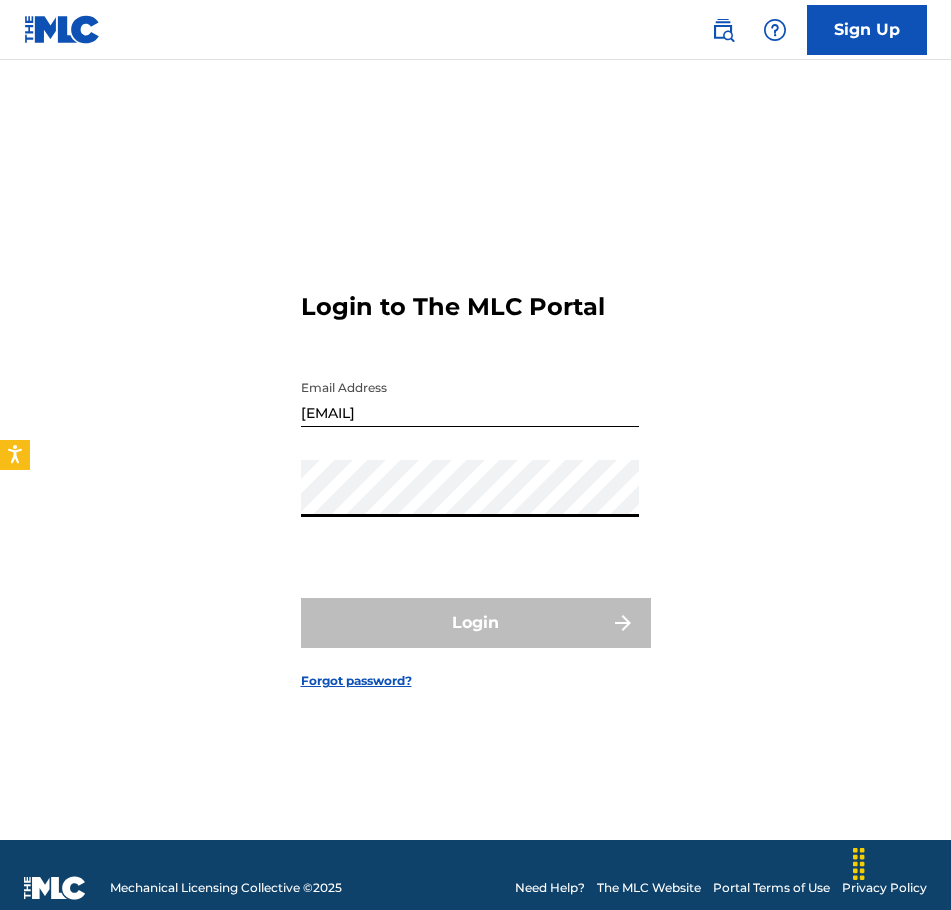 type on "[EMAIL]" 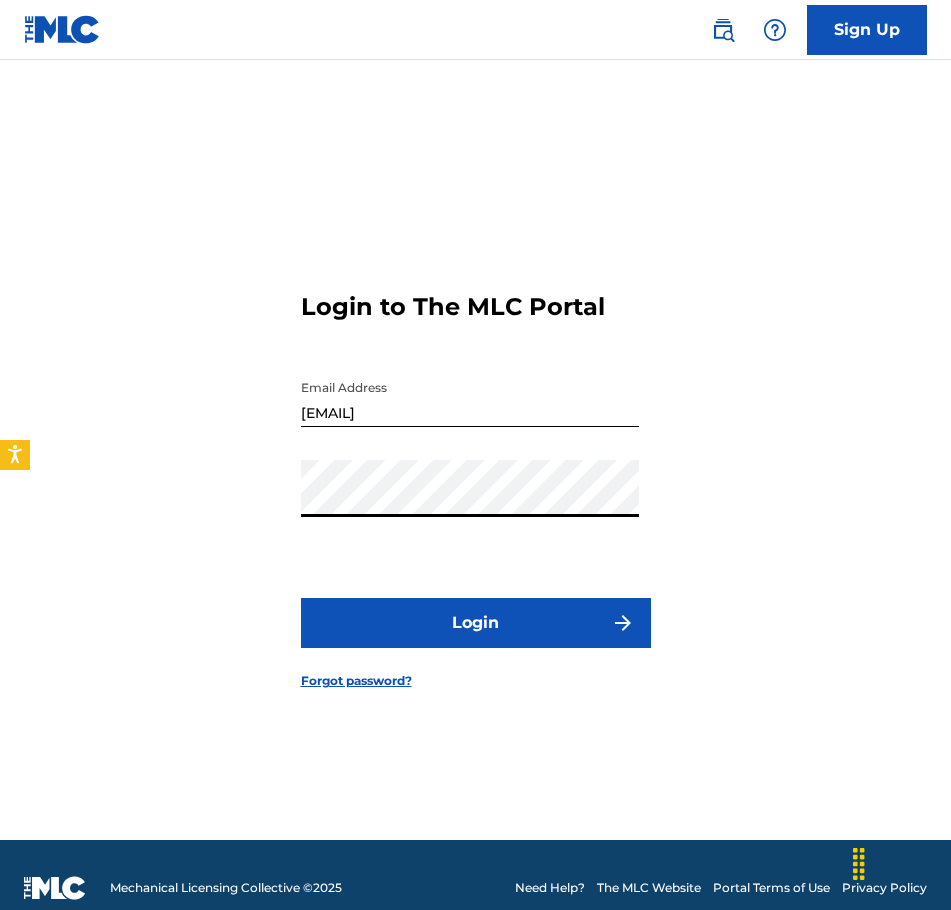 click on "Login" at bounding box center (476, 623) 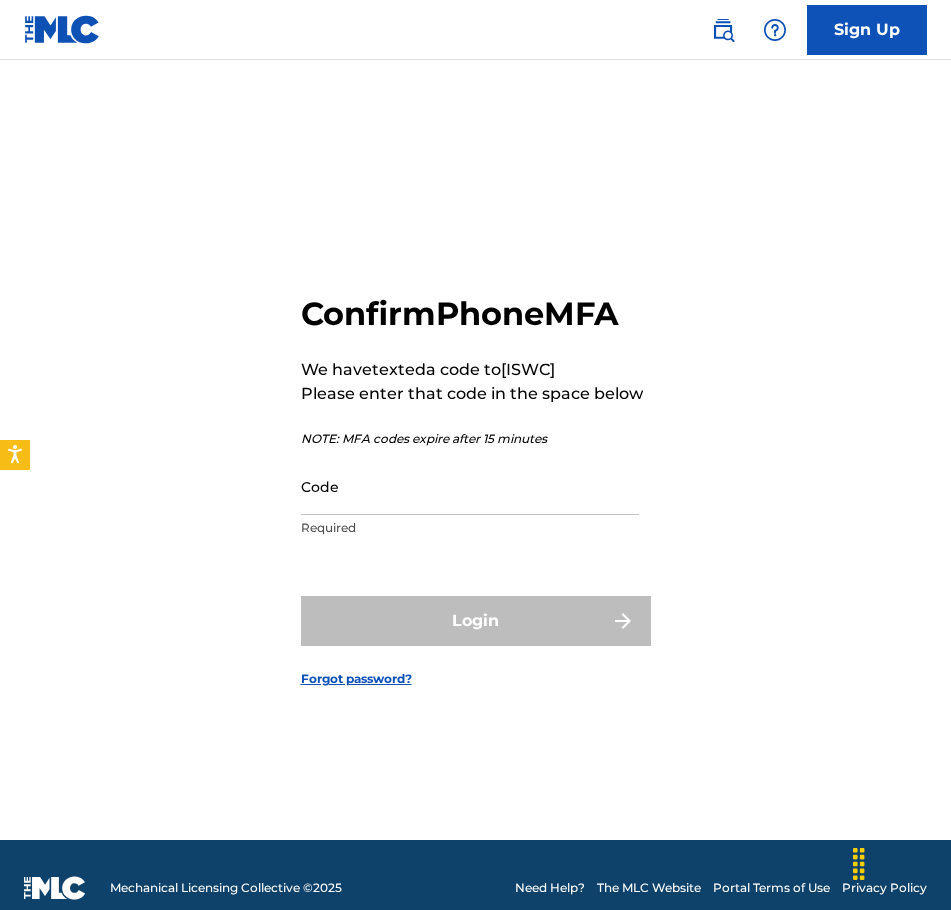 click on "Code" at bounding box center (470, 486) 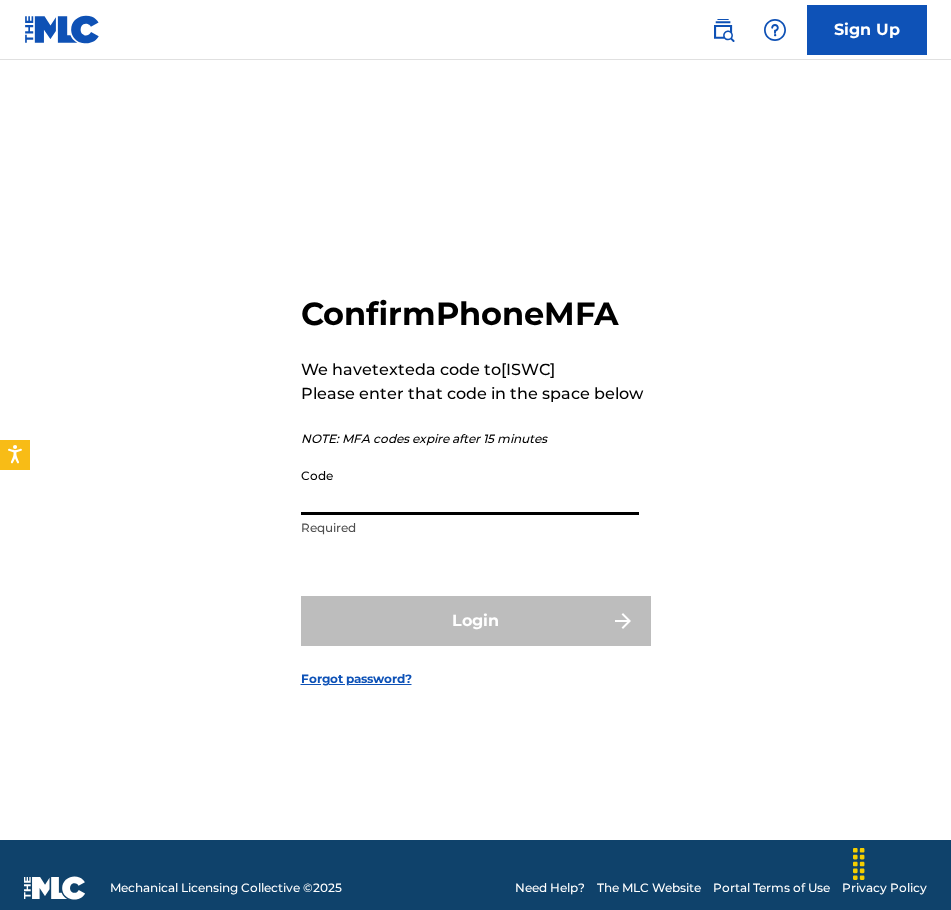paste on "625771" 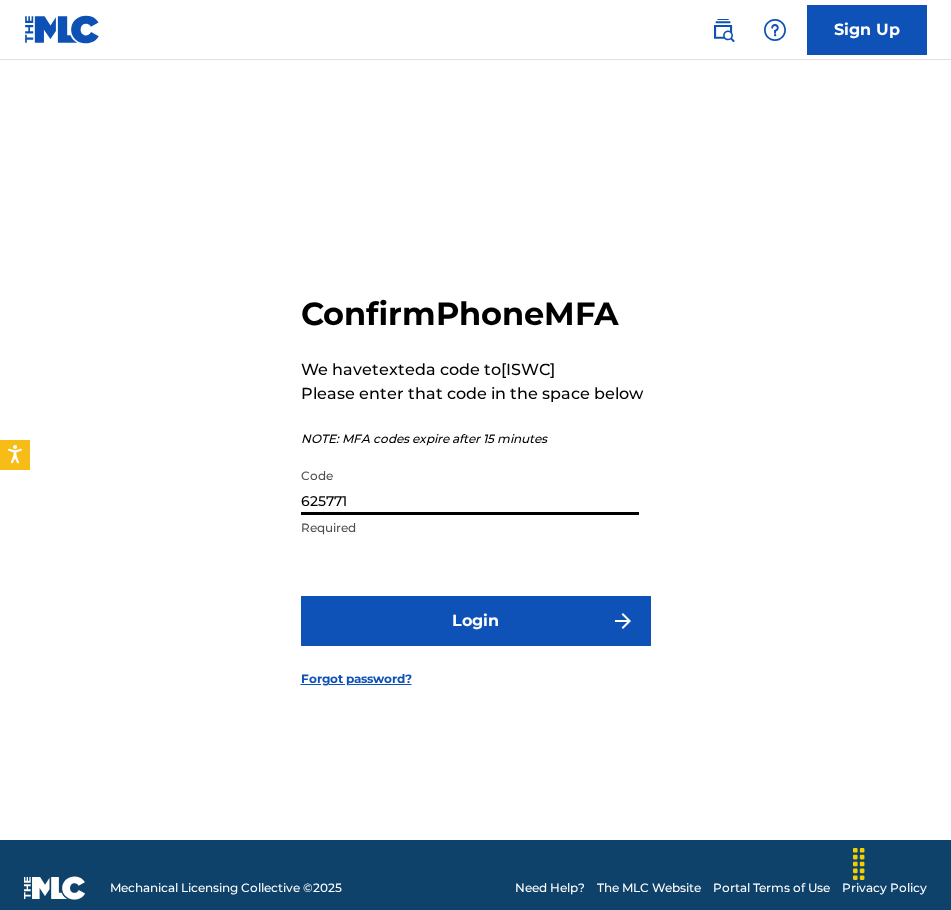 type on "625771" 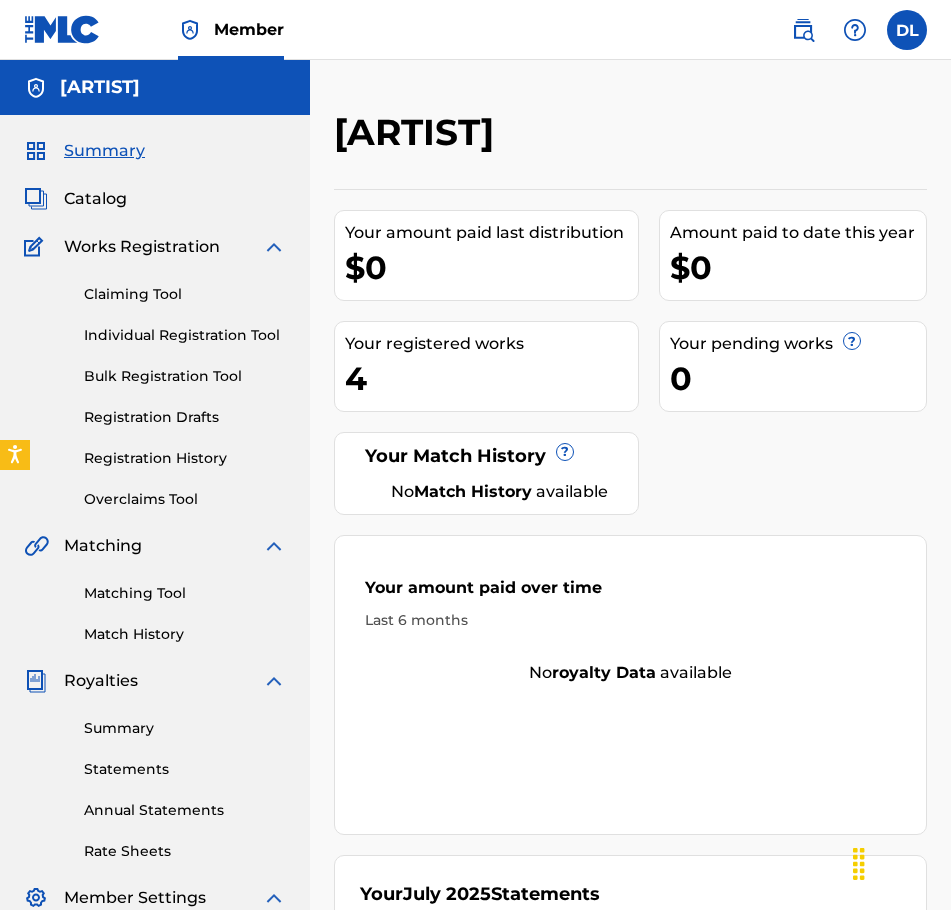 scroll, scrollTop: 0, scrollLeft: 0, axis: both 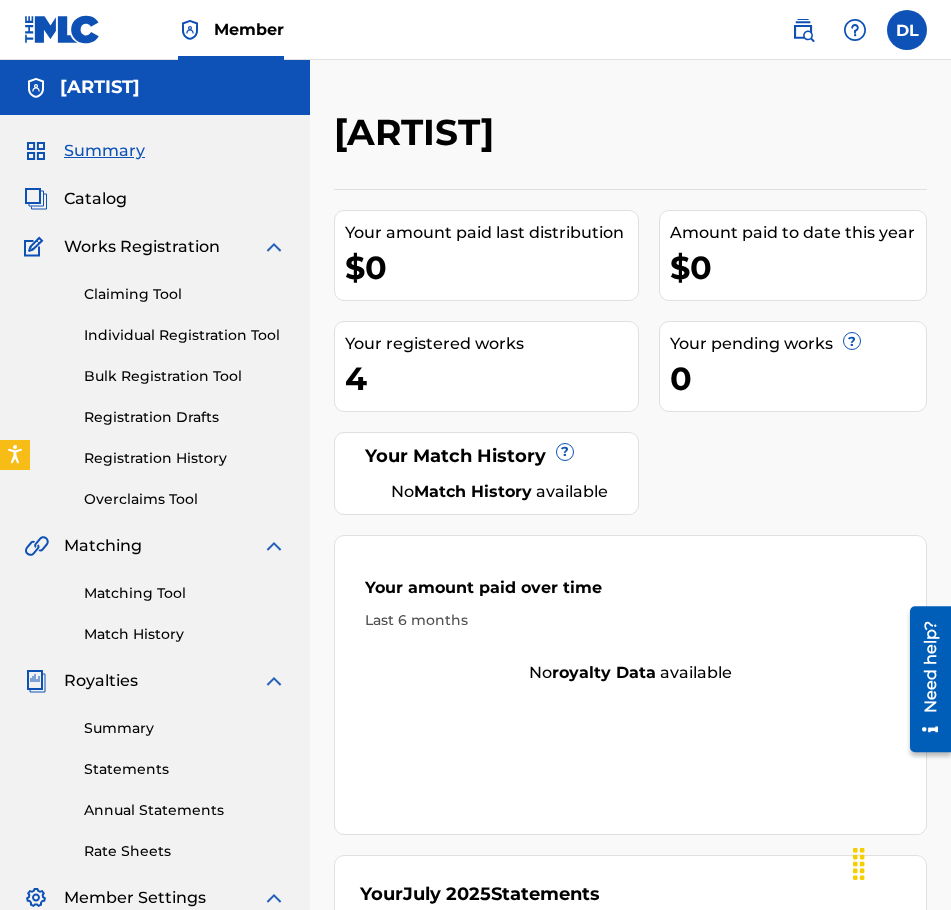 click on "Registration Drafts" at bounding box center (185, 417) 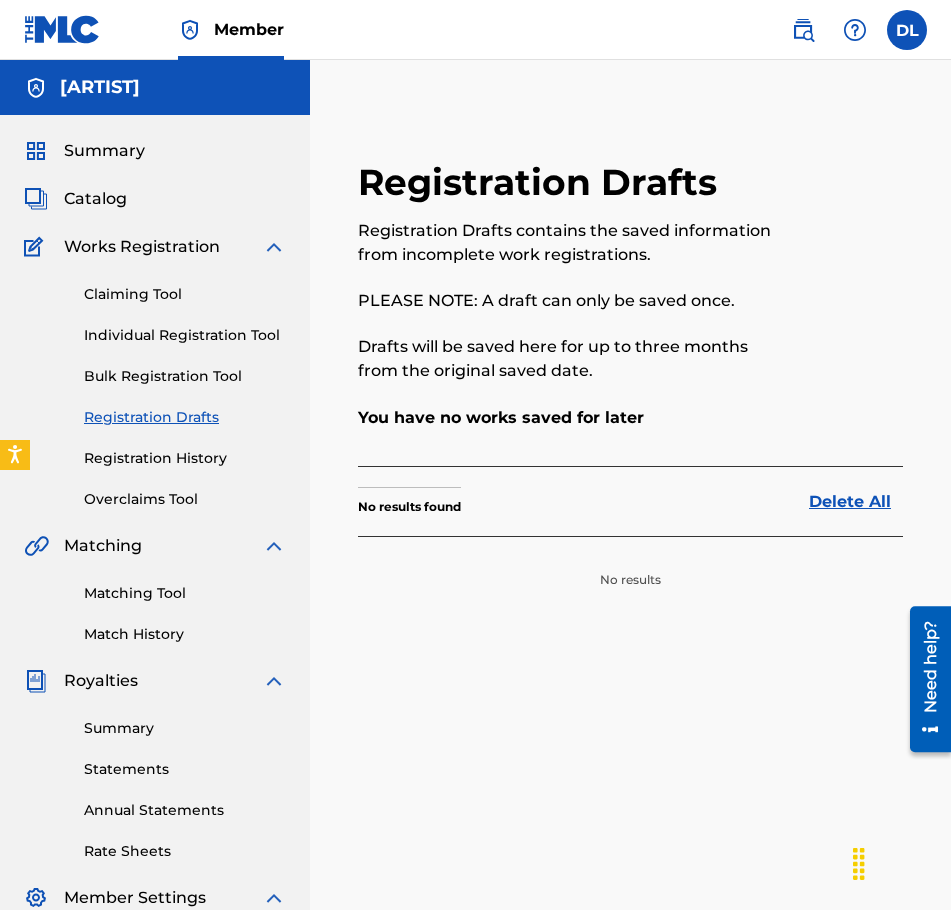 click on "Registration History" at bounding box center [185, 458] 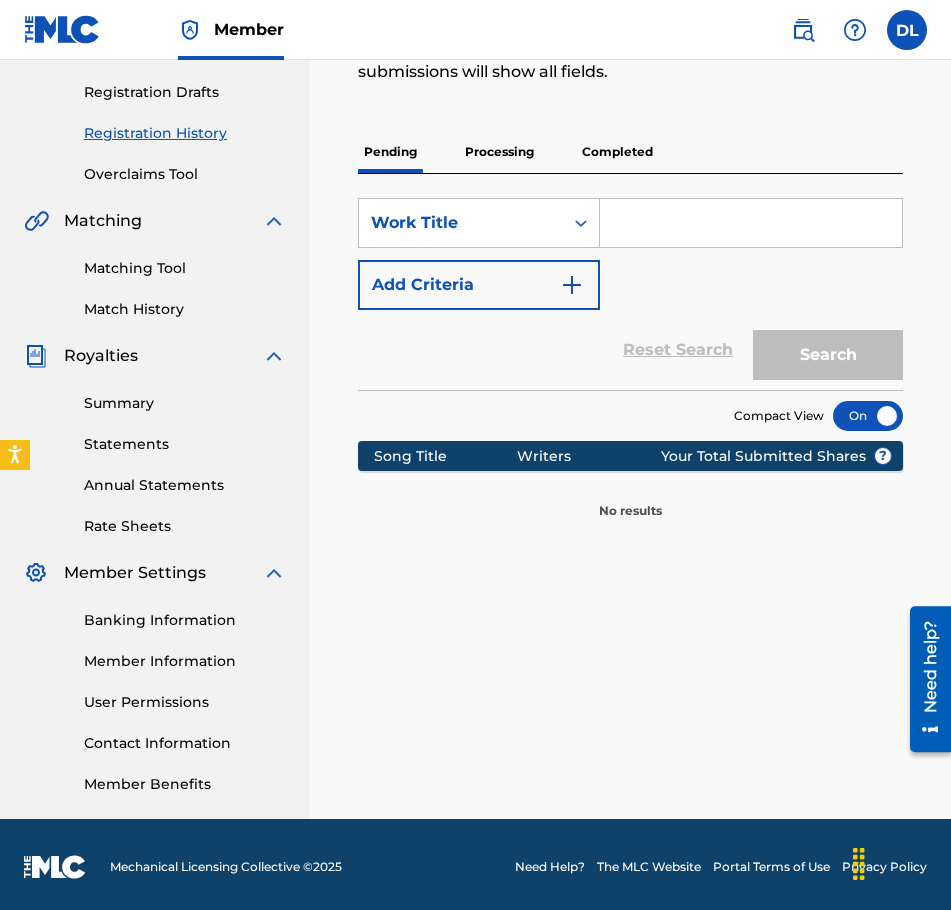 scroll, scrollTop: 330, scrollLeft: 0, axis: vertical 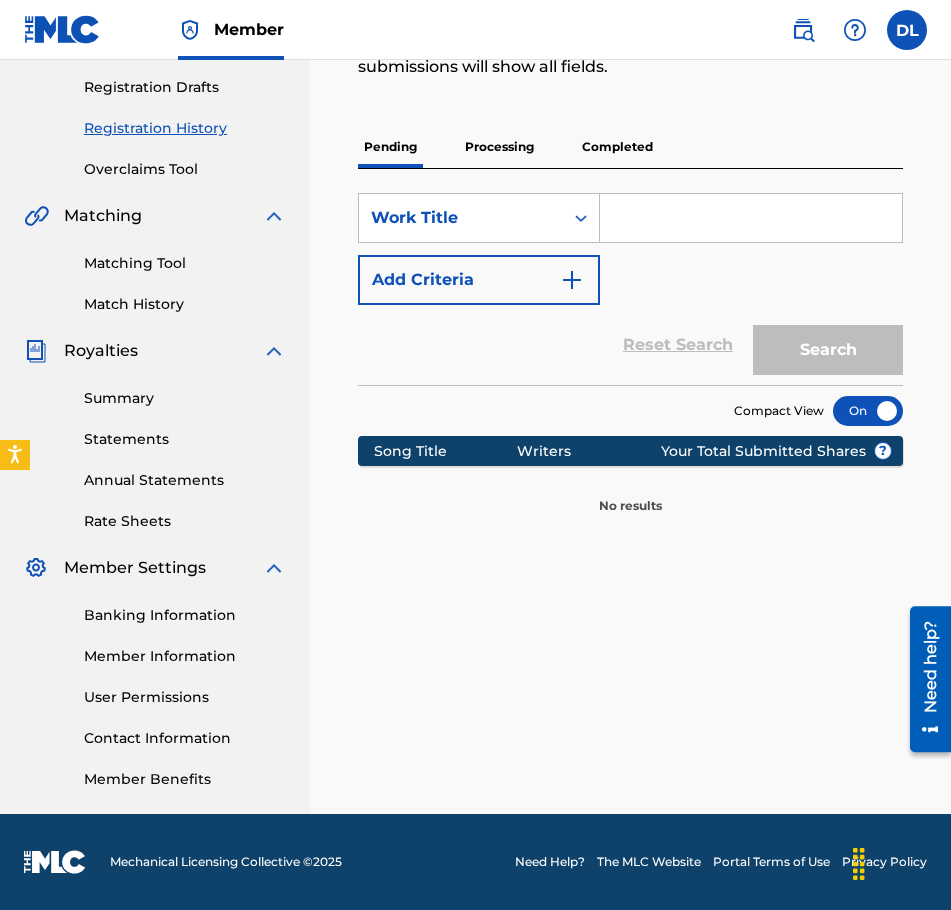 click on "Processing" at bounding box center (499, 147) 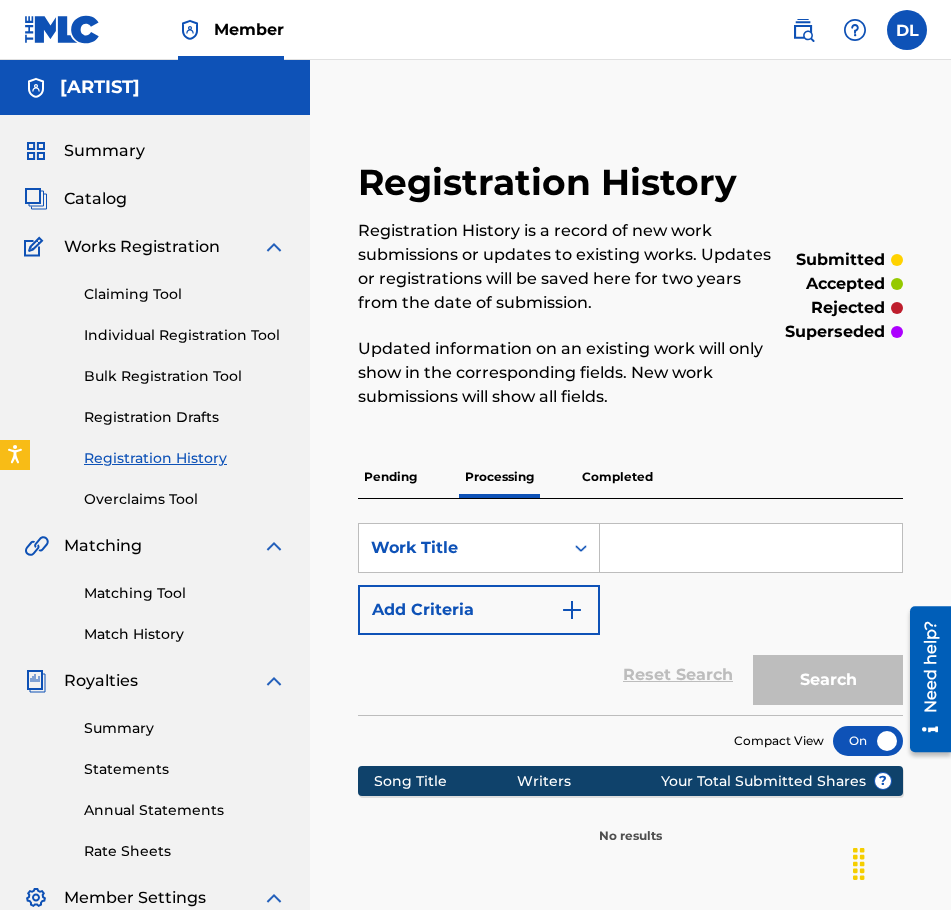 click on "Completed" at bounding box center [617, 477] 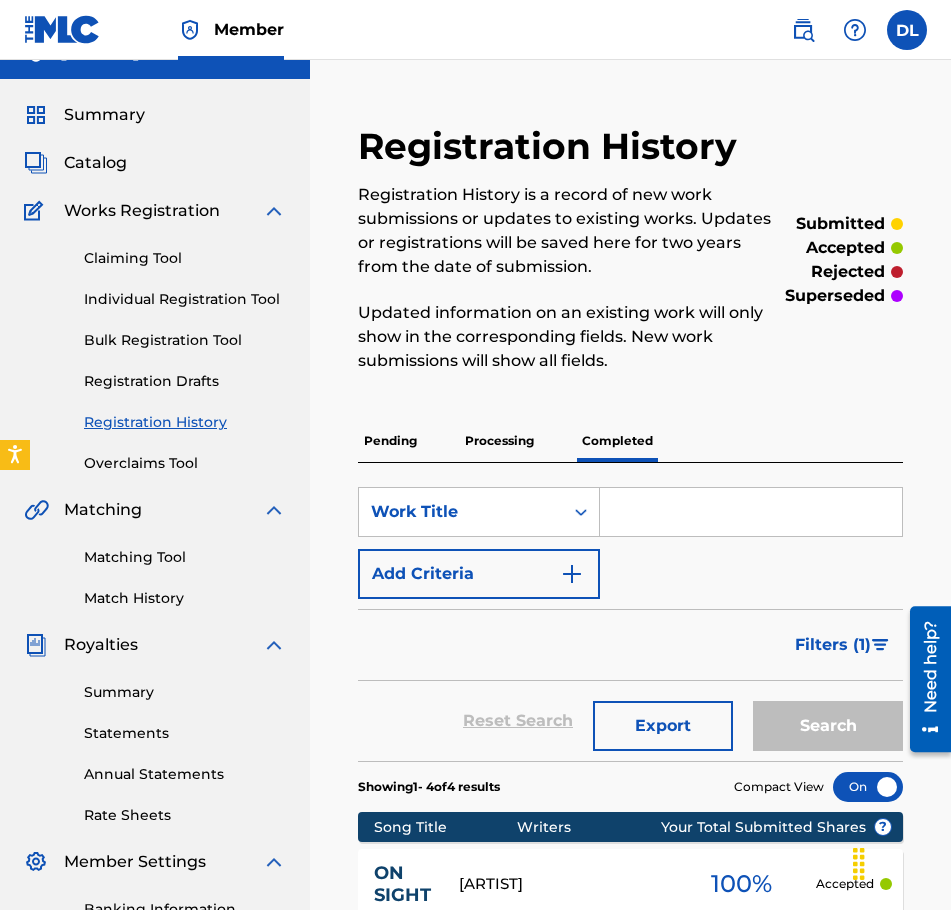 scroll, scrollTop: 0, scrollLeft: 0, axis: both 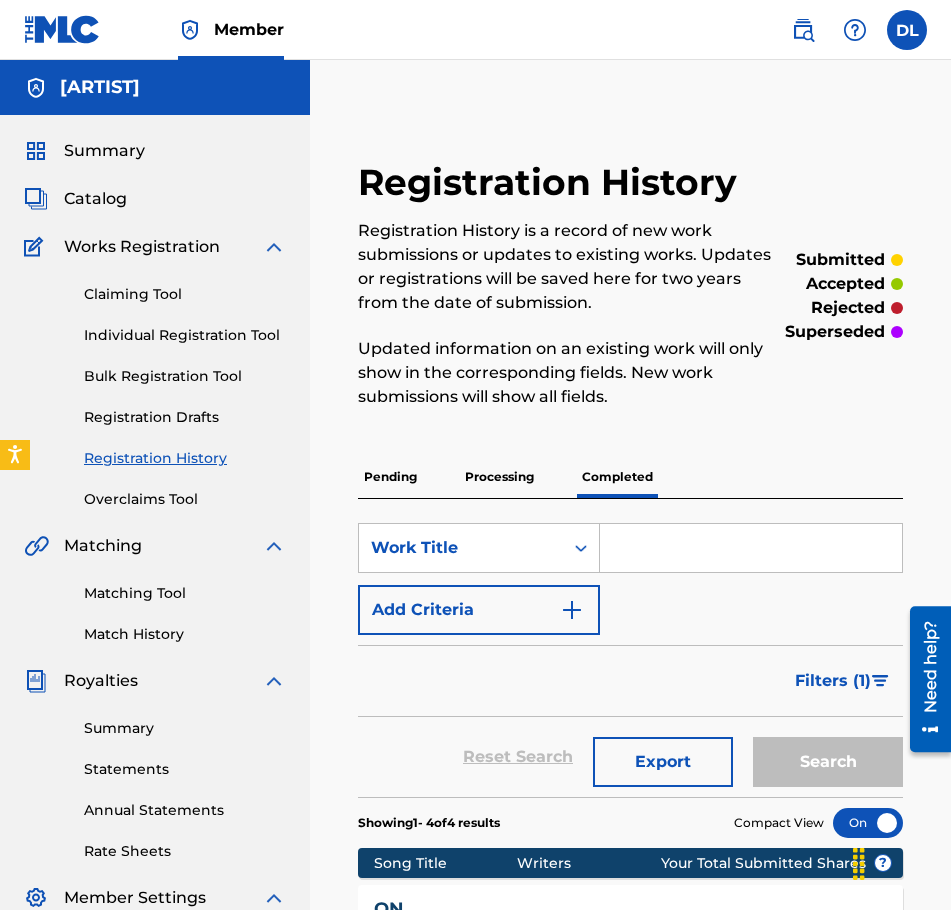 click on "Individual Registration Tool" at bounding box center [185, 335] 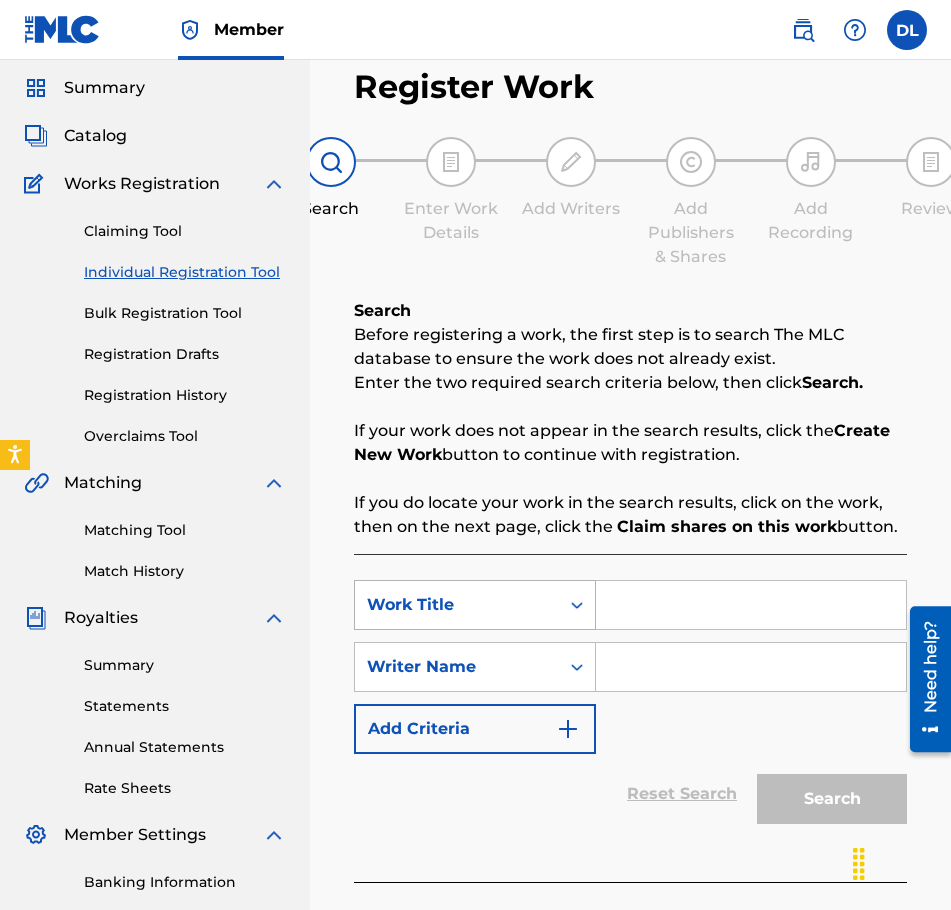 click on "Work Title" at bounding box center [475, 605] 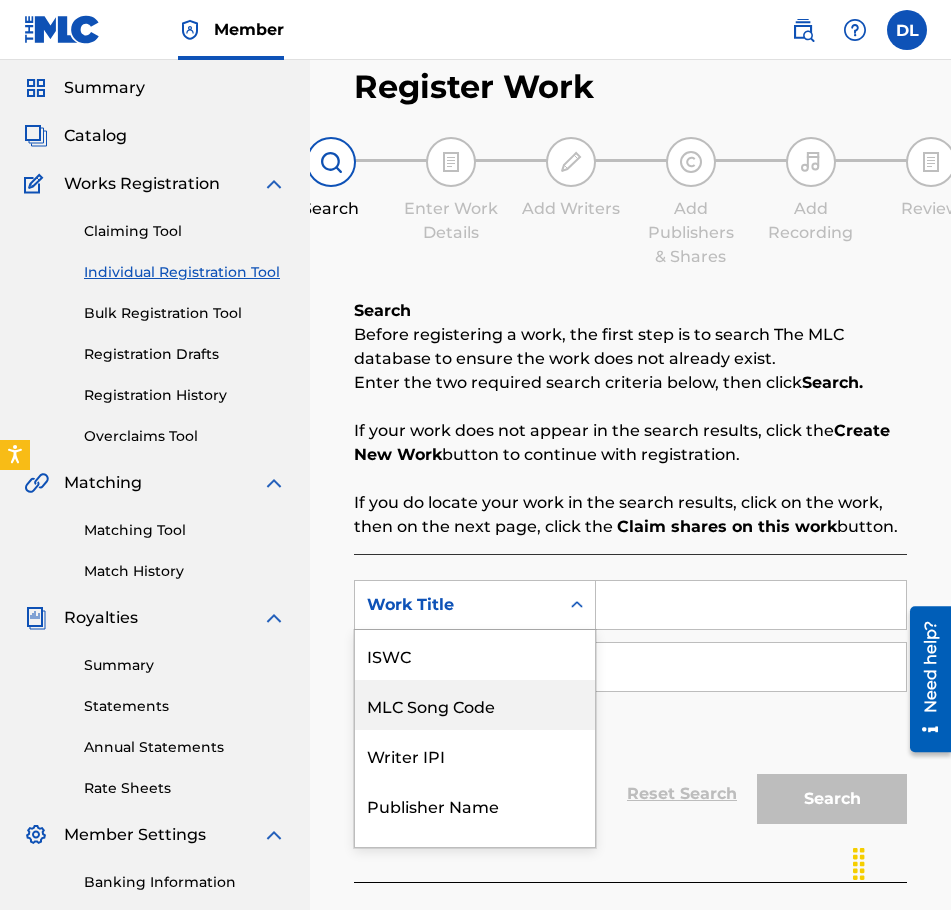 scroll, scrollTop: 83, scrollLeft: 0, axis: vertical 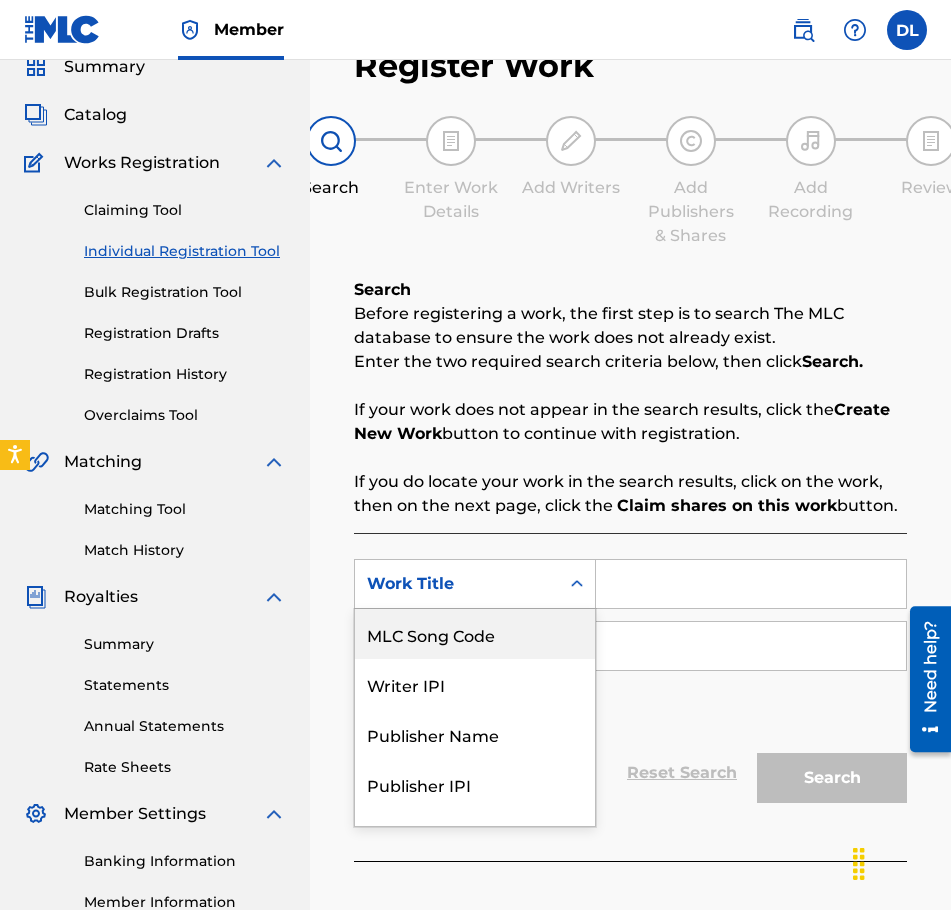 click at bounding box center (751, 584) 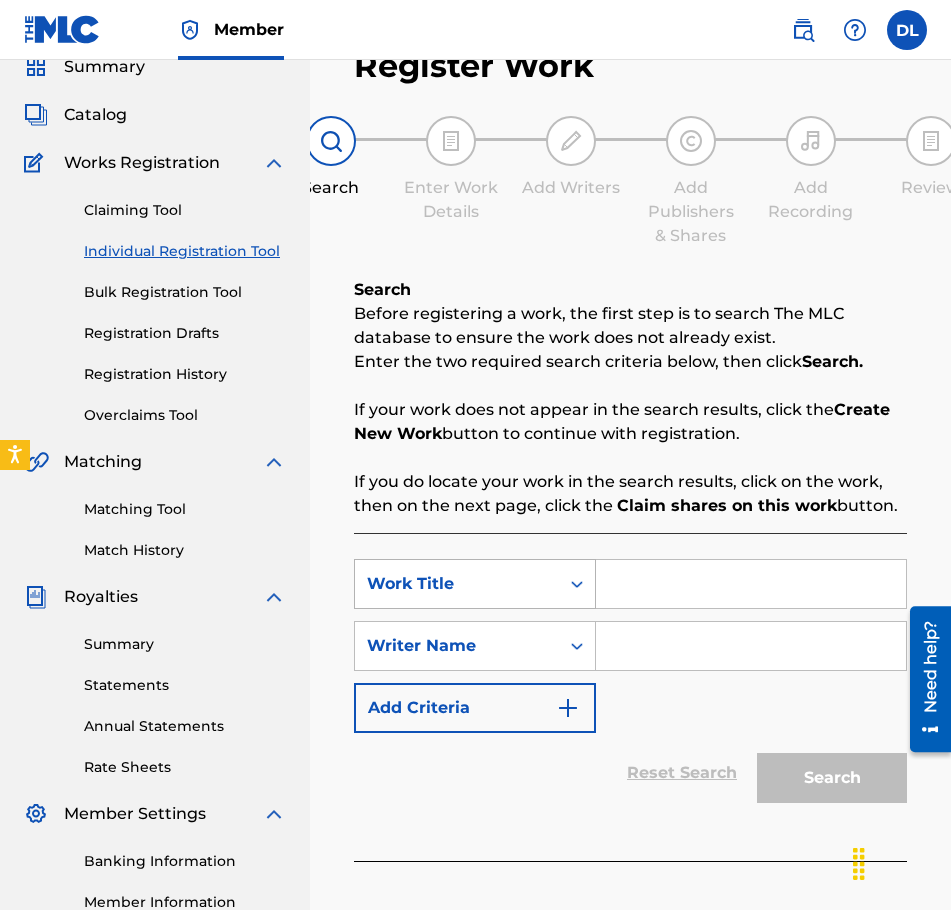 click 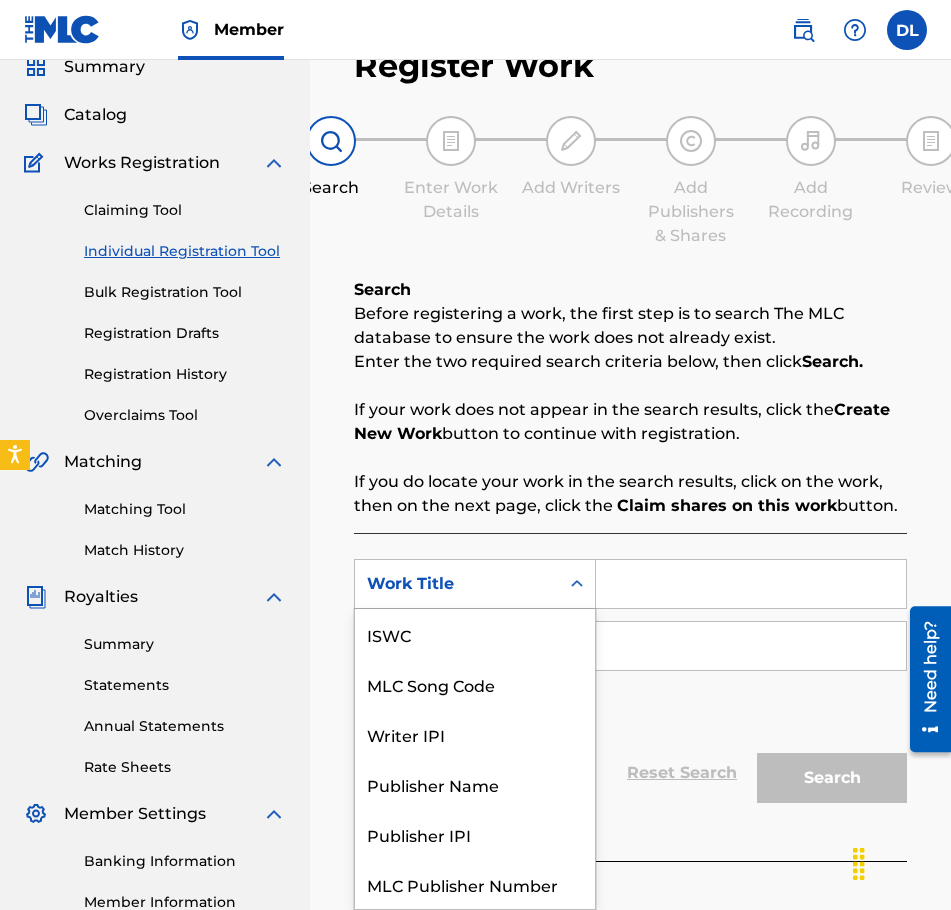 scroll, scrollTop: 50, scrollLeft: 0, axis: vertical 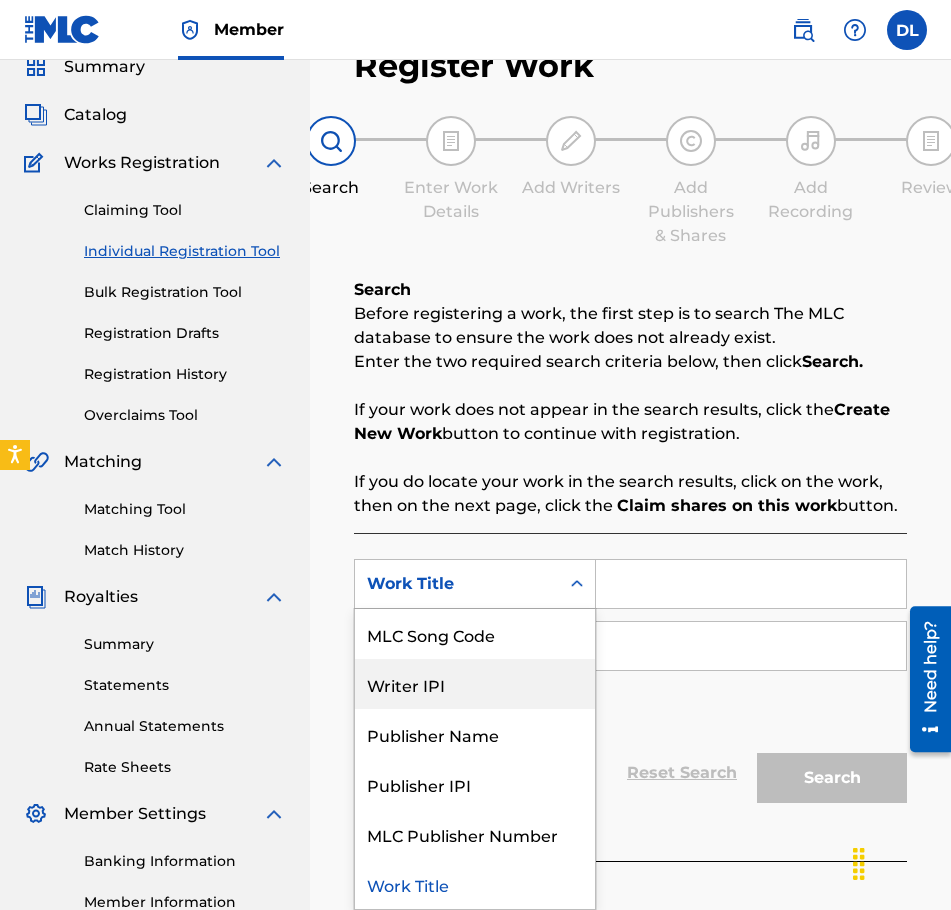 click on "Writer IPI" at bounding box center (475, 684) 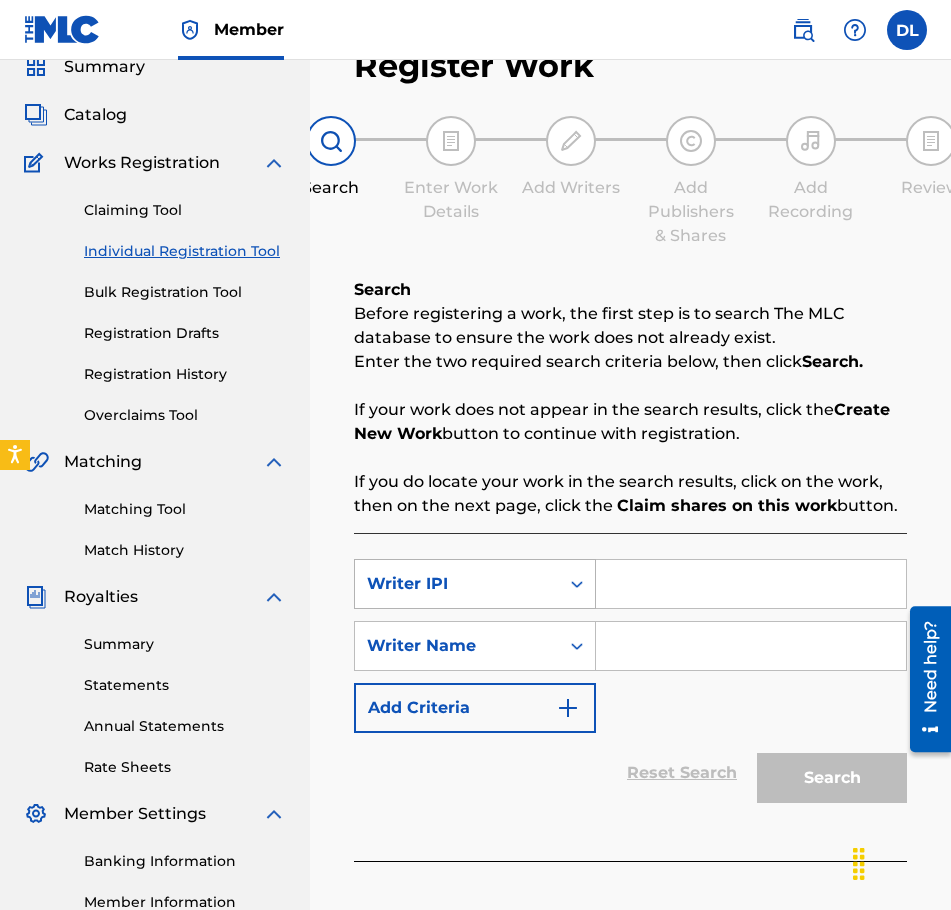 click 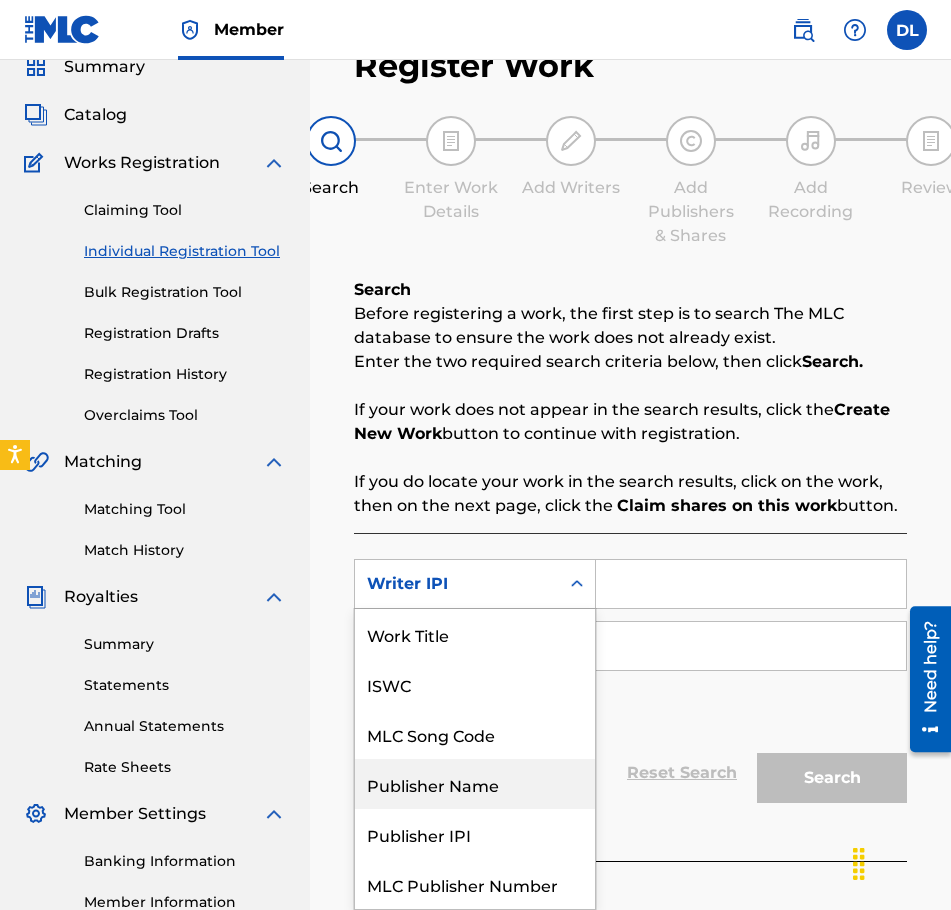 scroll, scrollTop: 50, scrollLeft: 0, axis: vertical 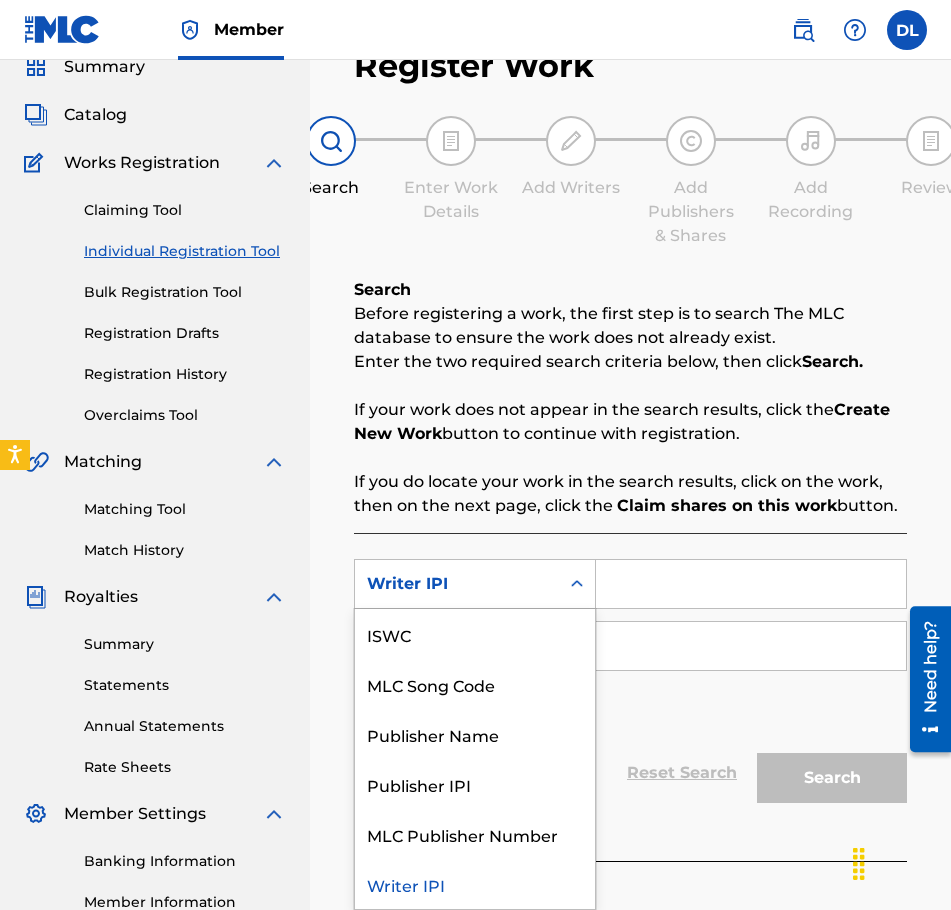 click on "Writer IPI" at bounding box center [475, 884] 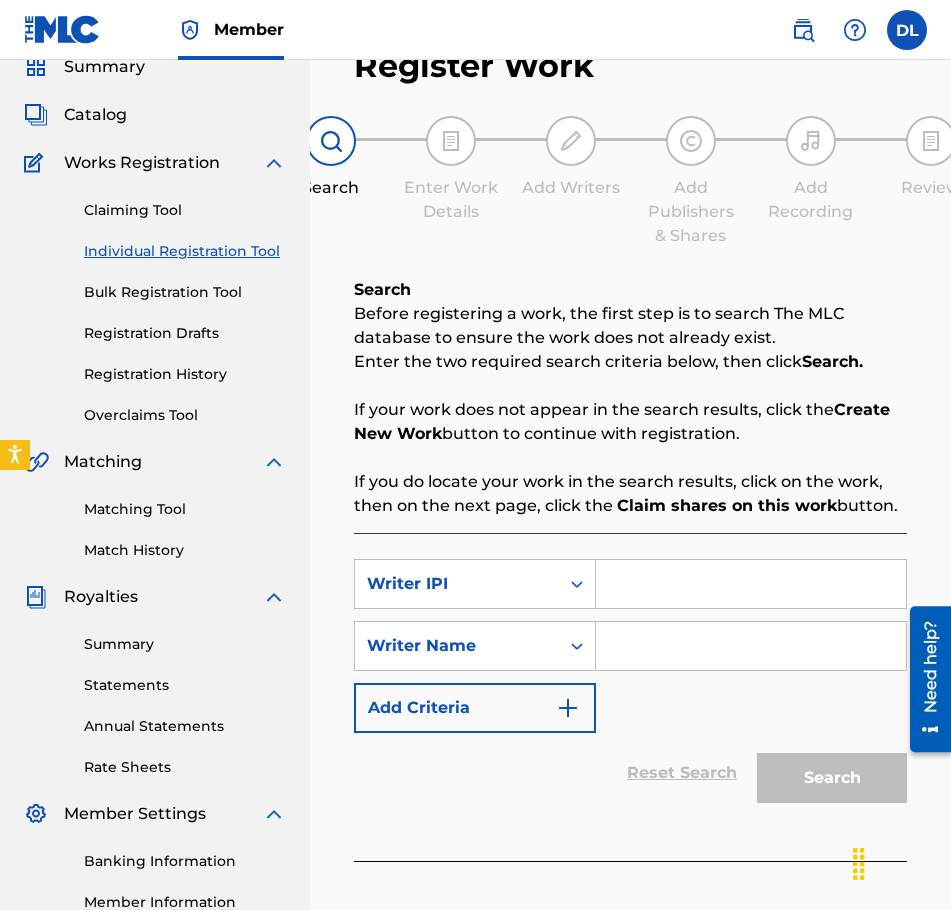 click at bounding box center (751, 584) 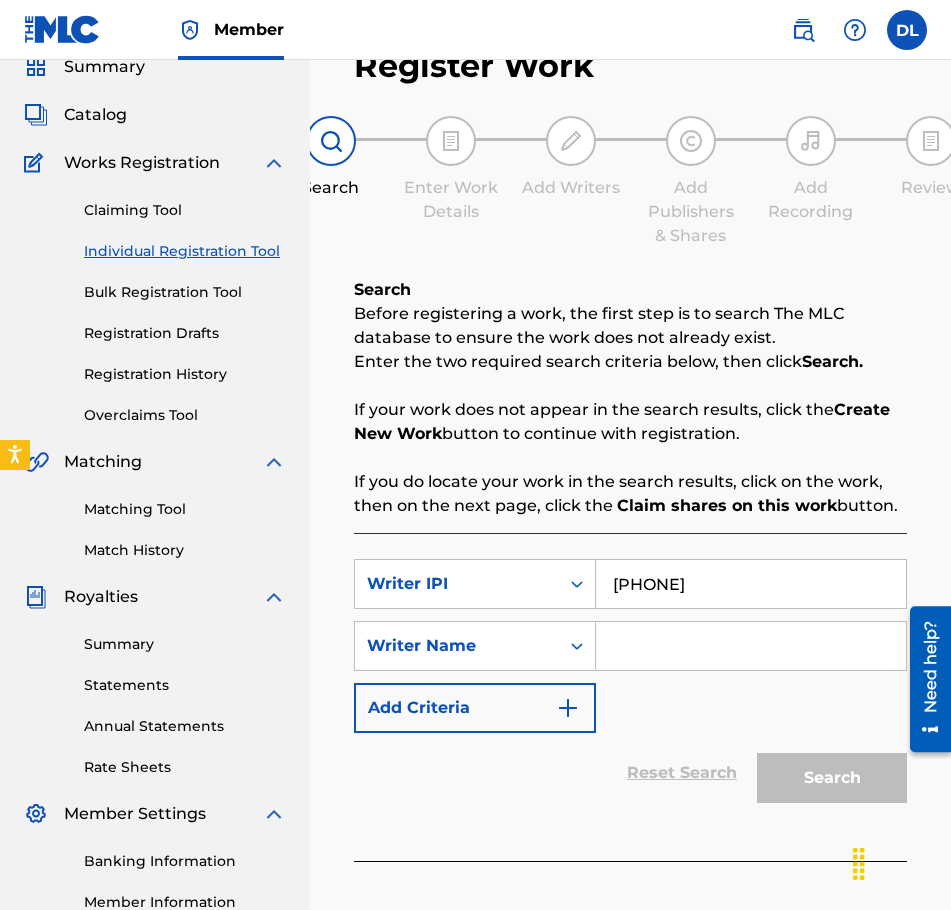 type on "[PHONE]" 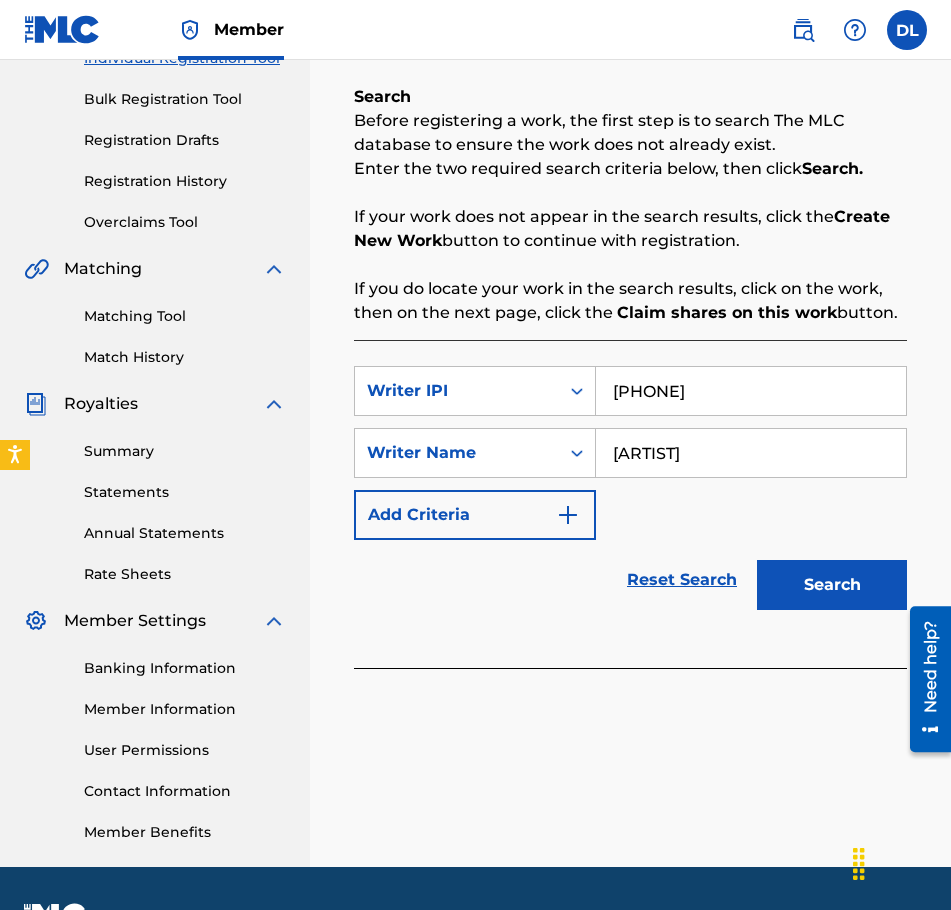 scroll, scrollTop: 284, scrollLeft: 0, axis: vertical 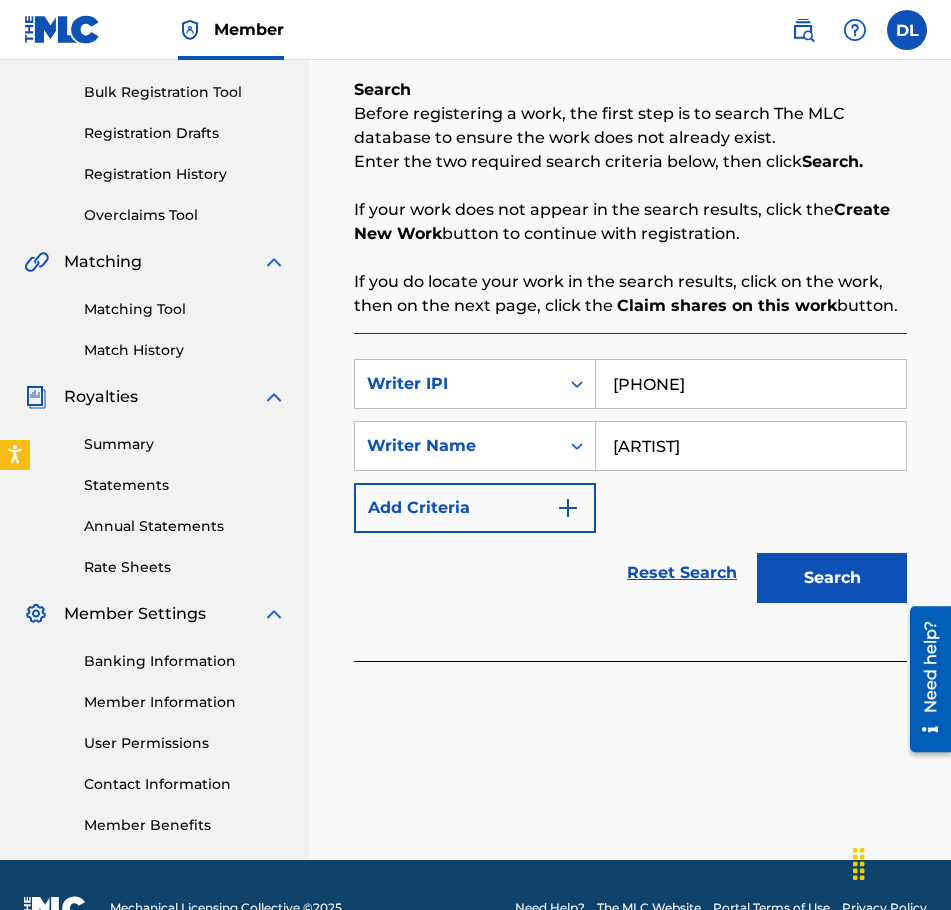 click on "Search" at bounding box center [832, 578] 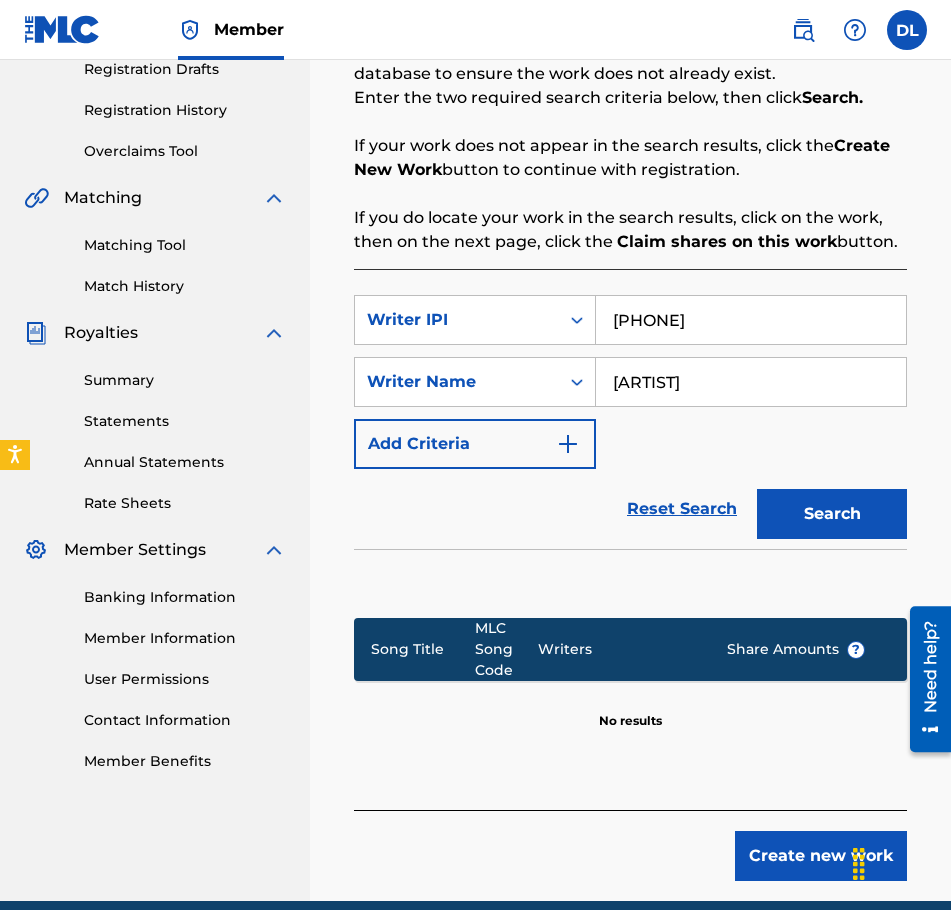scroll, scrollTop: 435, scrollLeft: 0, axis: vertical 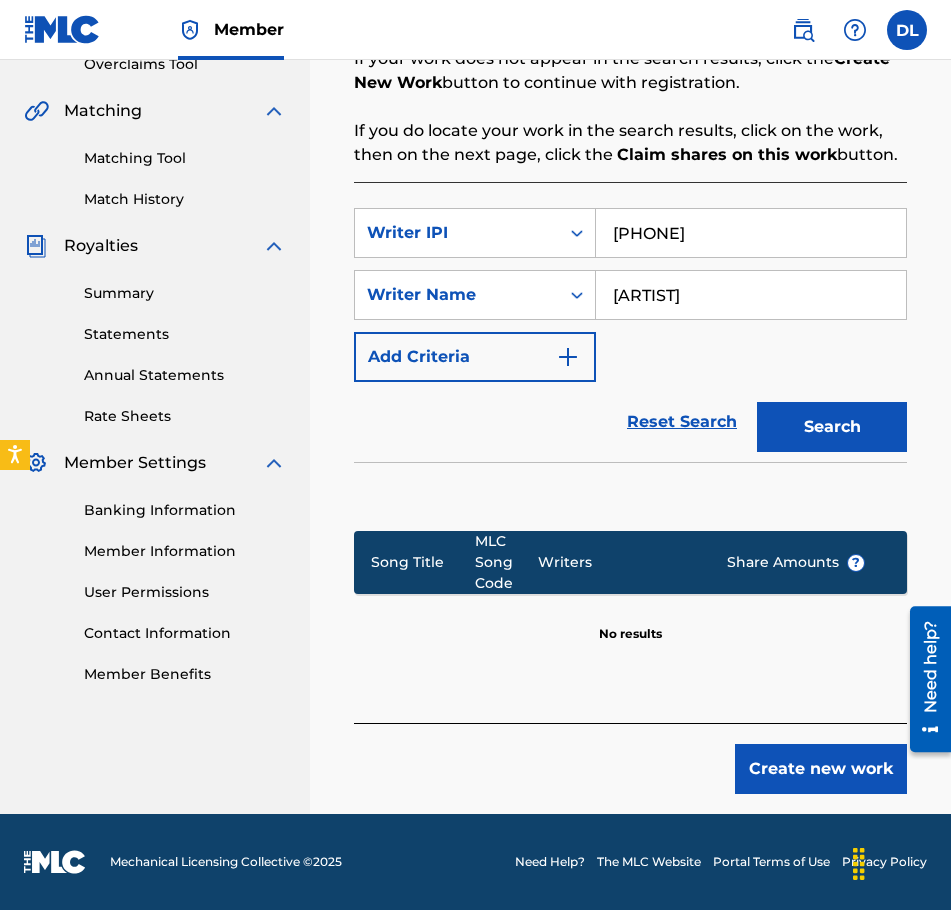 click on "Create new work" at bounding box center [821, 769] 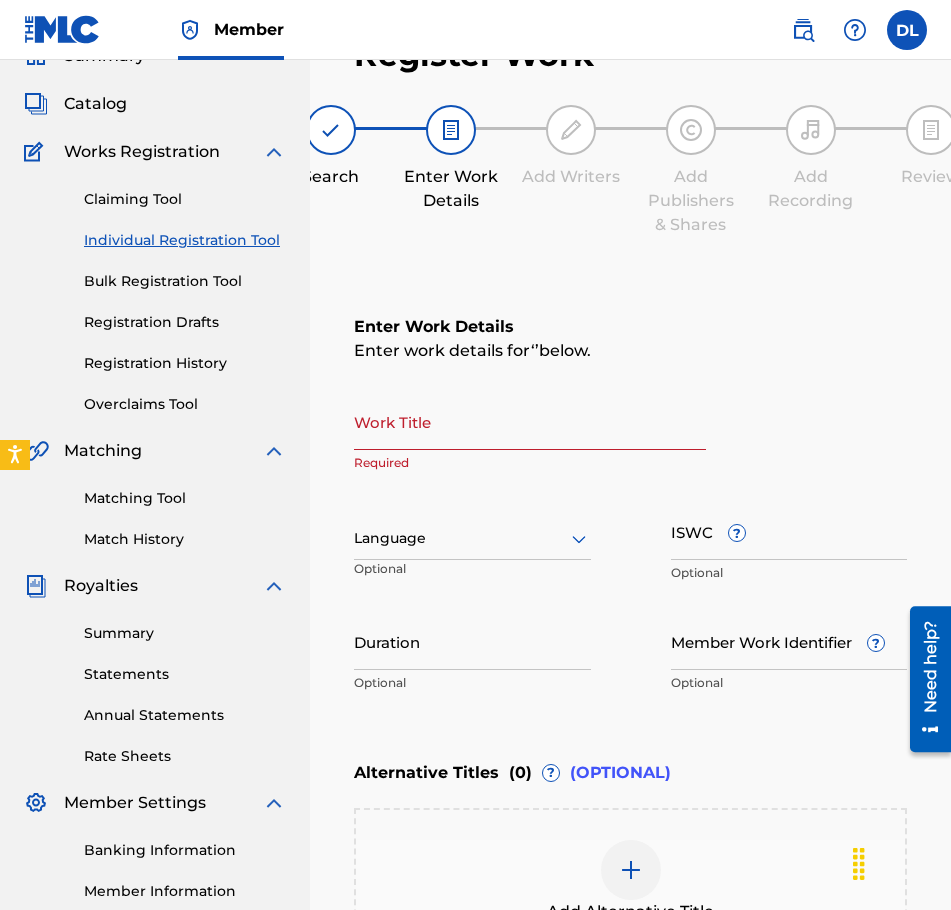scroll, scrollTop: 200, scrollLeft: 0, axis: vertical 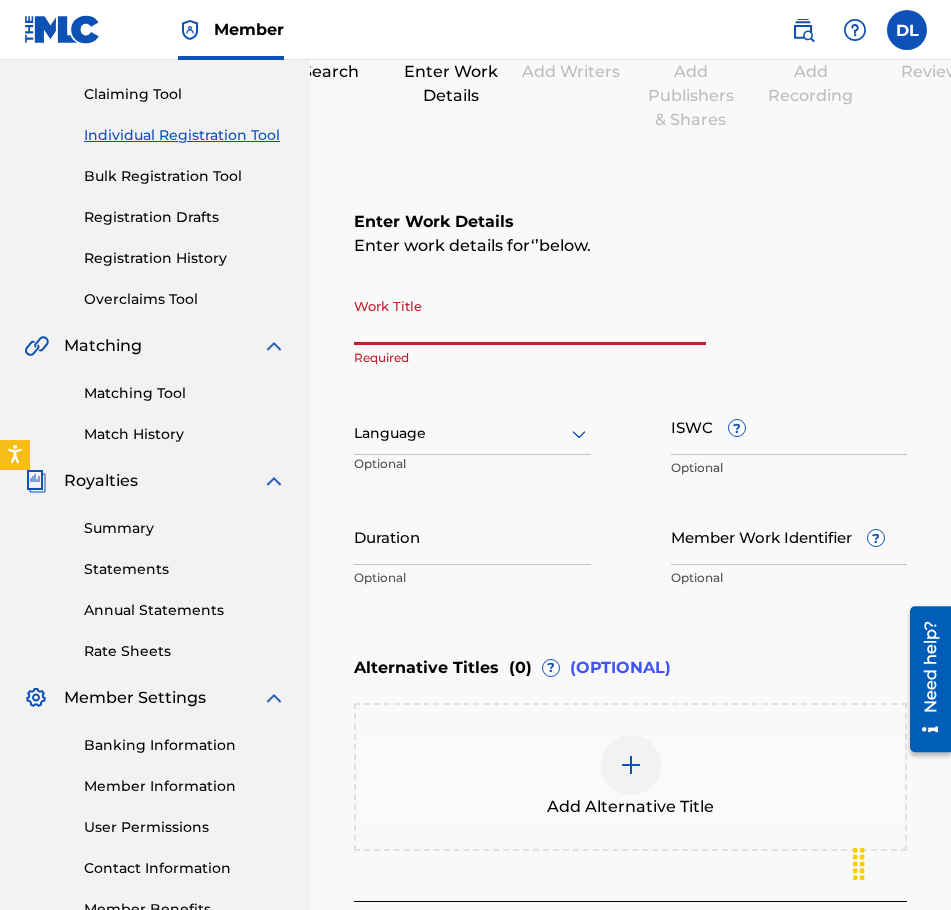 click on "Work Title" at bounding box center [530, 316] 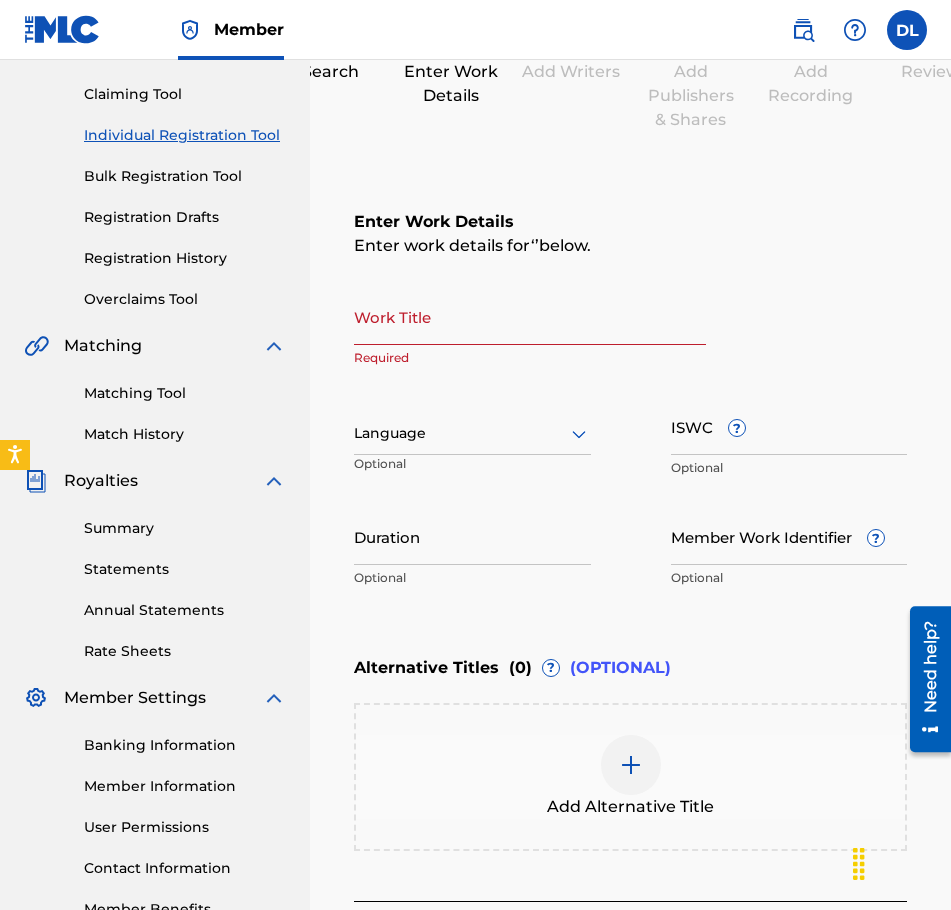 click on "Work Title" at bounding box center (530, 316) 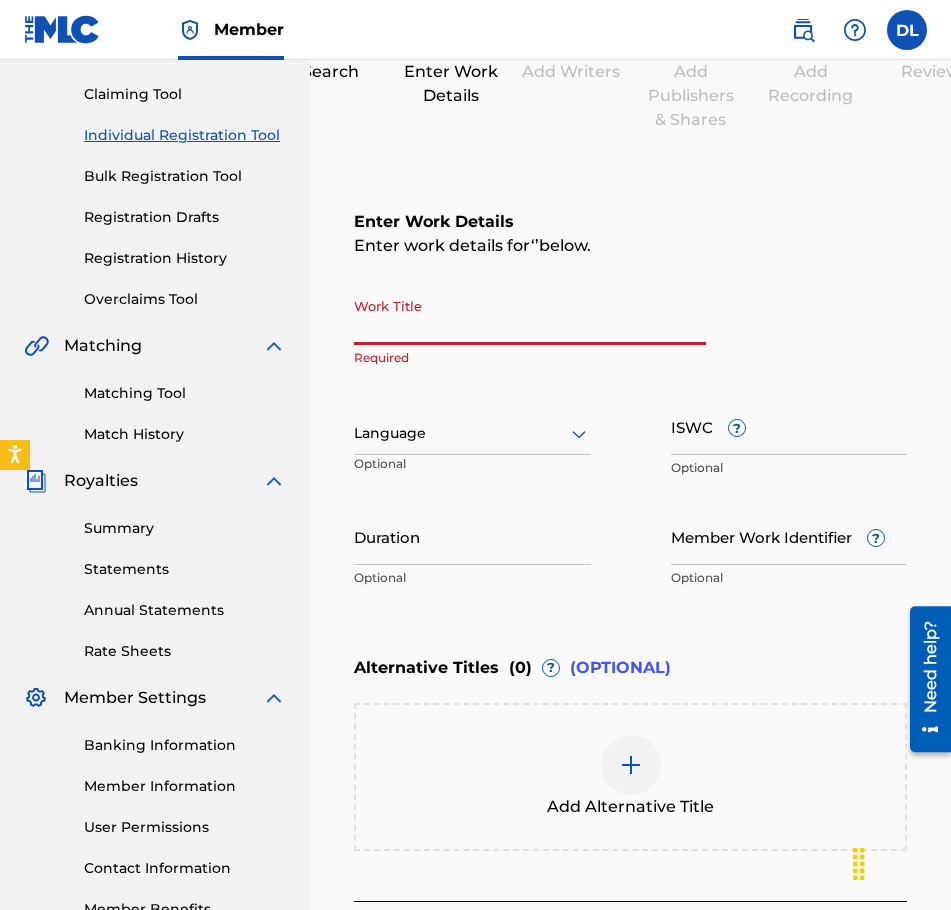 paste on "SocialAnxiety" 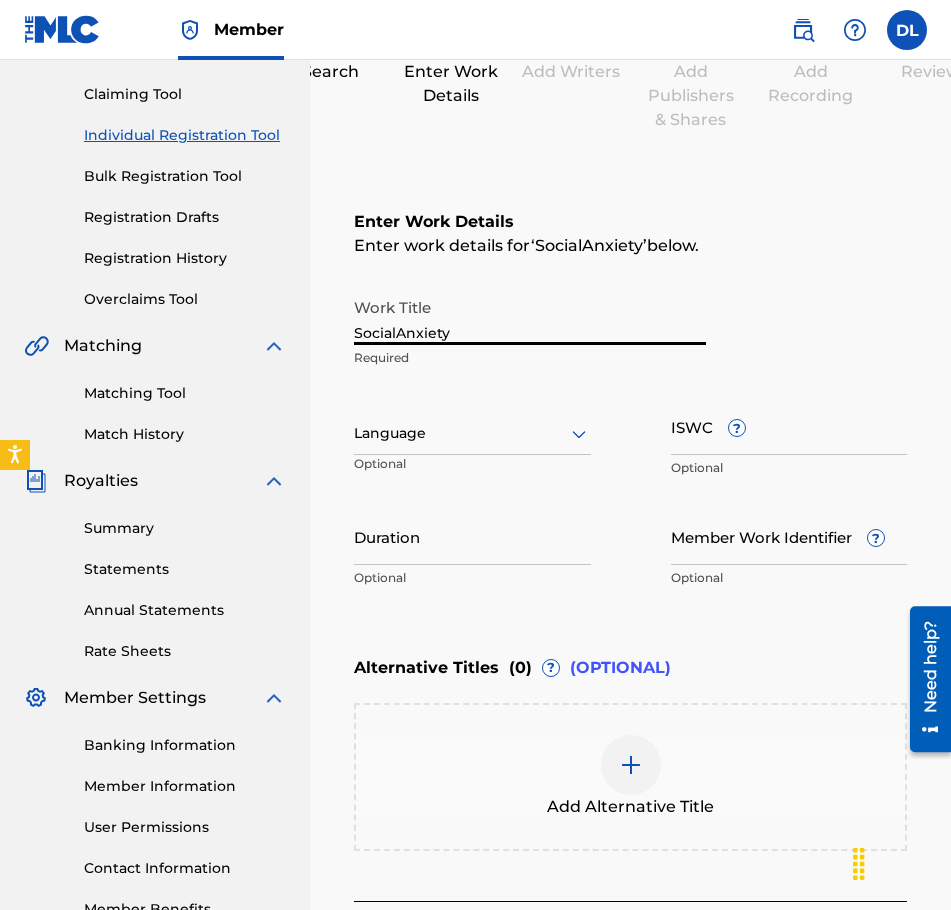 type on "SocialAnxiety" 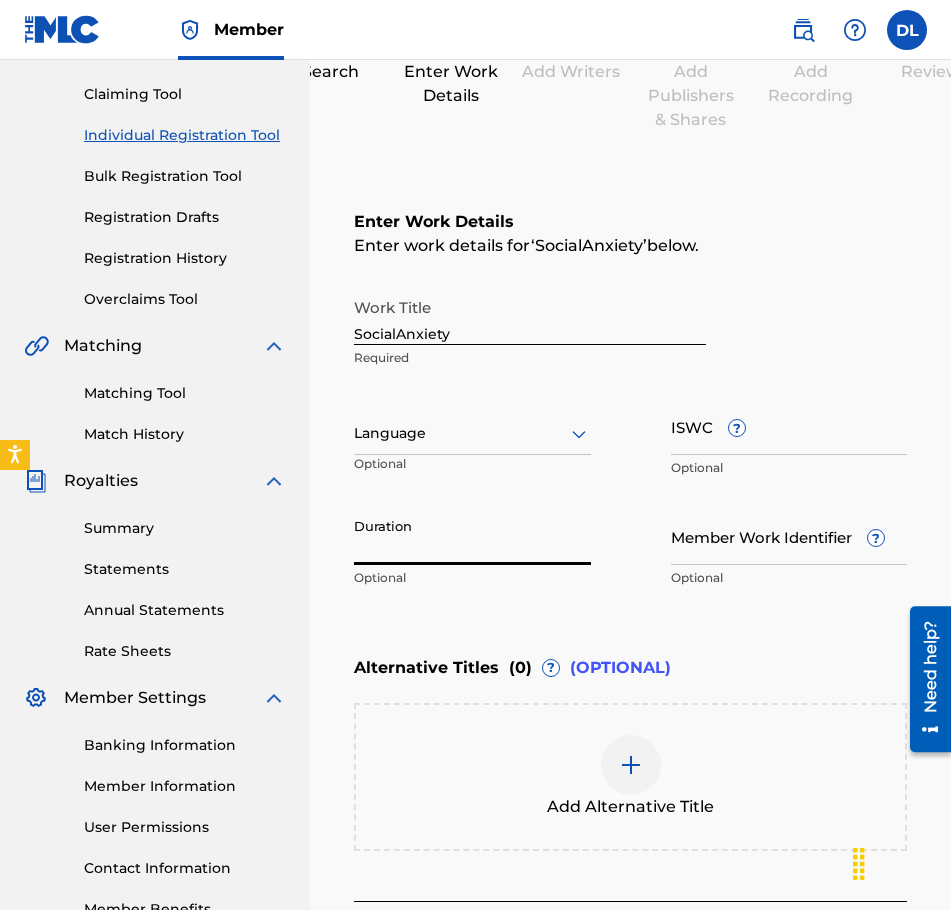 click on "Duration" at bounding box center (472, 536) 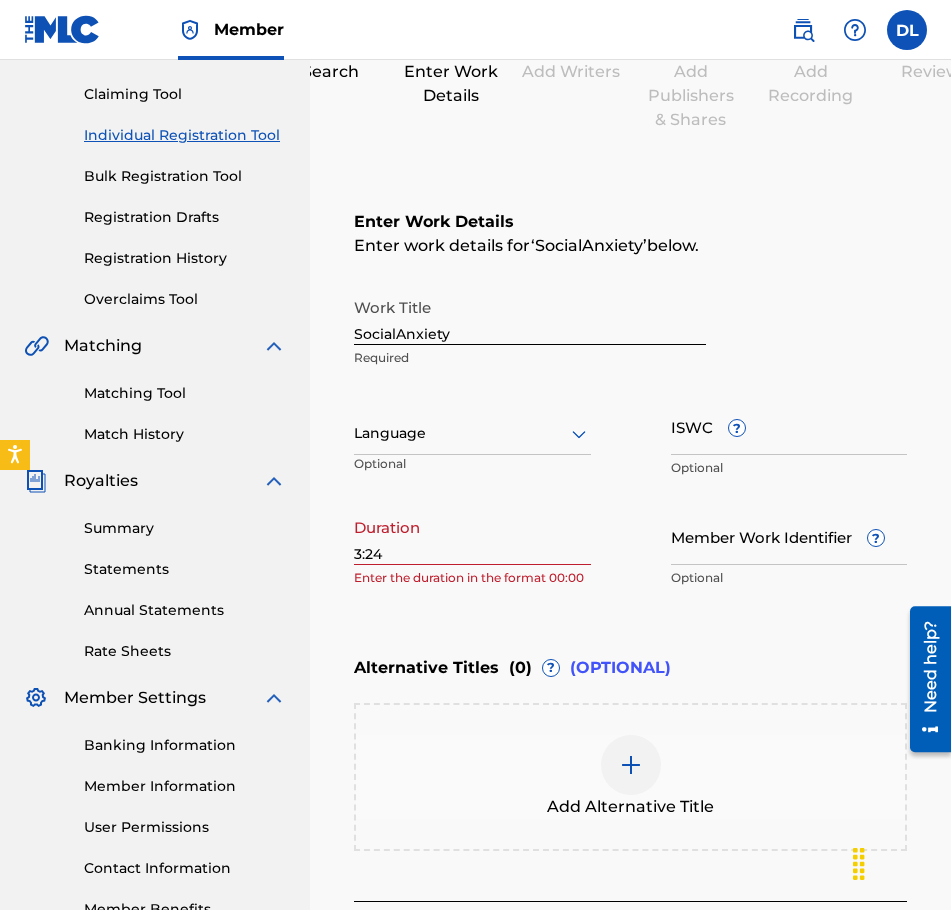 click on "Enter work details for ‘ SocialAnxiety ’ below. Work Title SocialAnxiety Required Language Optional ISWC ? Optional Duration 3:24 Enter the duration in the format 00:00 Member Work Identifier ? Optional Alternative Titles ( 0 ) ? (OPTIONAL) Add Alternative Title Back Save as draft Next" at bounding box center [630, 451] 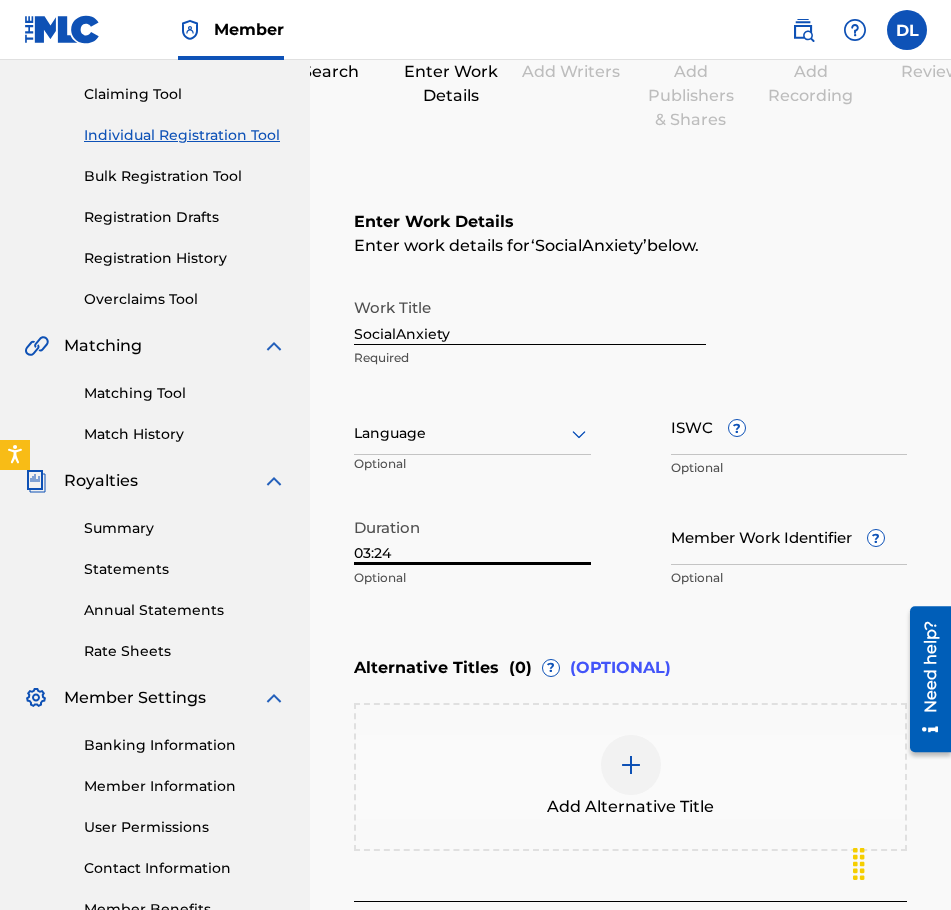 type on "03:24" 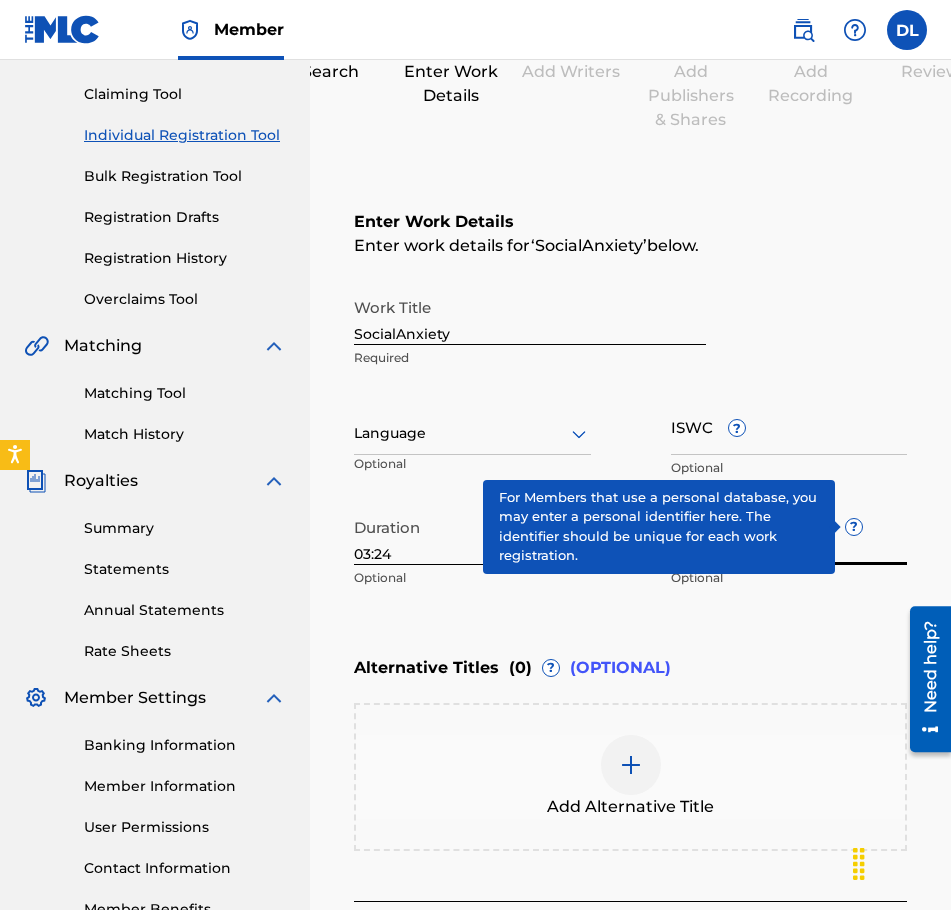 click on "Member Work Identifier   ? Optional" at bounding box center [789, 553] 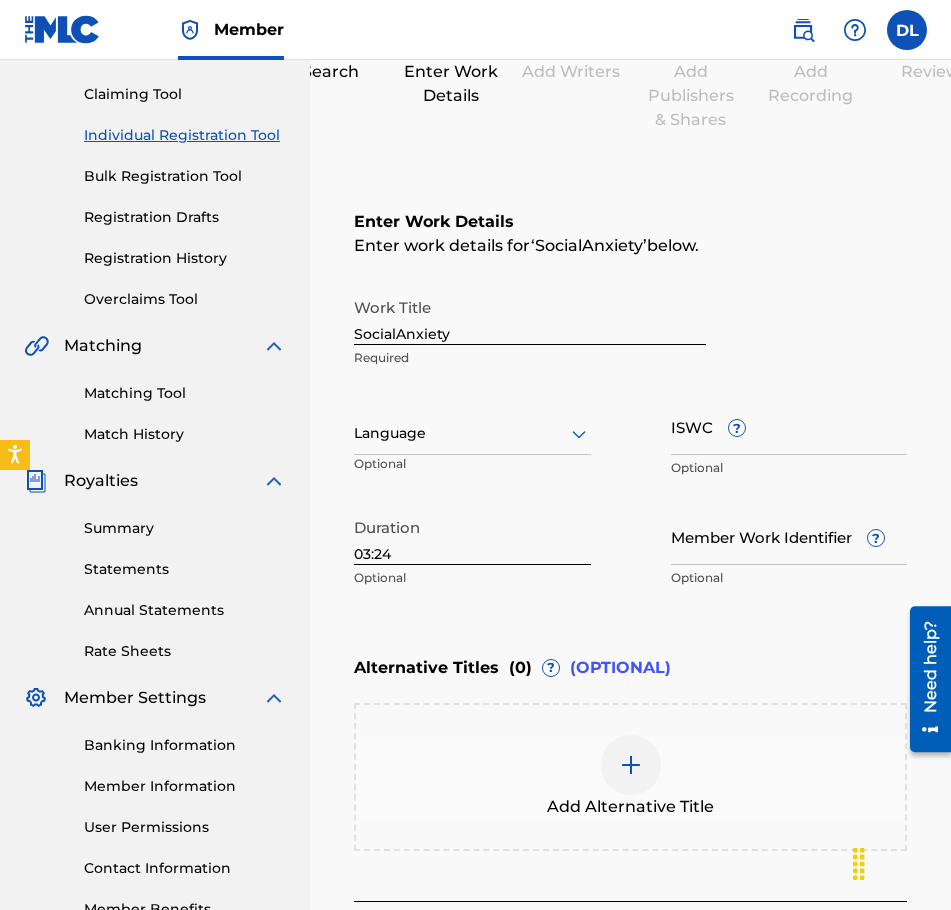 click on "Member Work Identifier   ?" at bounding box center [789, 536] 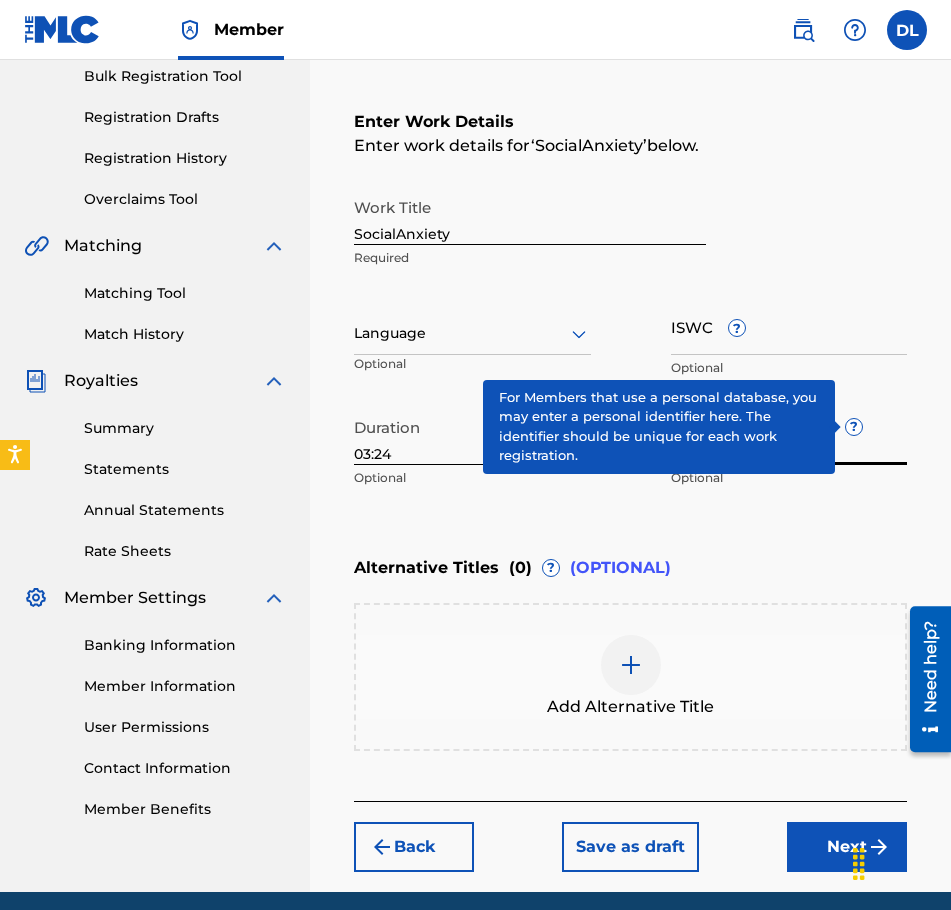scroll, scrollTop: 378, scrollLeft: 0, axis: vertical 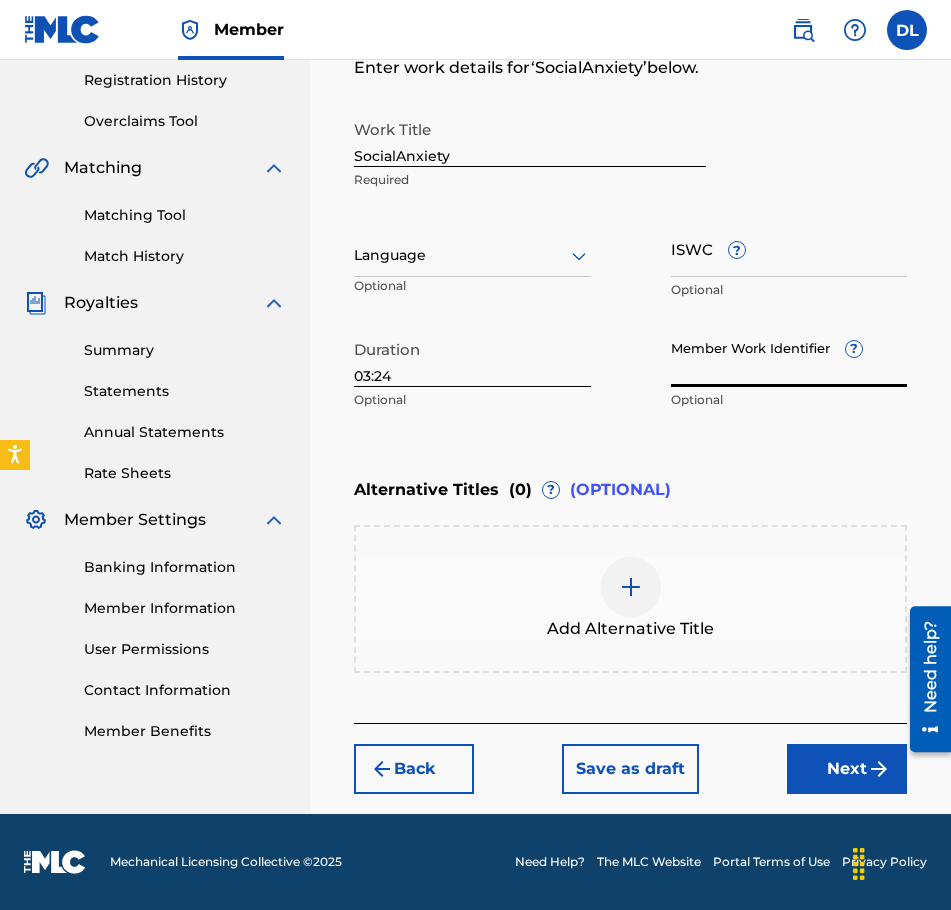 click on "Member Work Identifier   ?" at bounding box center (789, 358) 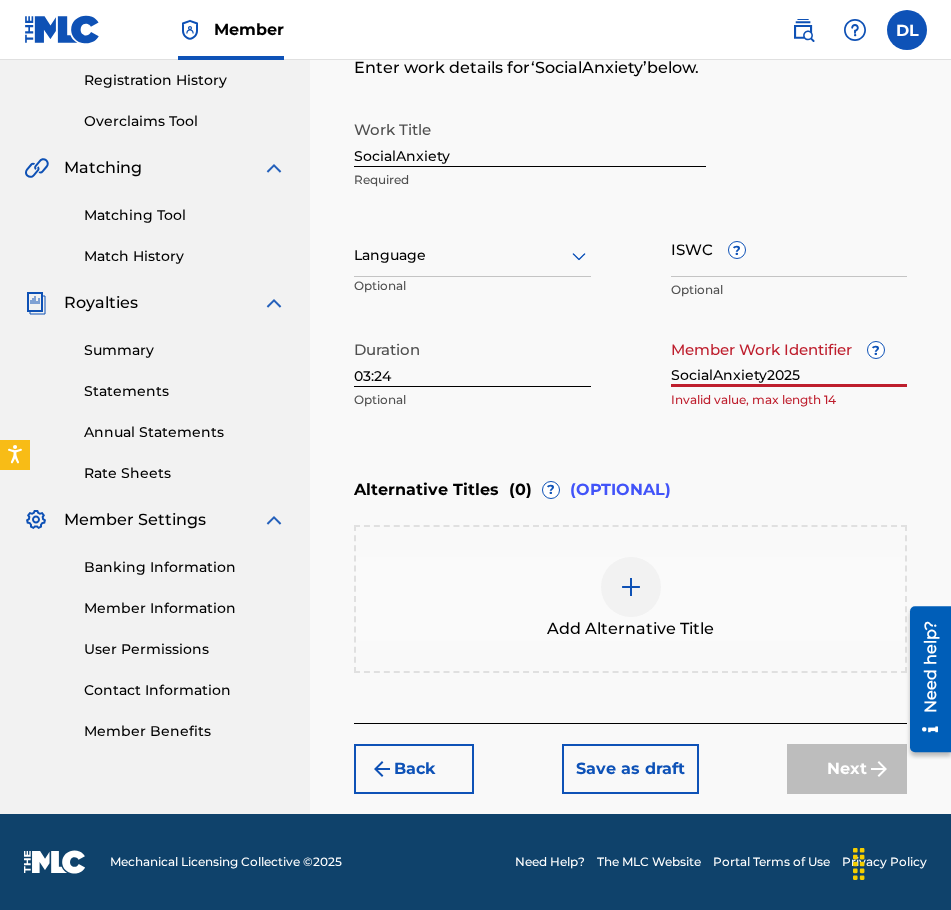 type on "SocialAnxiety2025" 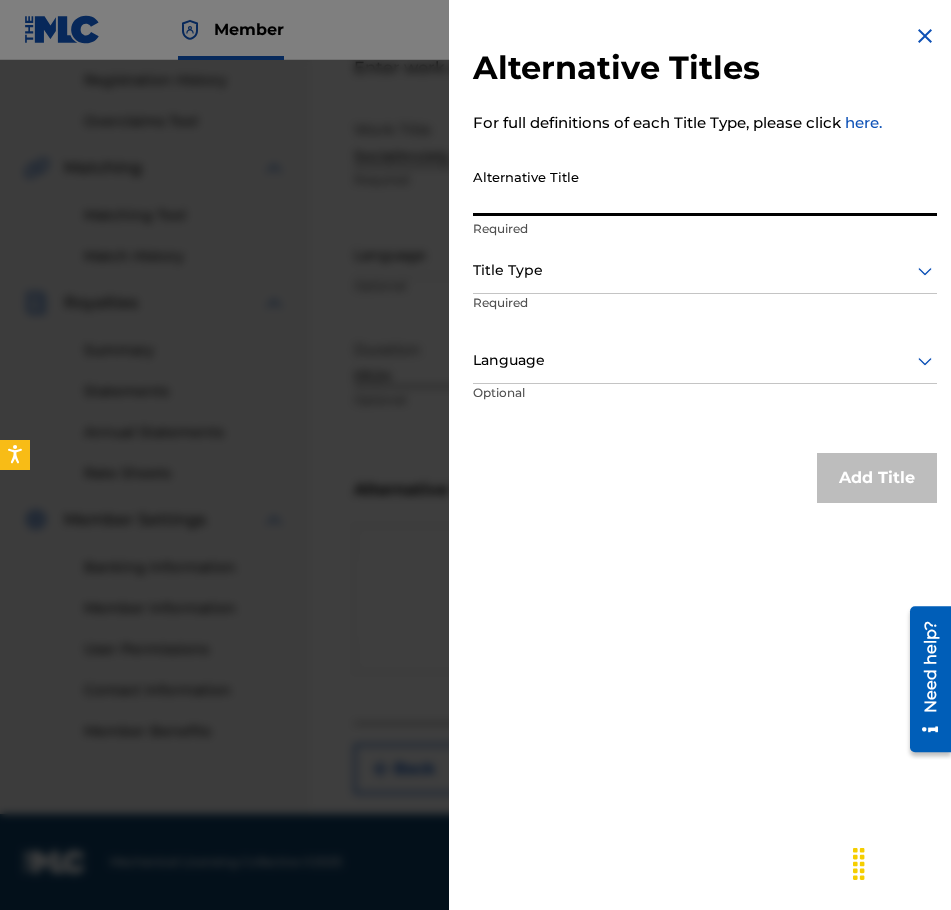 click on "Alternative Title" at bounding box center [705, 187] 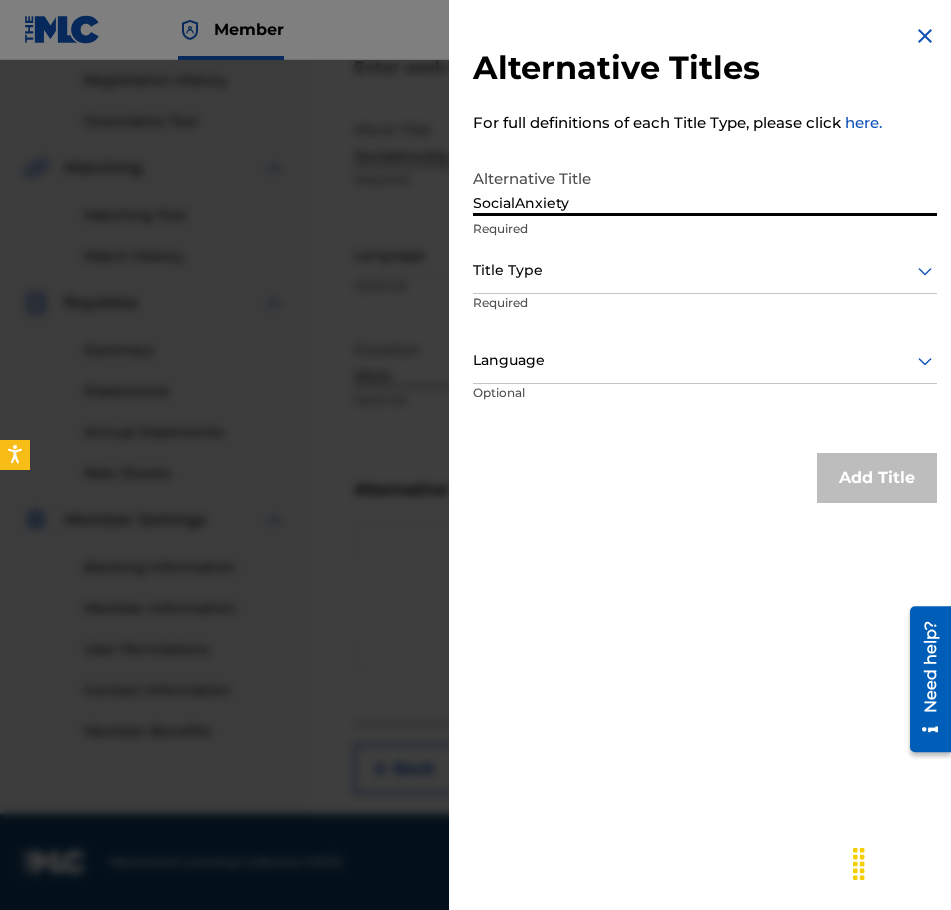 click on "SocialAnxiety" at bounding box center [705, 187] 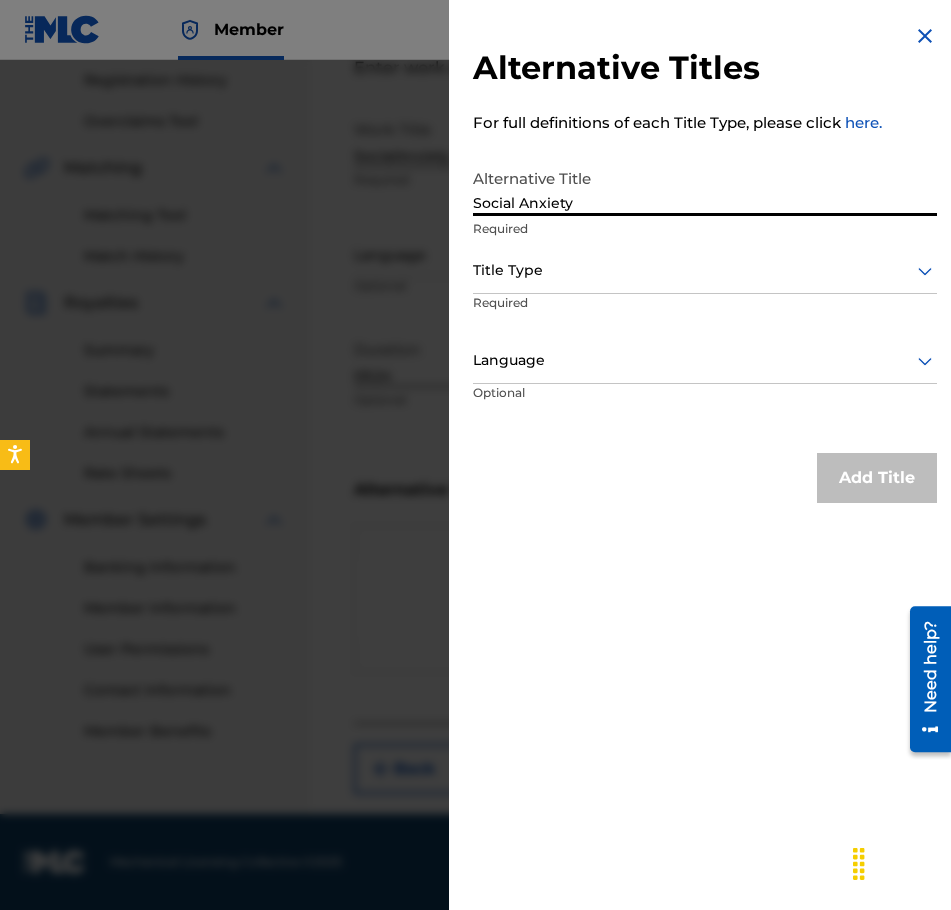 type on "Social Anxiety" 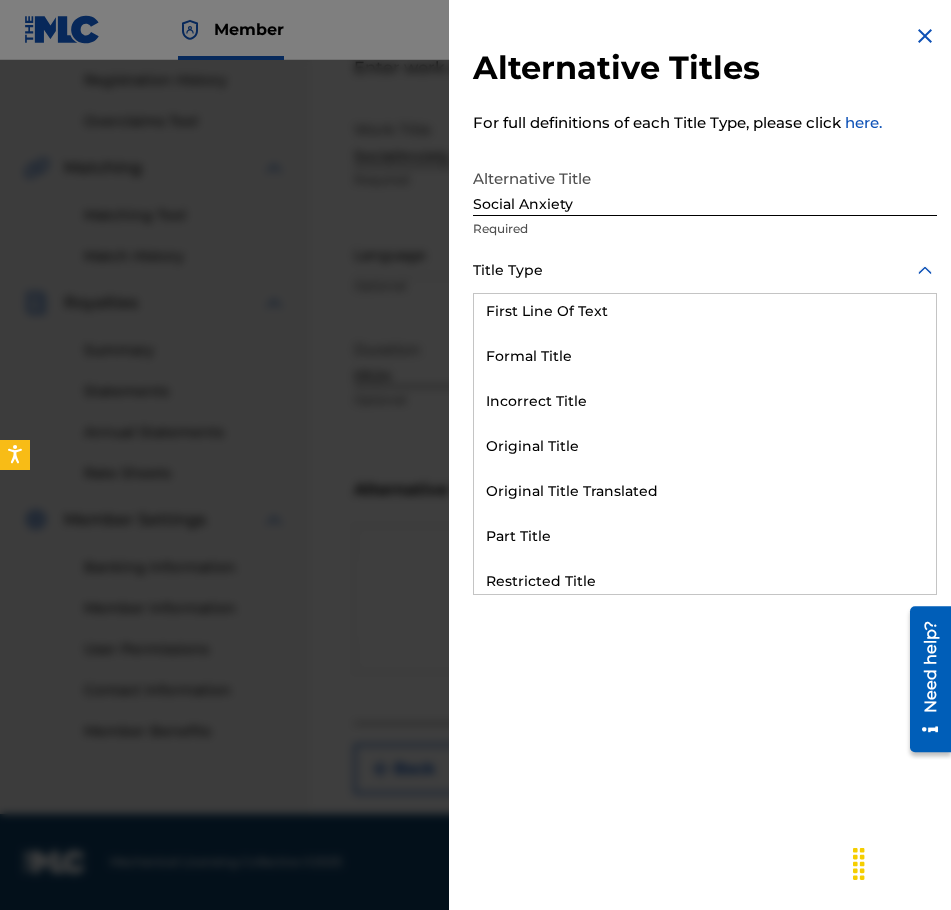 scroll, scrollTop: 0, scrollLeft: 0, axis: both 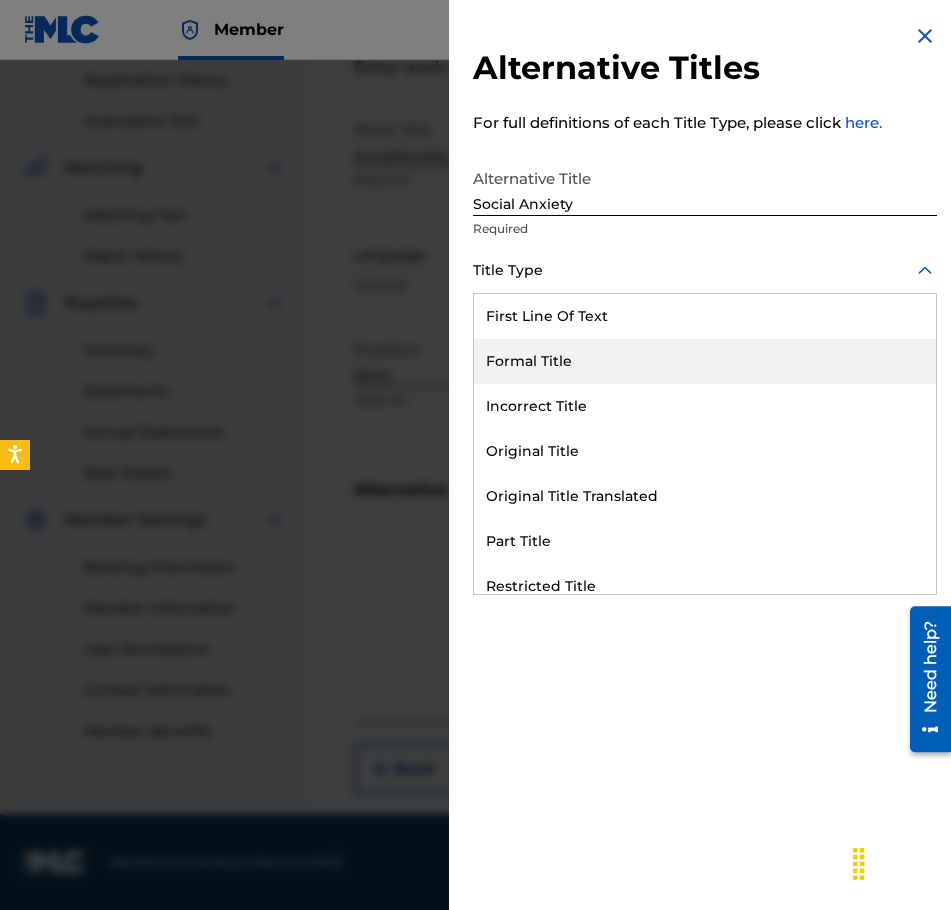 click on "Formal Title" at bounding box center [705, 361] 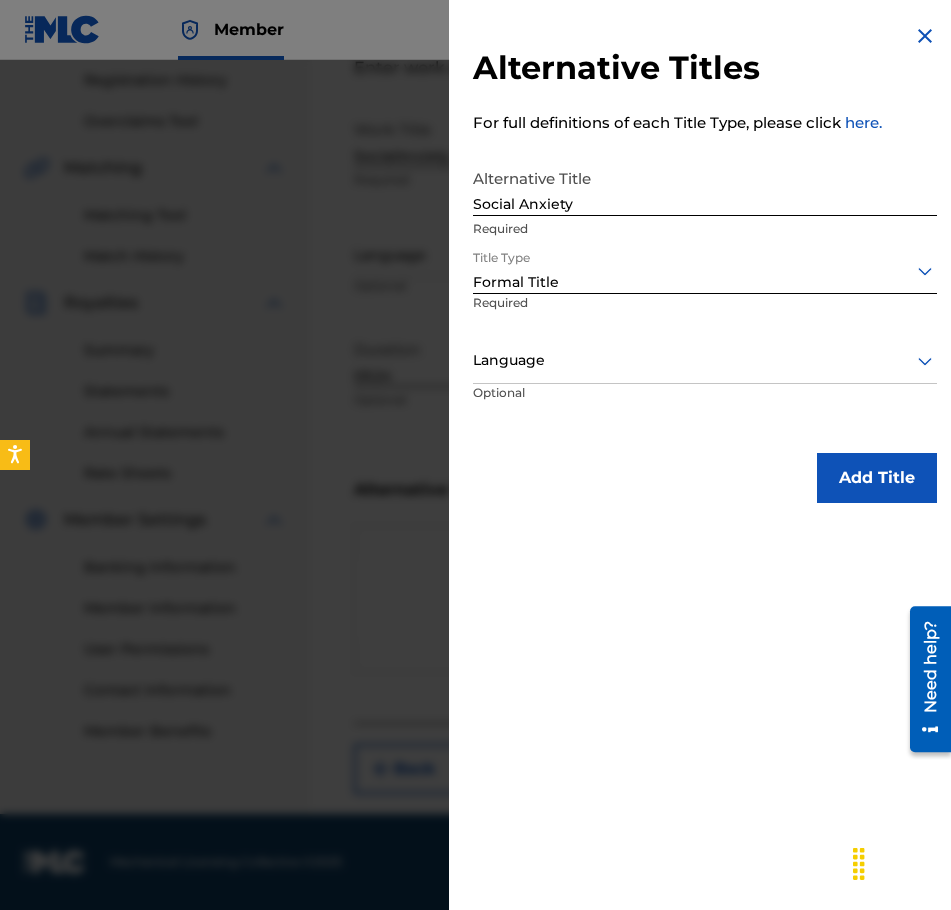 click at bounding box center (705, 360) 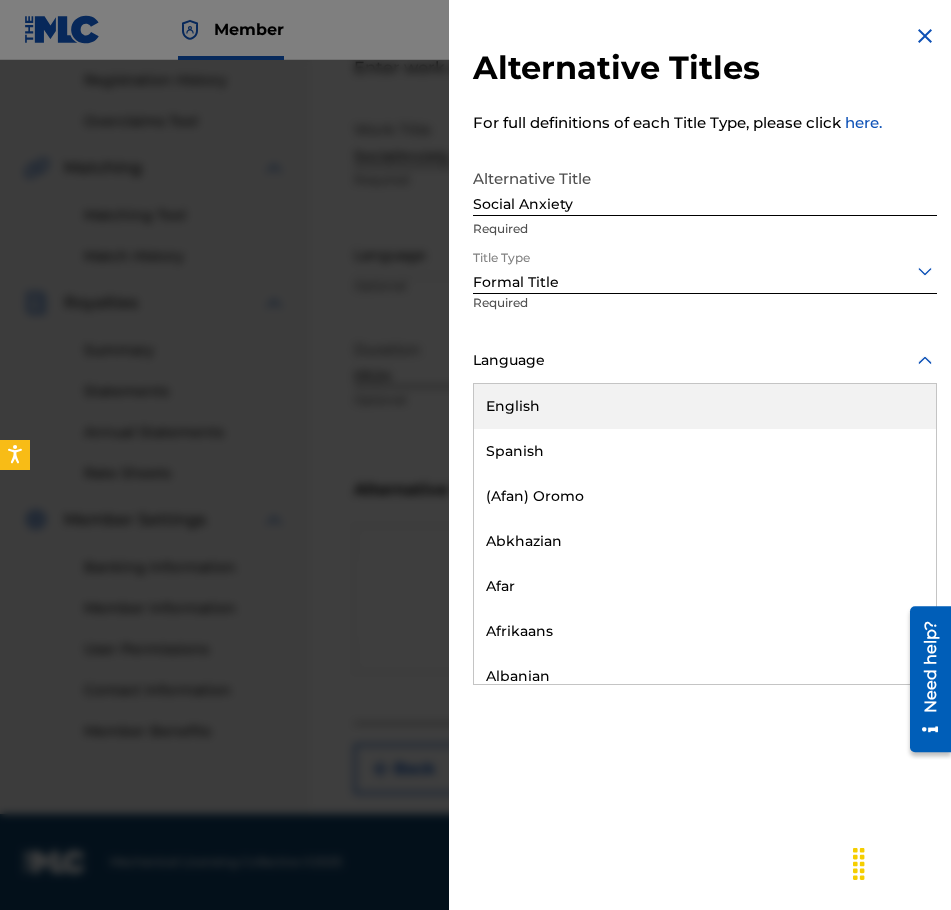 click on "English" at bounding box center (705, 406) 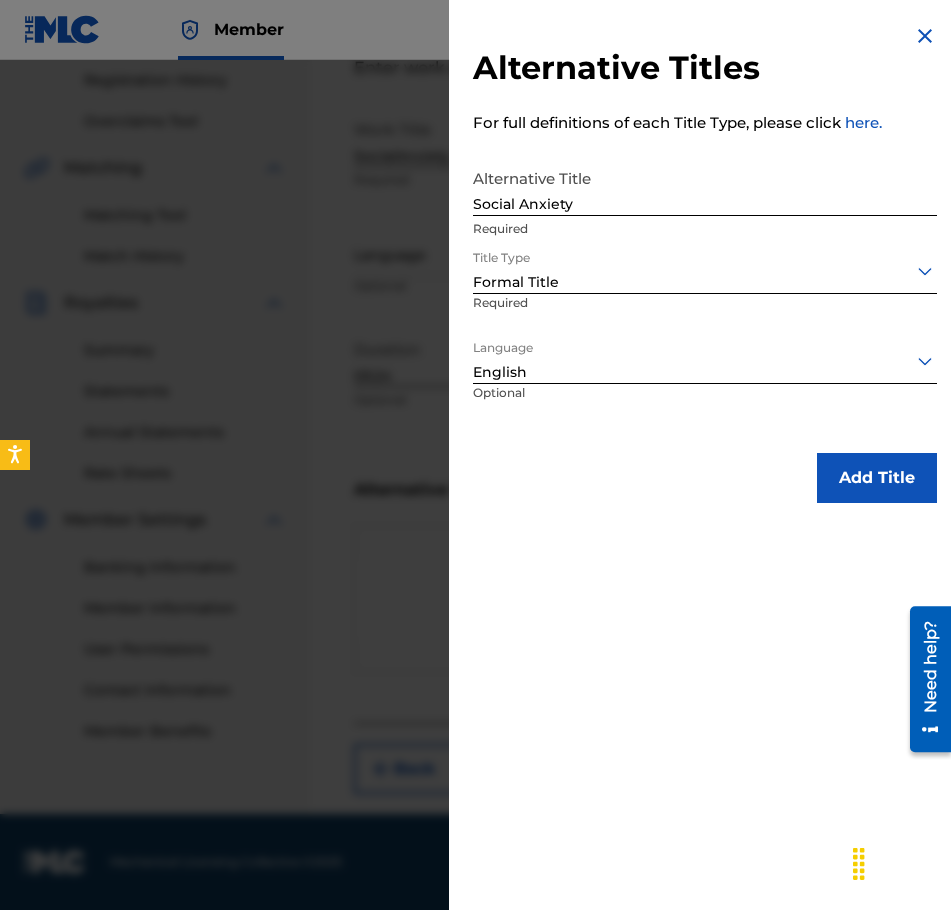 click on "Add Title" at bounding box center [877, 478] 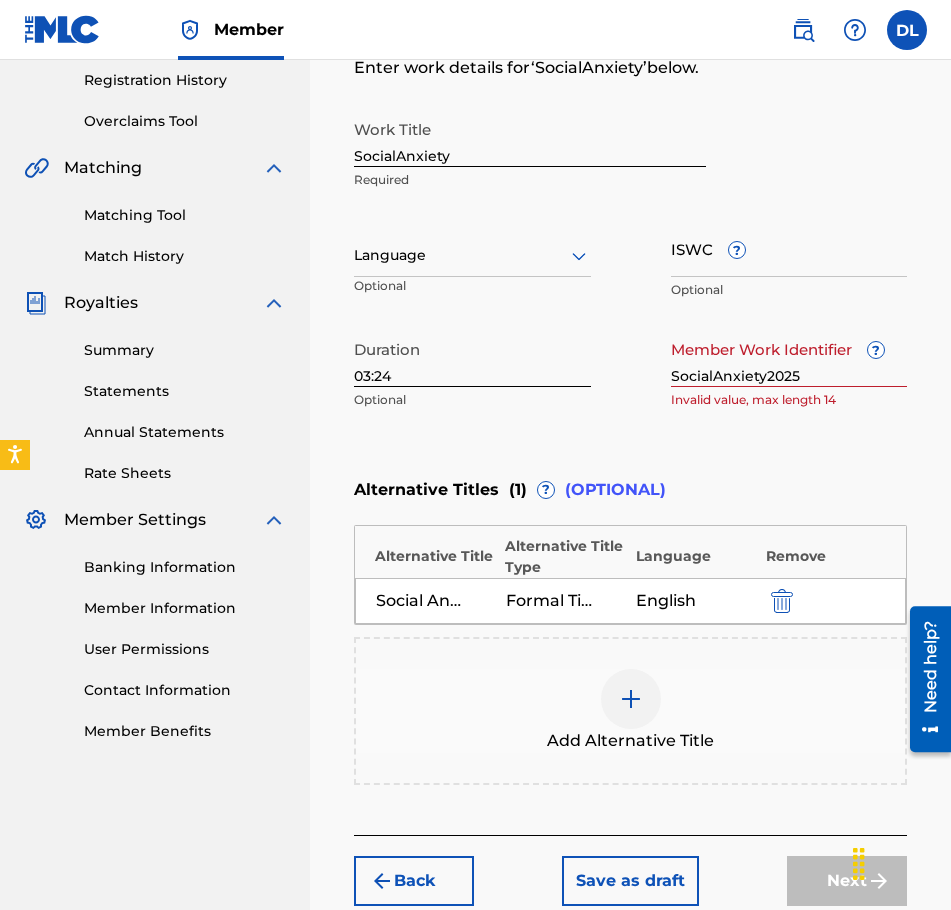 click on "SocialAnxiety2025" at bounding box center (789, 358) 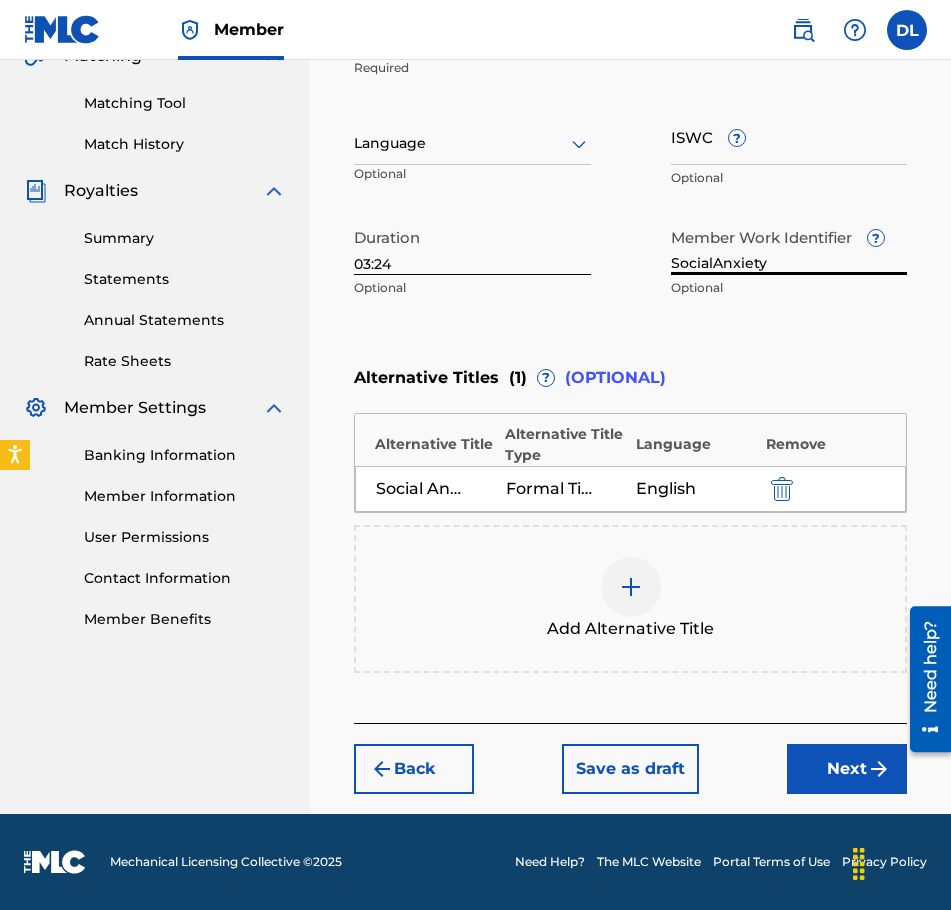 type on "SocialAnxiety" 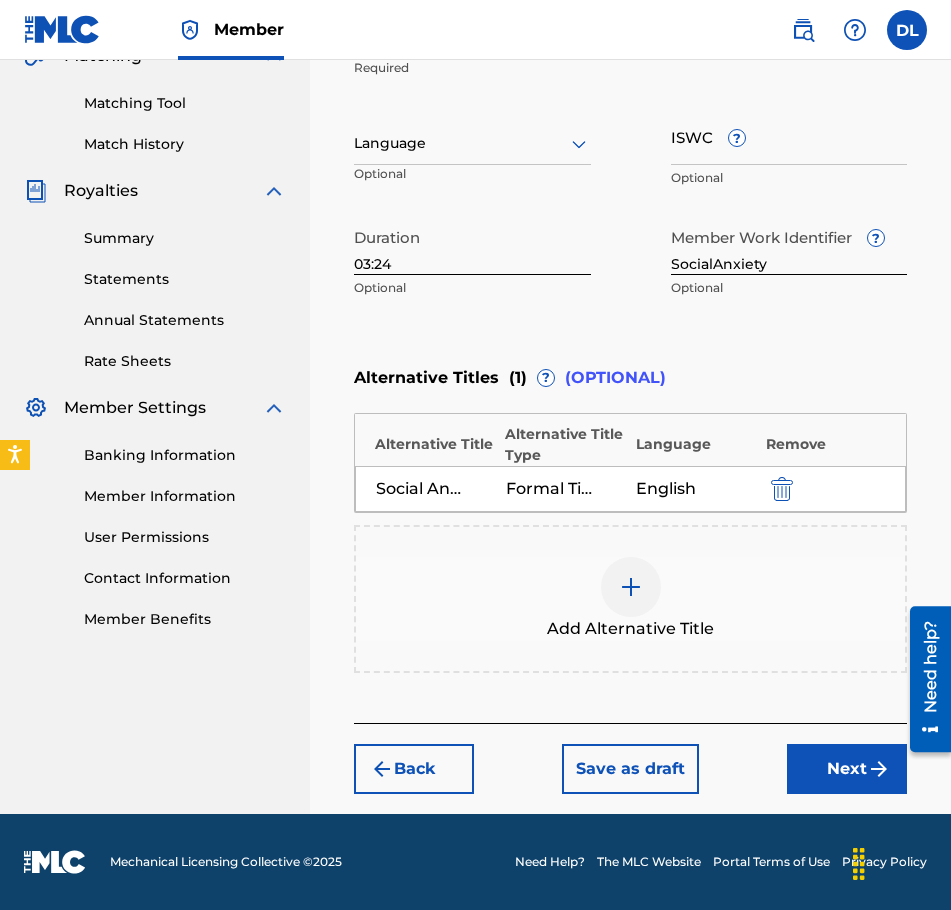 click on "Next" at bounding box center [847, 769] 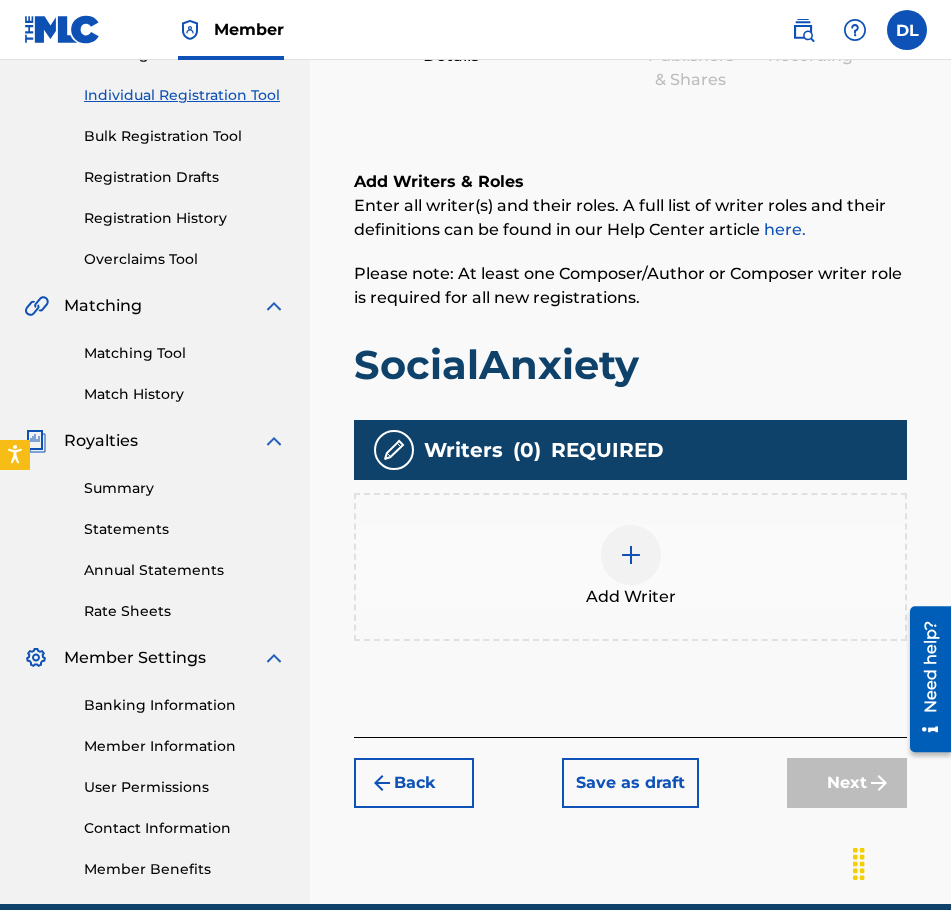 scroll, scrollTop: 290, scrollLeft: 0, axis: vertical 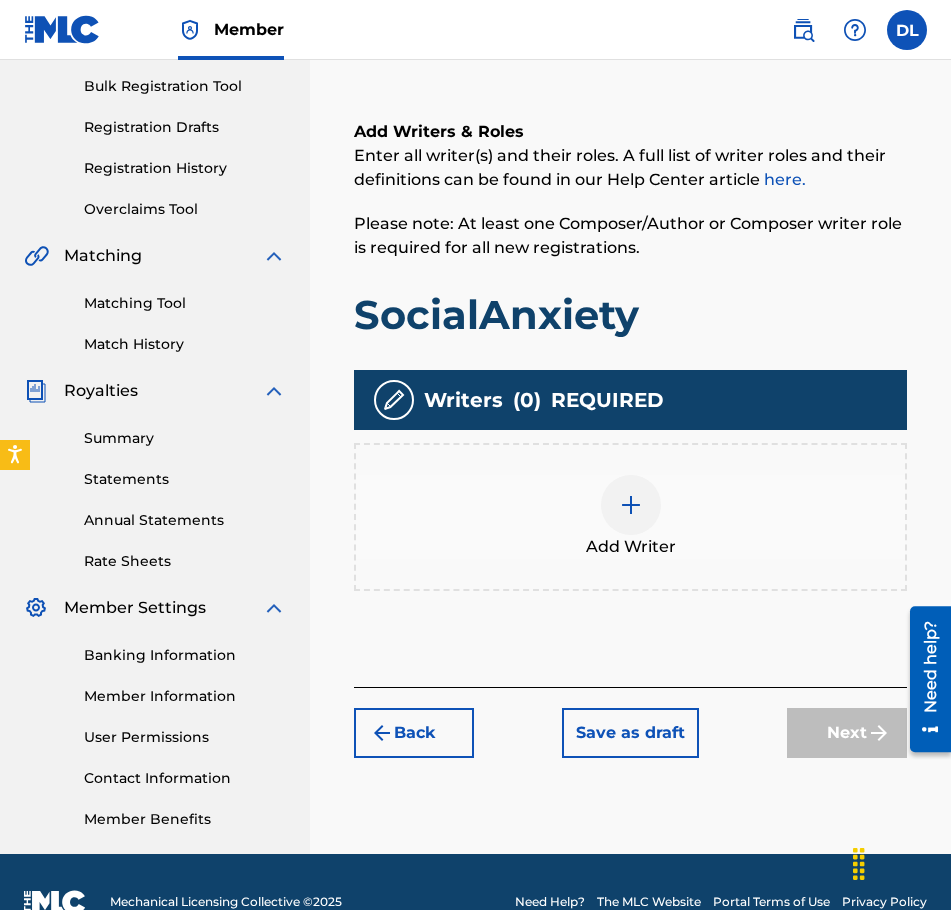 click at bounding box center [631, 505] 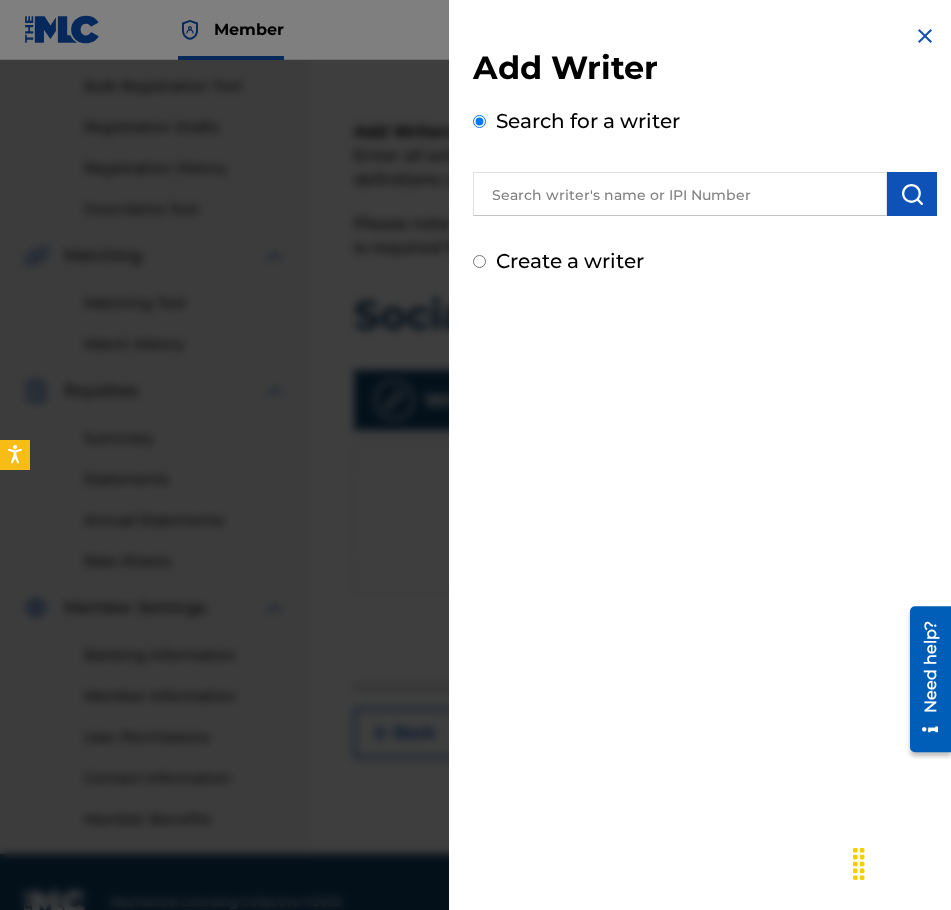 click at bounding box center (680, 194) 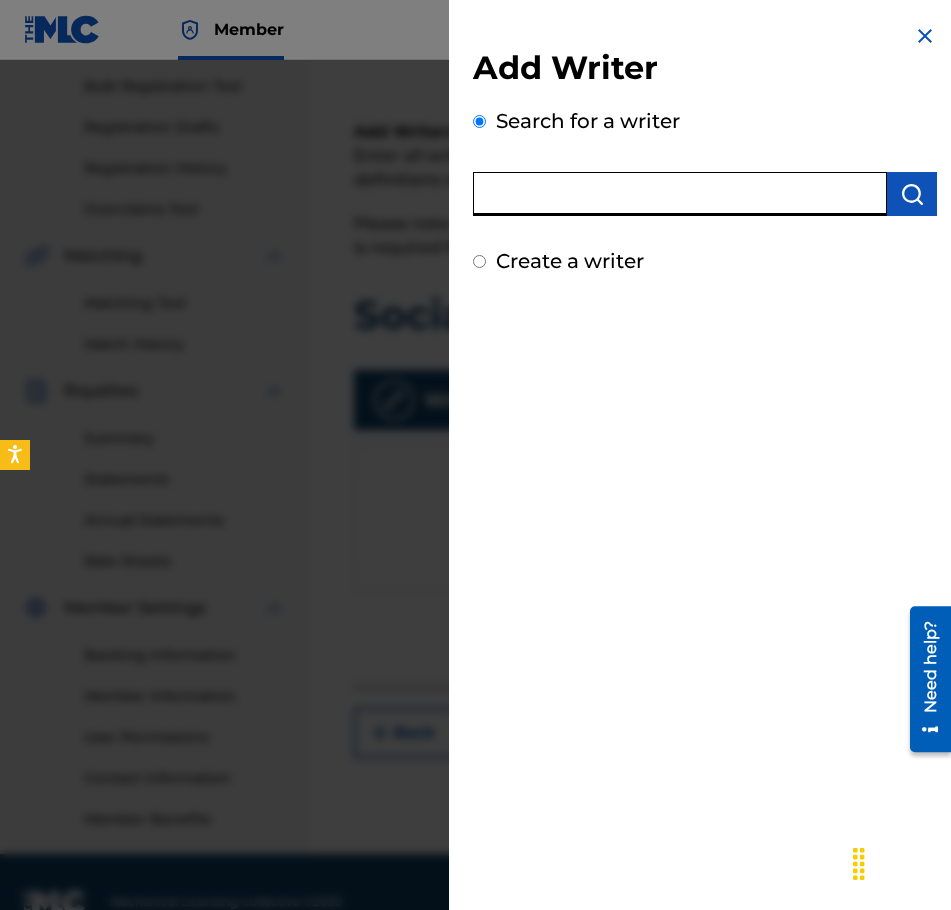 click at bounding box center (680, 194) 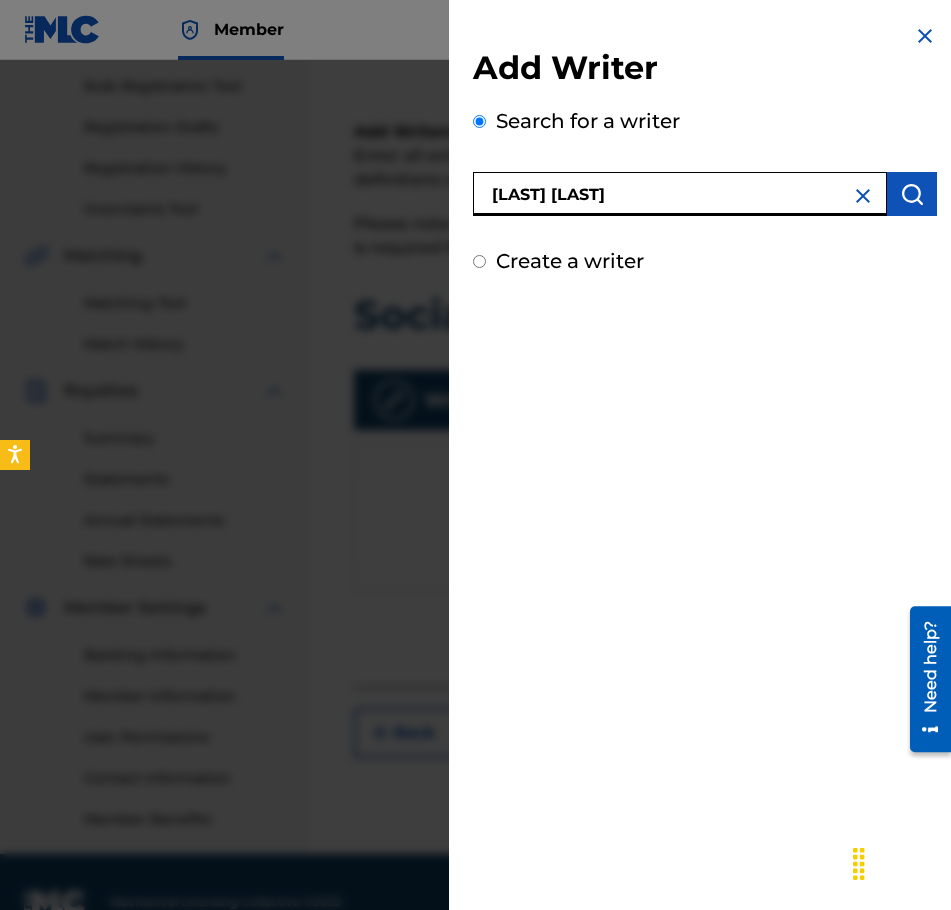 click at bounding box center [912, 194] 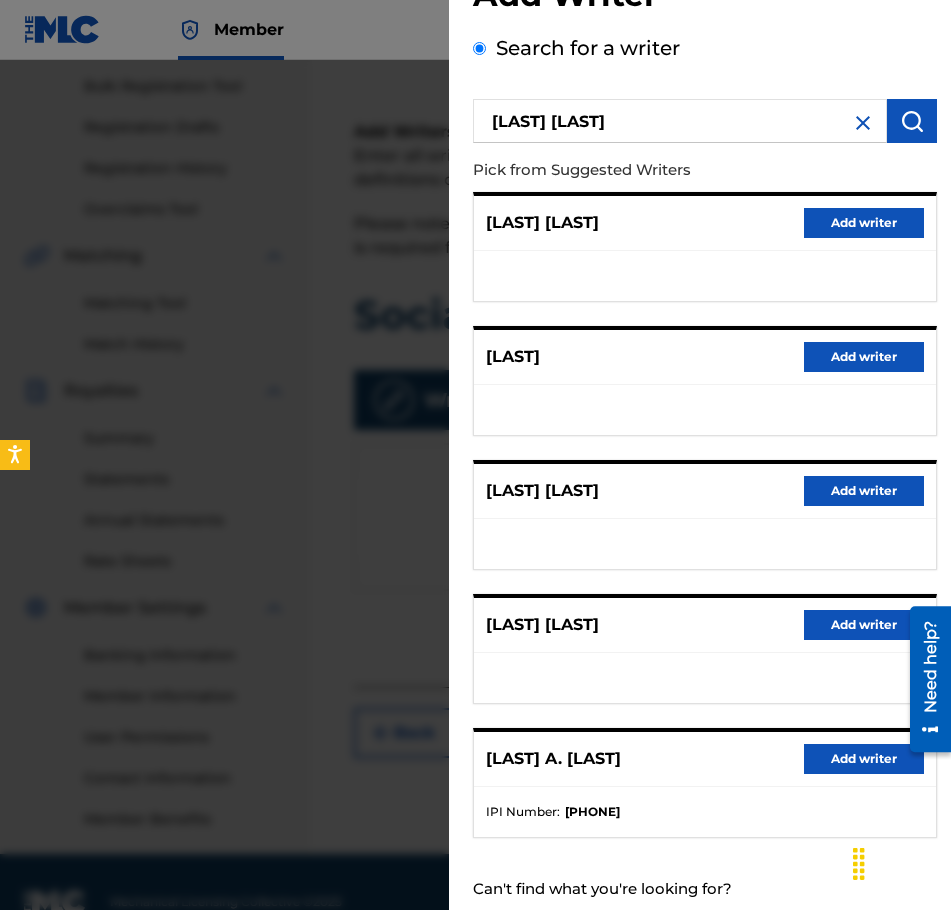 scroll, scrollTop: 127, scrollLeft: 0, axis: vertical 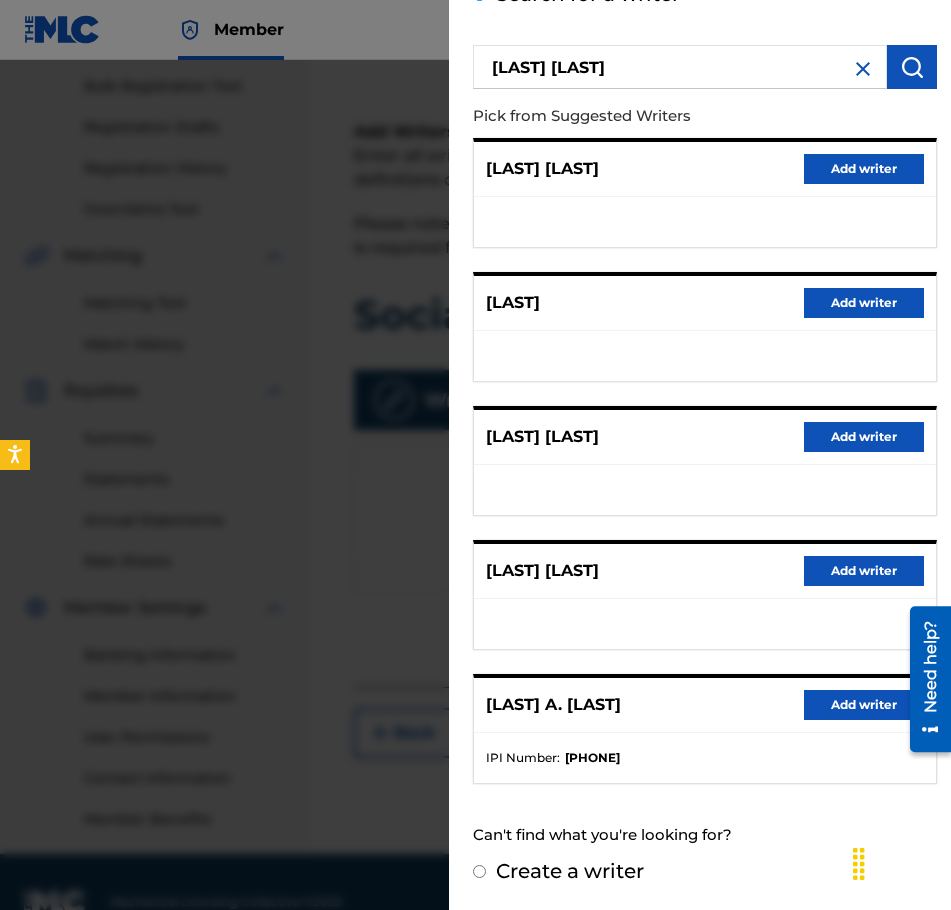 click on "Add writer" at bounding box center (864, 705) 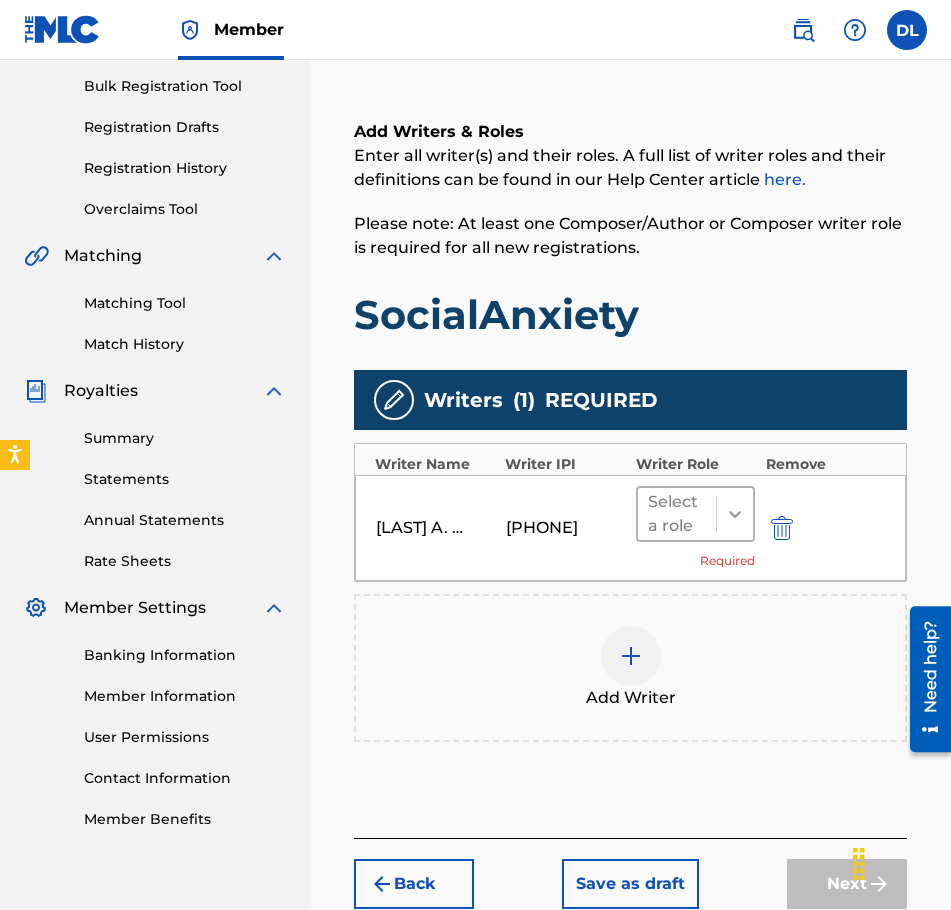 click 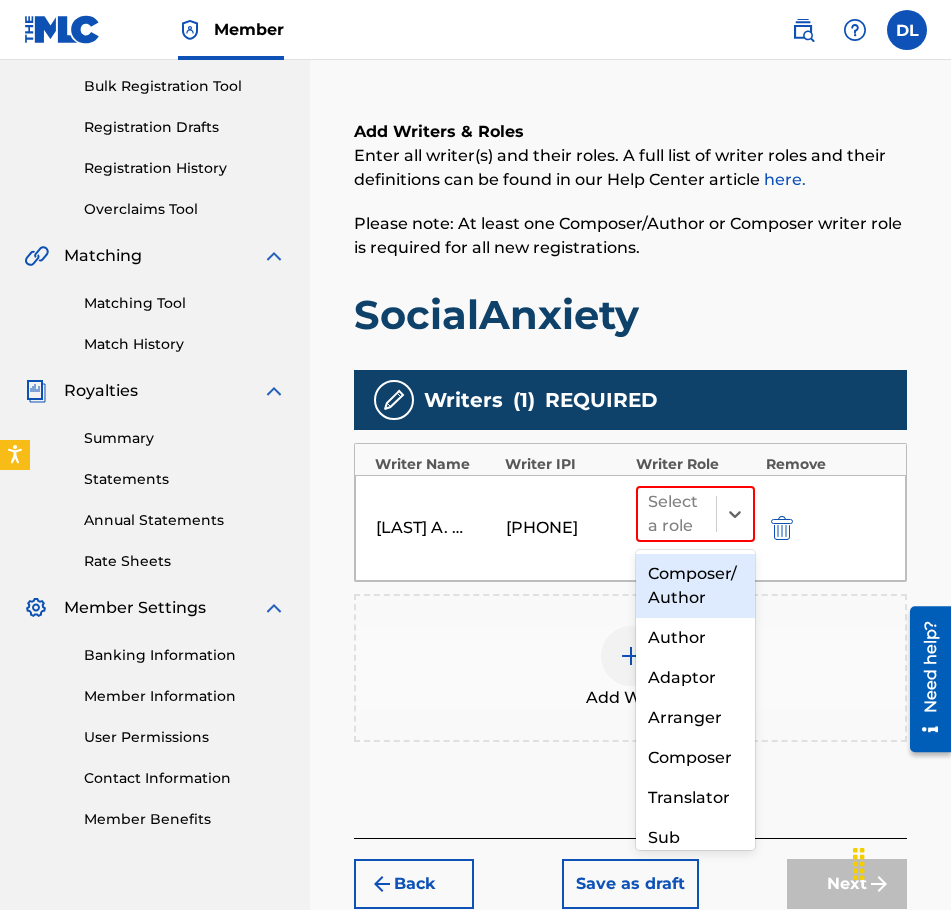 click on "Composer/Author" at bounding box center (696, 586) 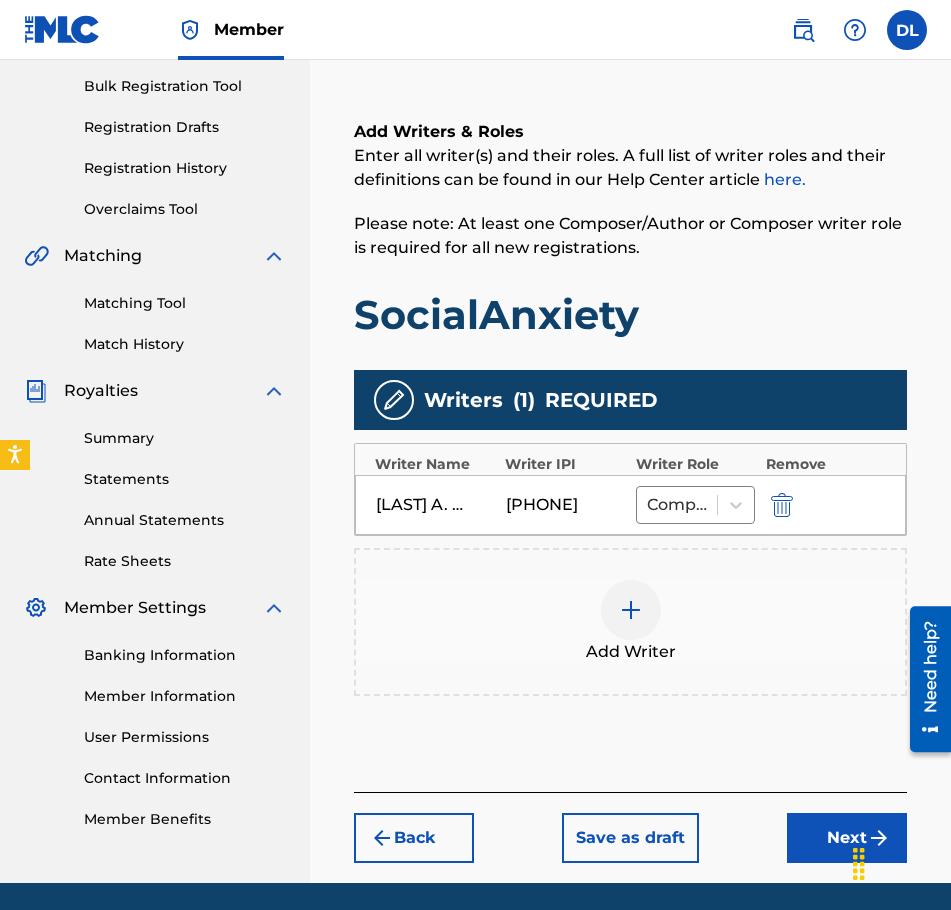 click on "Next" at bounding box center [847, 838] 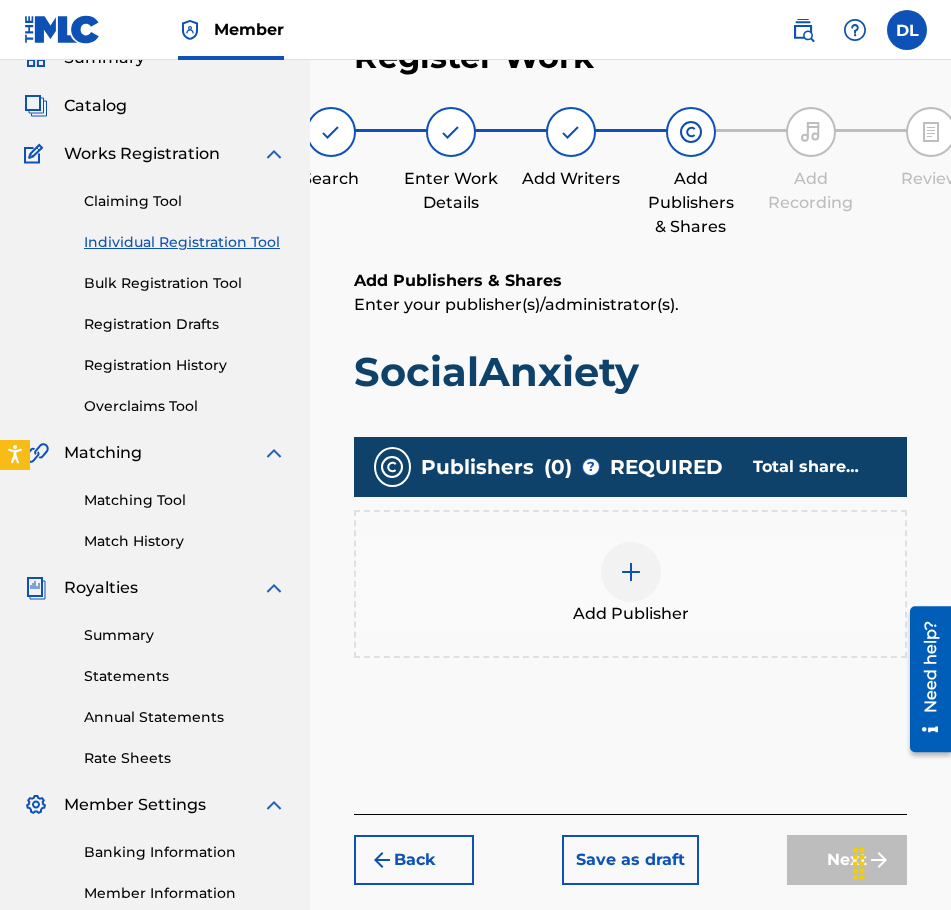 scroll, scrollTop: 90, scrollLeft: 0, axis: vertical 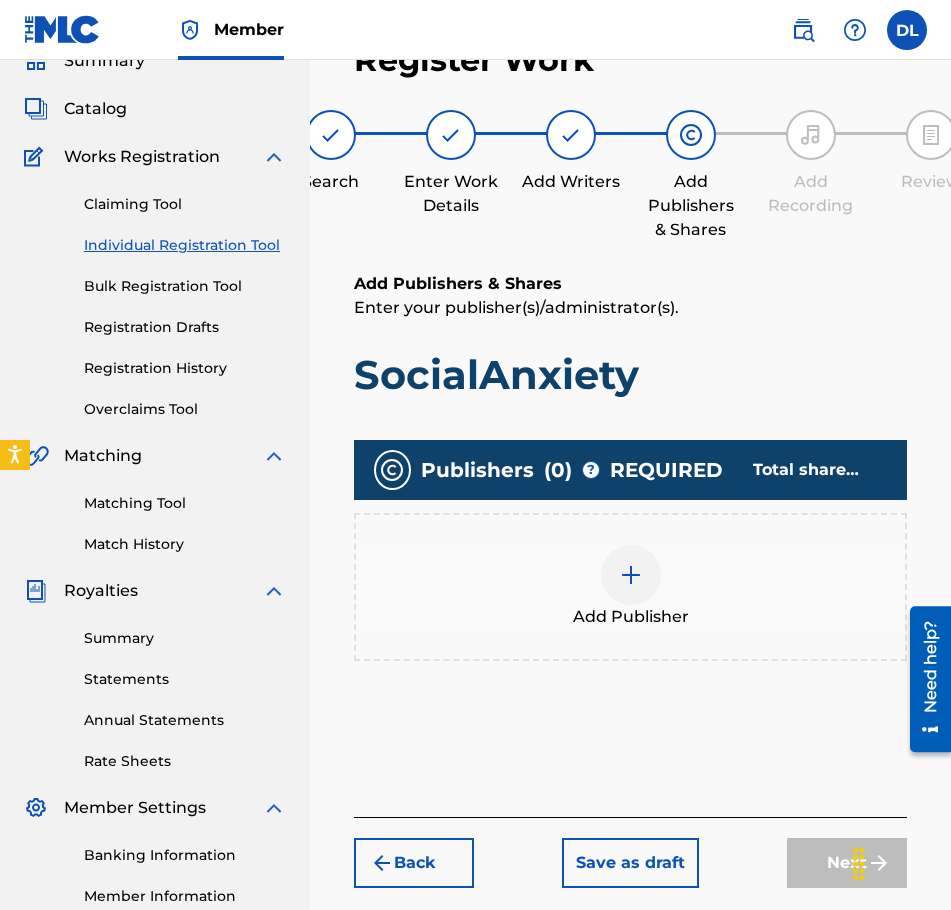 click at bounding box center [631, 575] 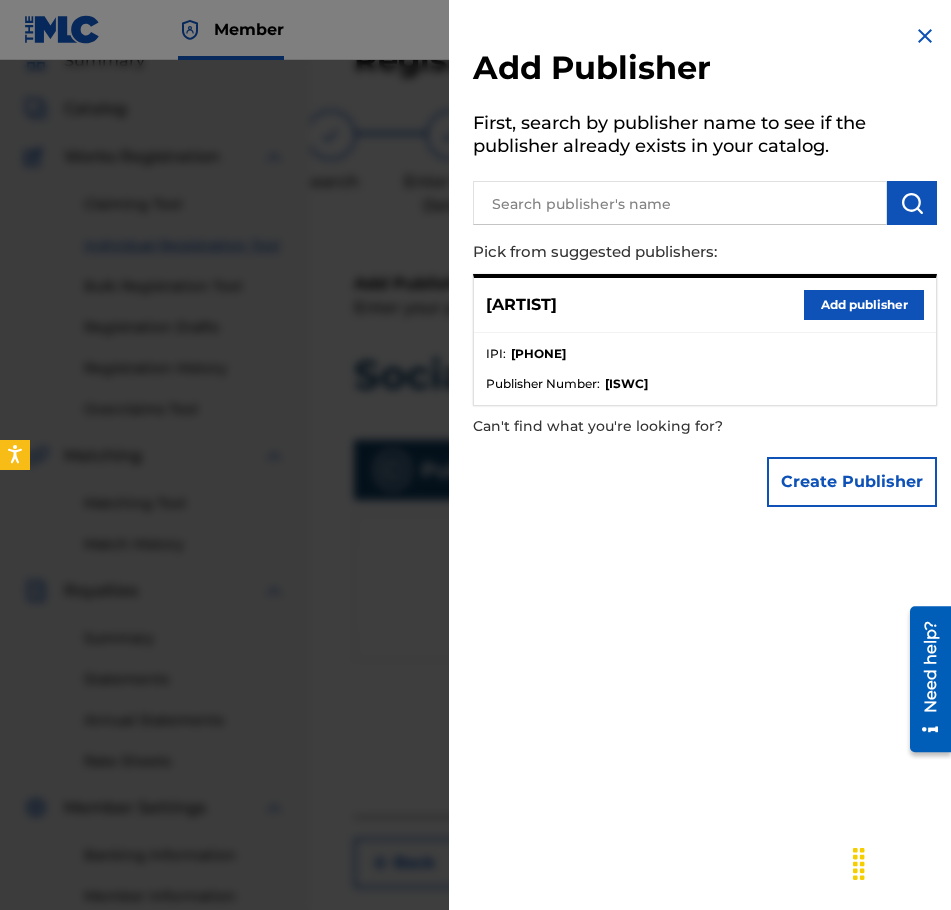 click on "Add publisher" at bounding box center [864, 305] 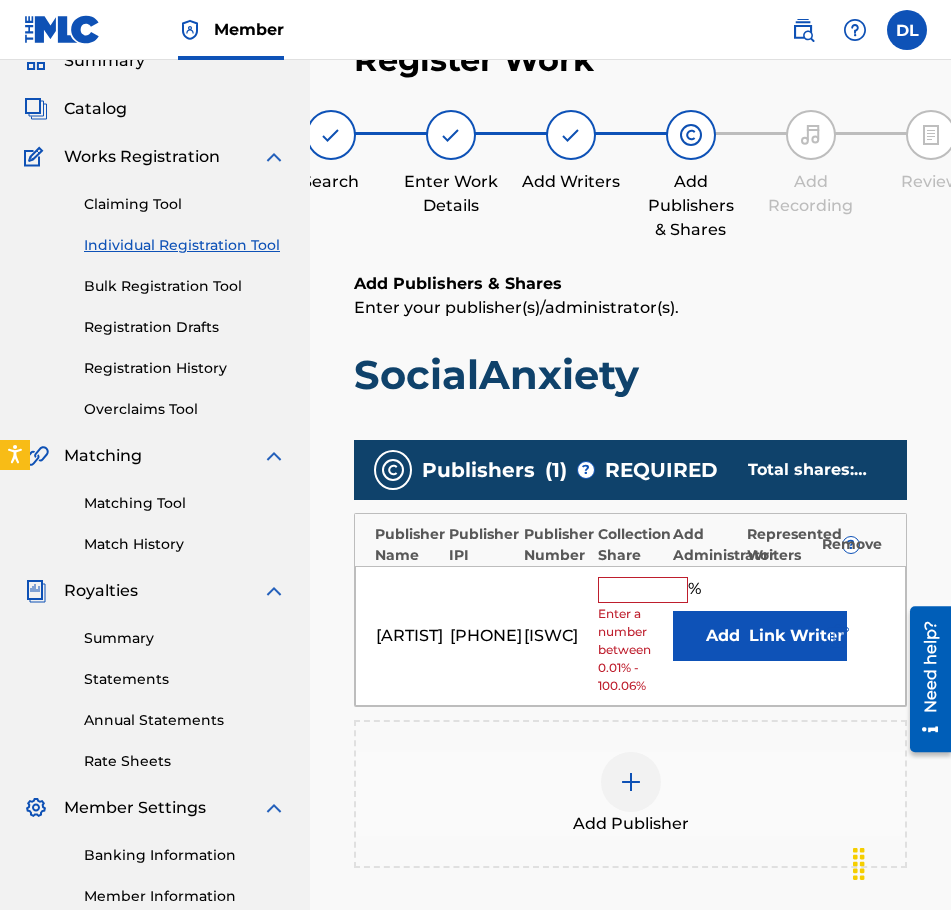 click at bounding box center (643, 590) 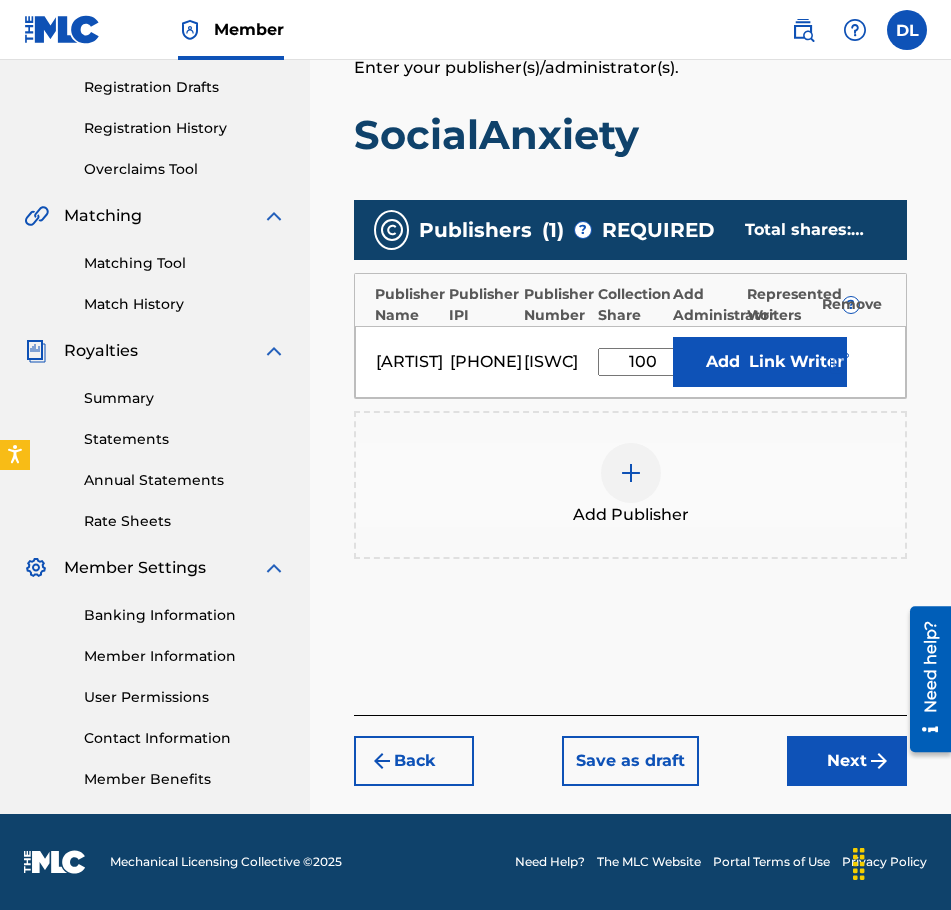click on "Next" at bounding box center (847, 761) 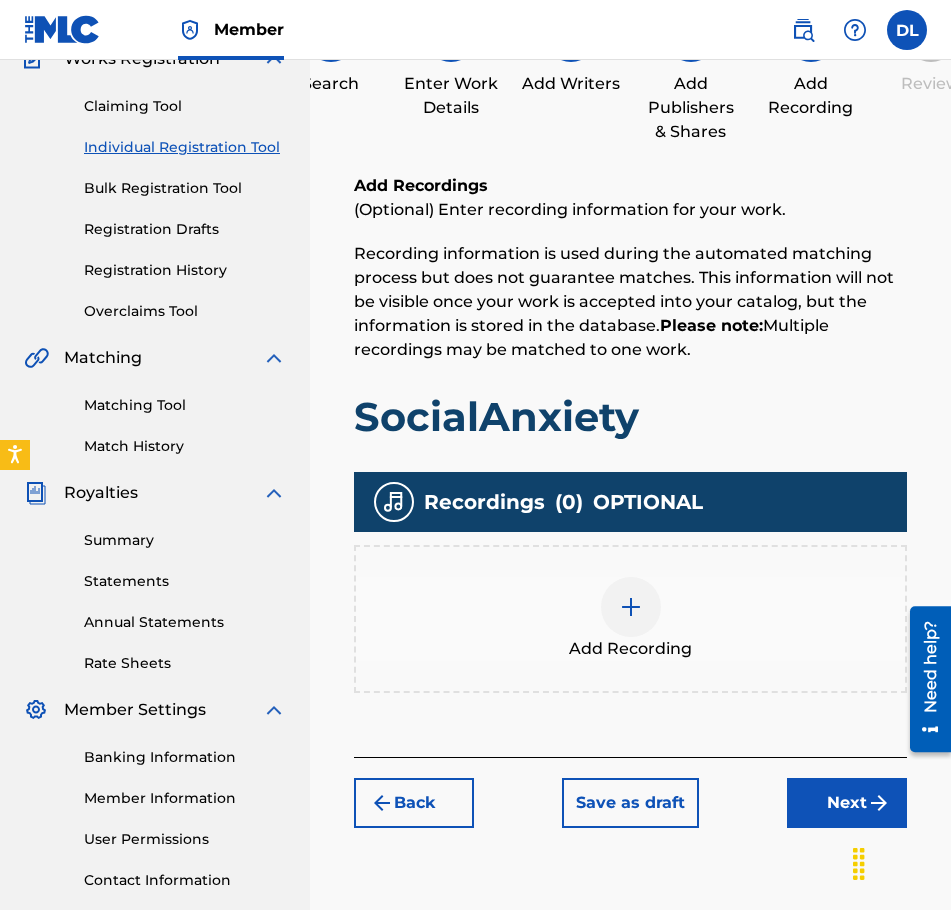 scroll, scrollTop: 290, scrollLeft: 0, axis: vertical 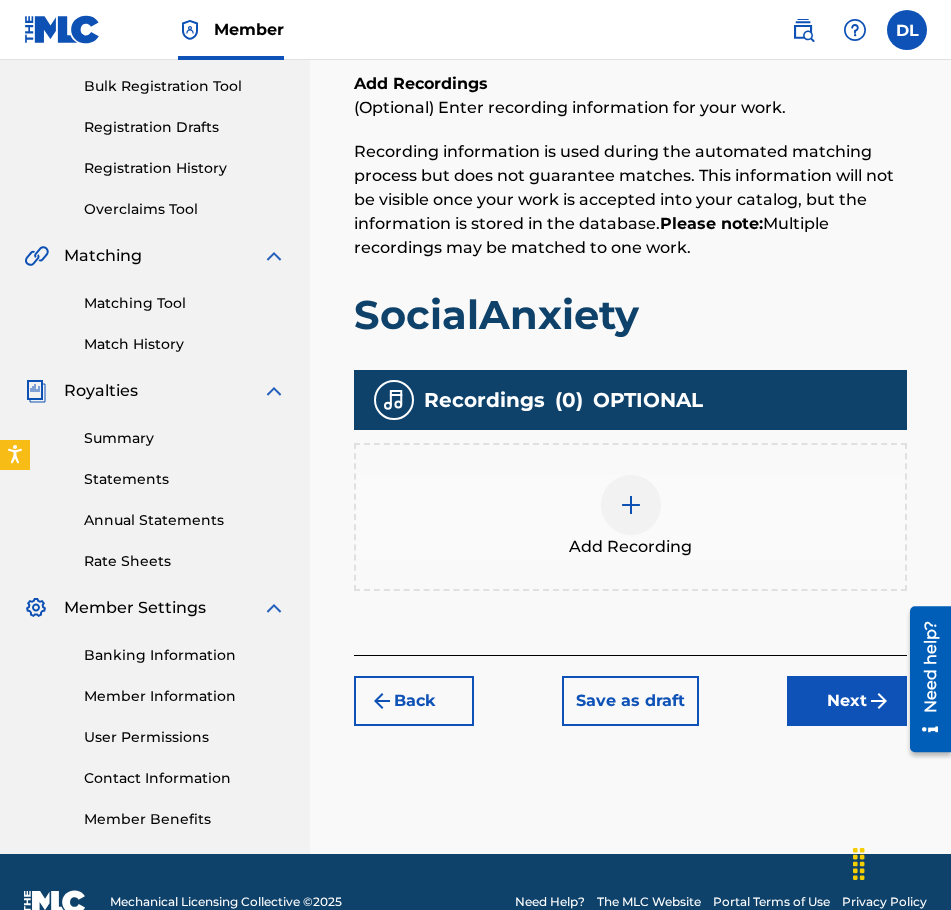 click at bounding box center [631, 505] 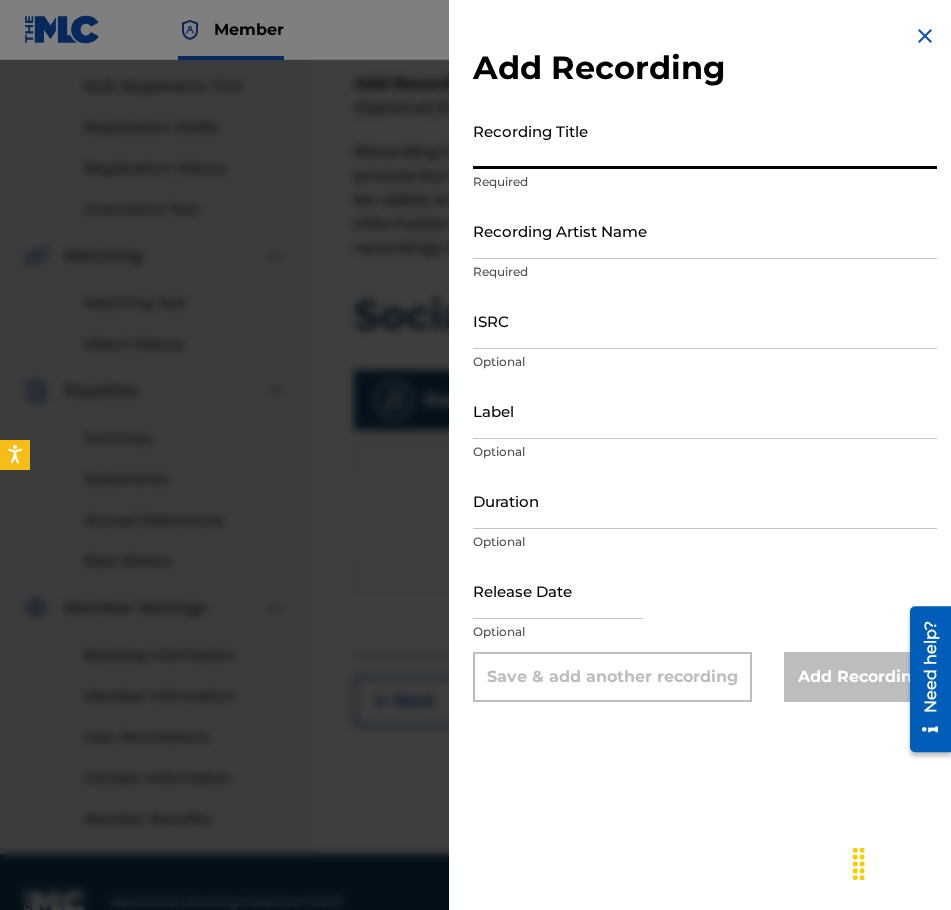 click on "Recording Title" at bounding box center (705, 140) 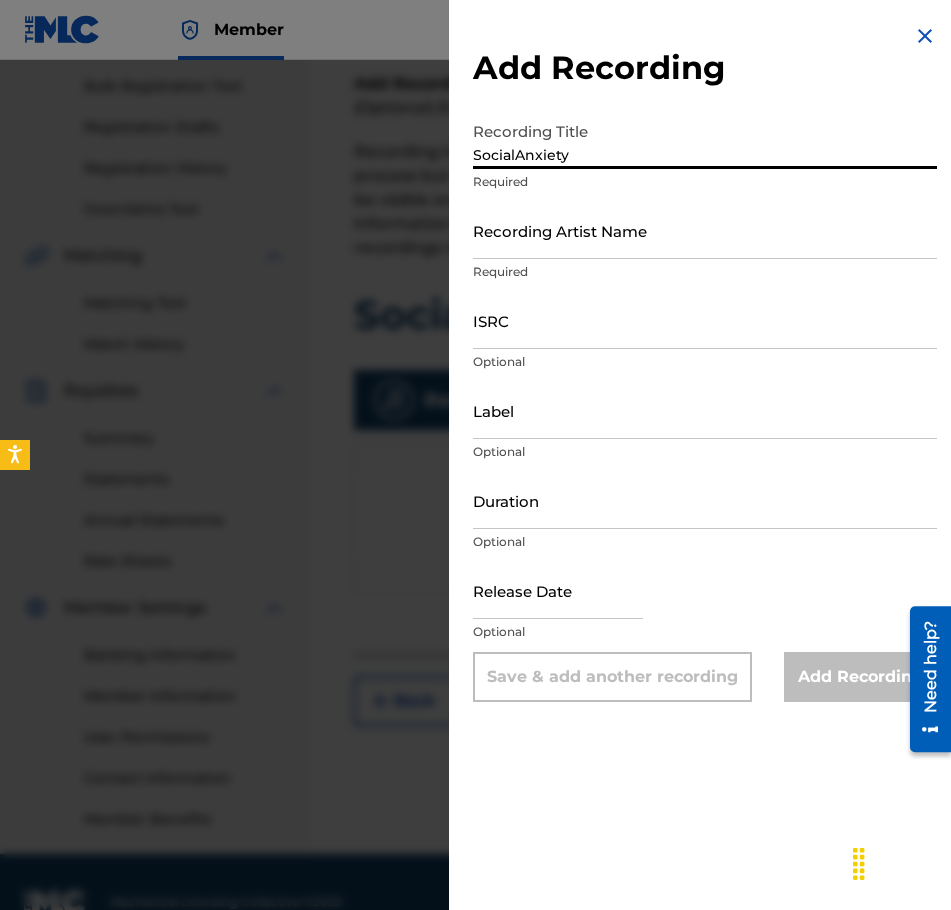 type on "SocialAnxiety" 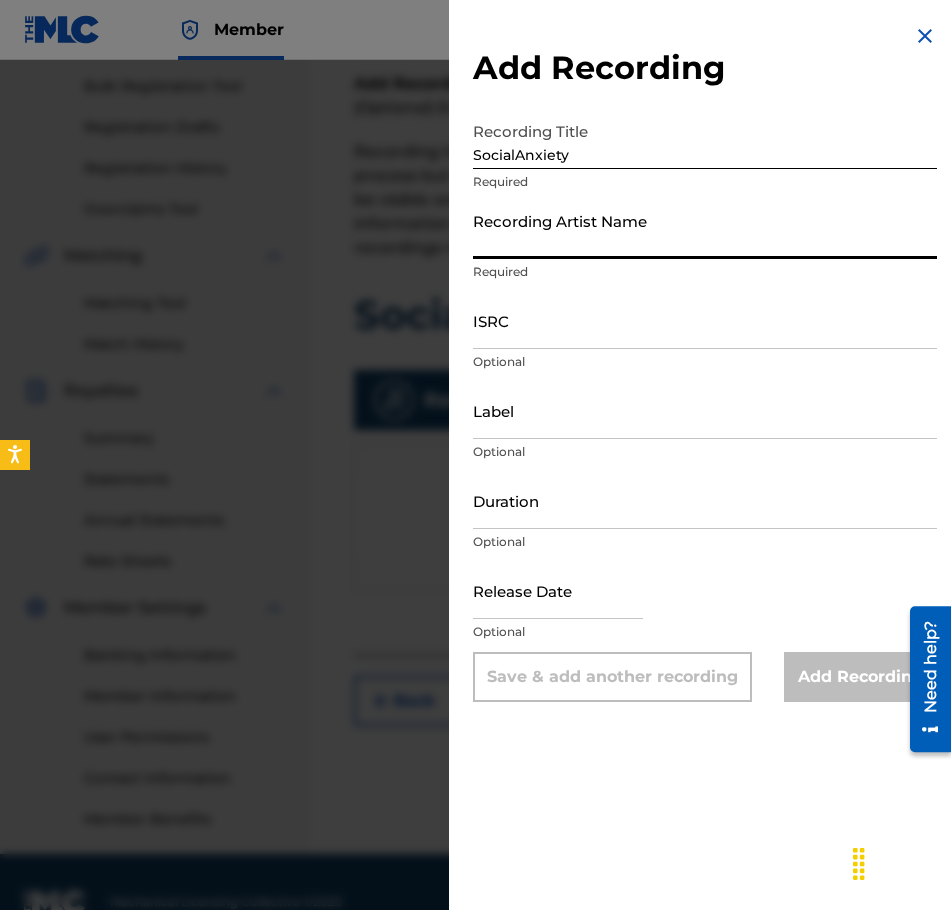 type on "[ARTIST]" 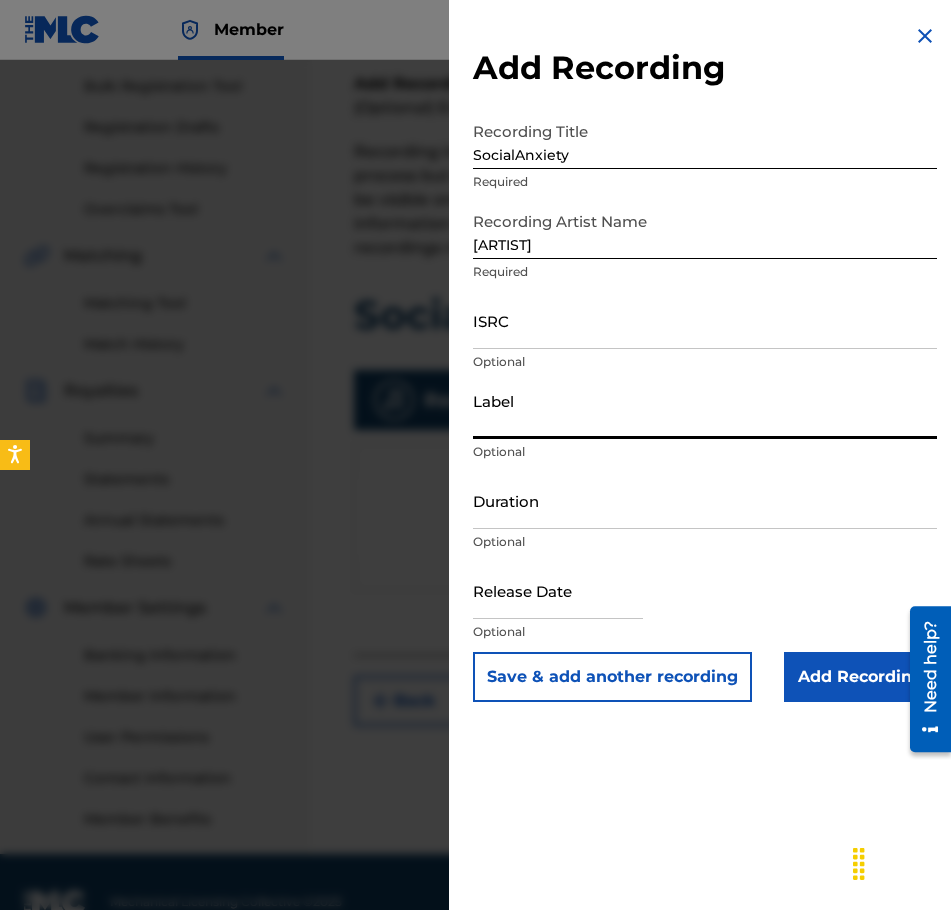 click on "Label" at bounding box center [705, 410] 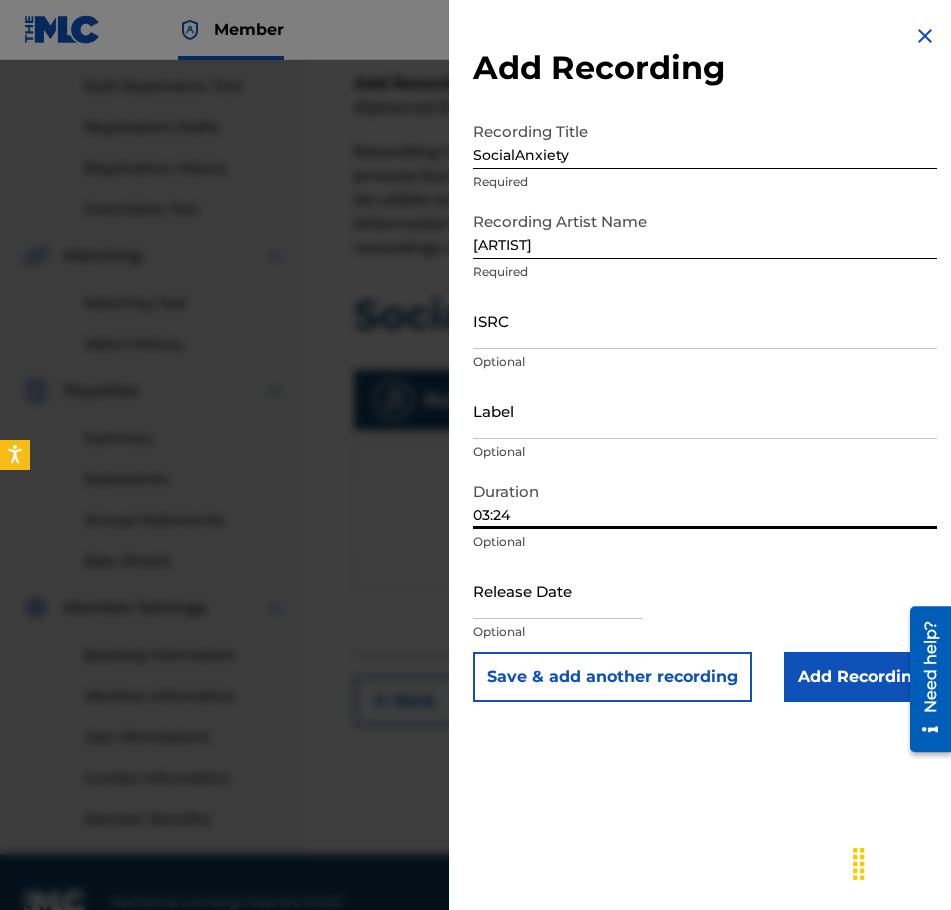 type on "03:24" 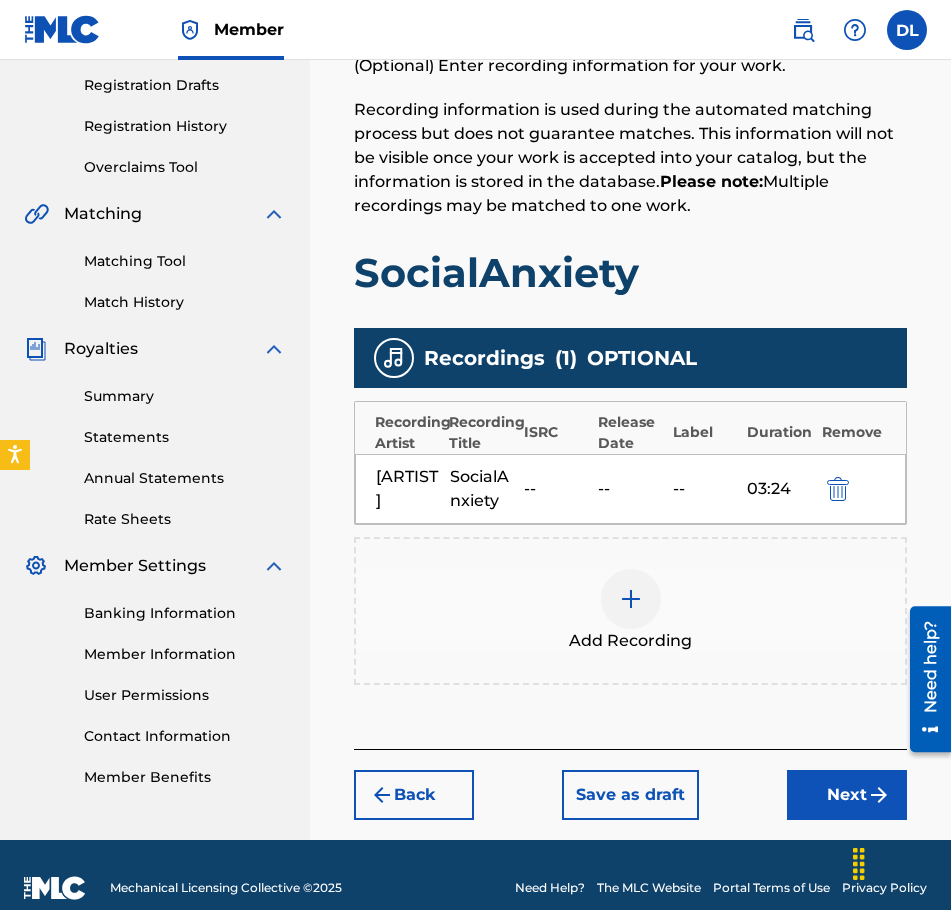 scroll, scrollTop: 373, scrollLeft: 0, axis: vertical 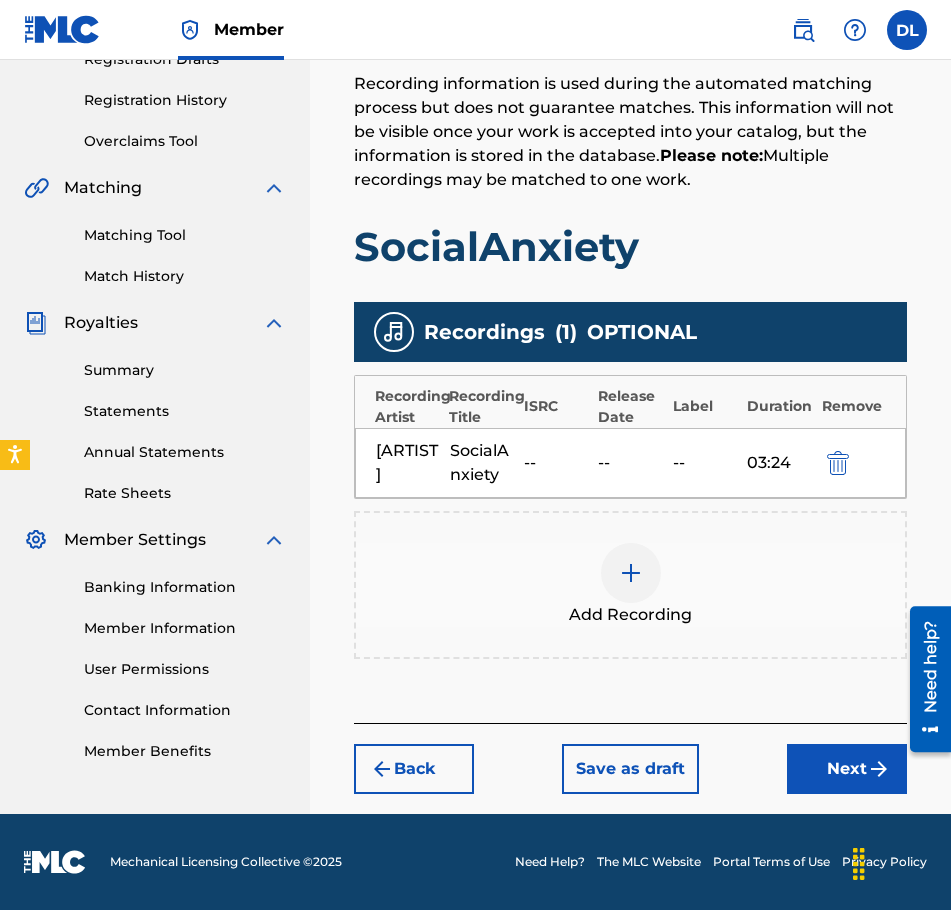 click on "Next" at bounding box center (847, 769) 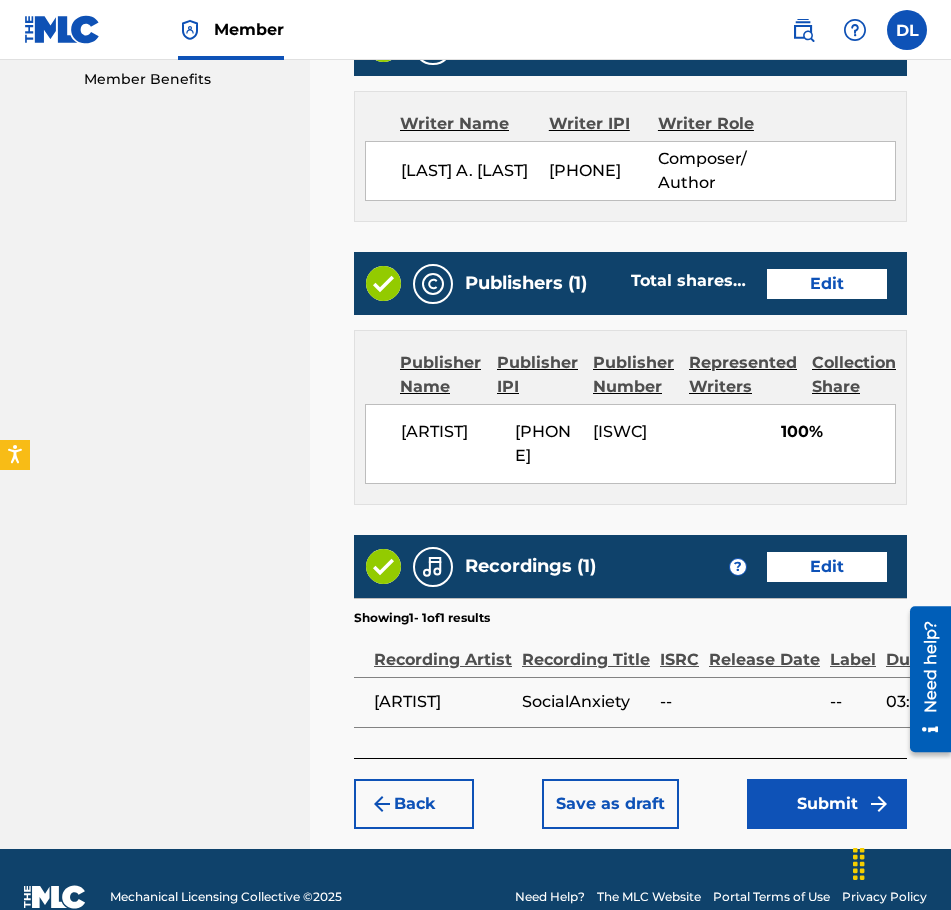 scroll, scrollTop: 1065, scrollLeft: 0, axis: vertical 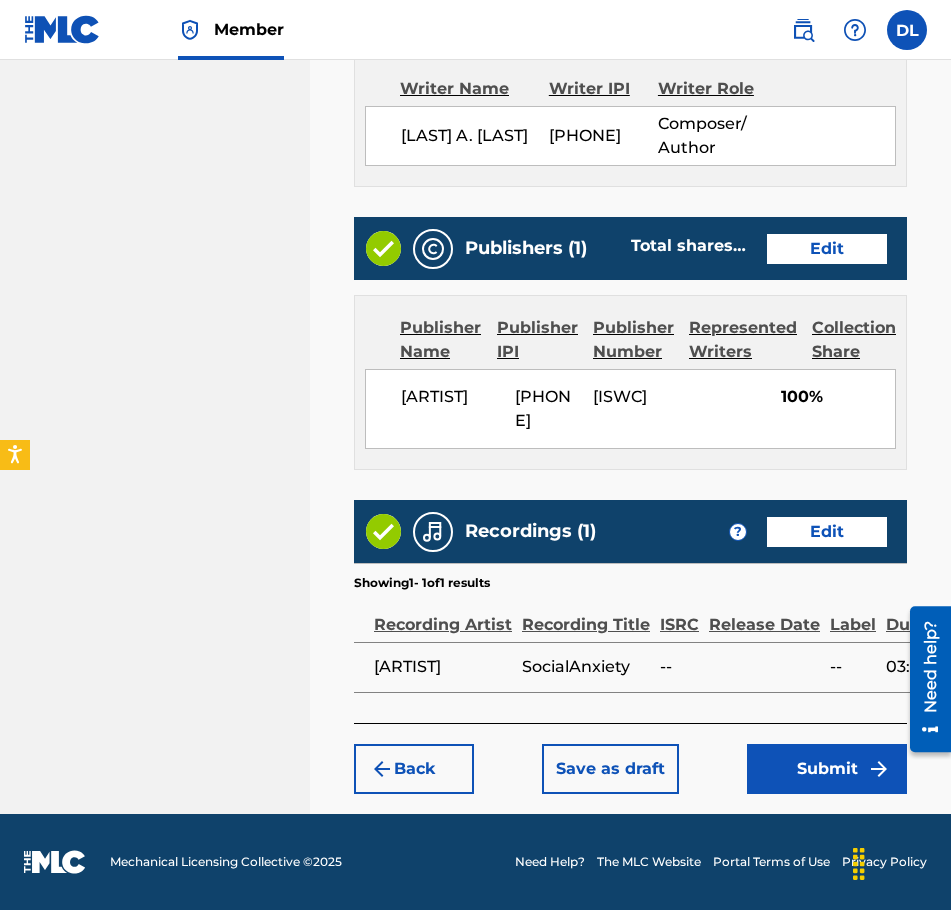 click on "Submit" at bounding box center [827, 769] 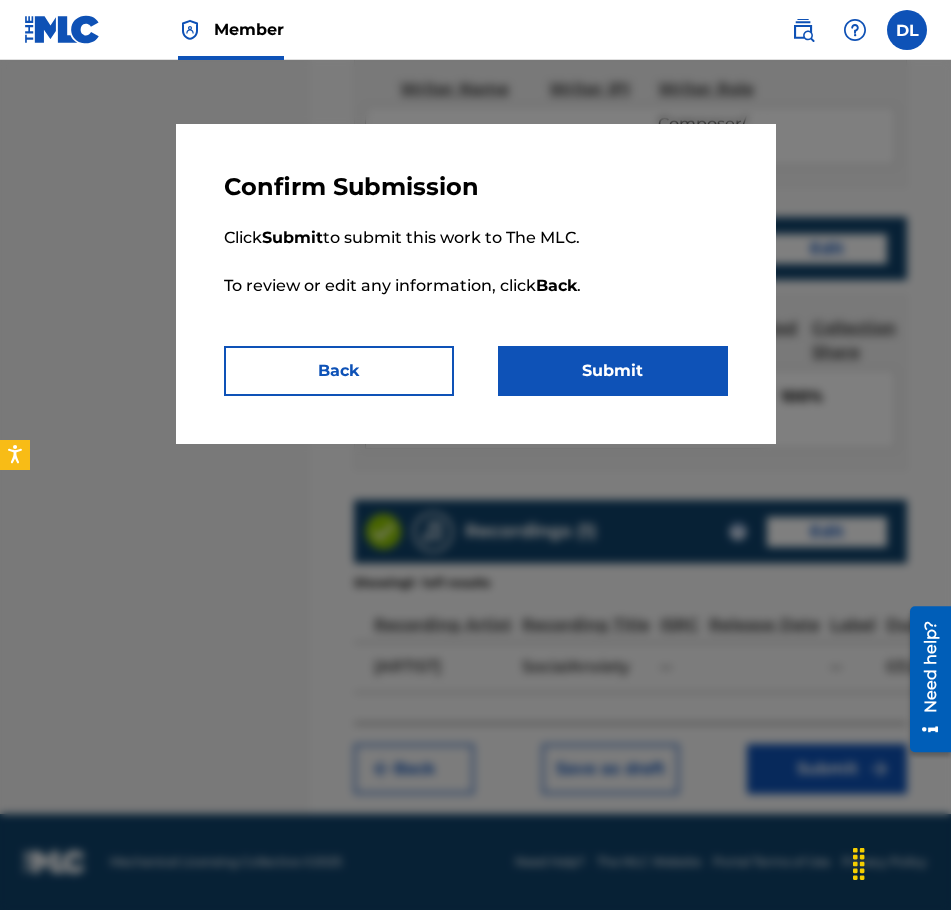click on "Submit" at bounding box center [613, 371] 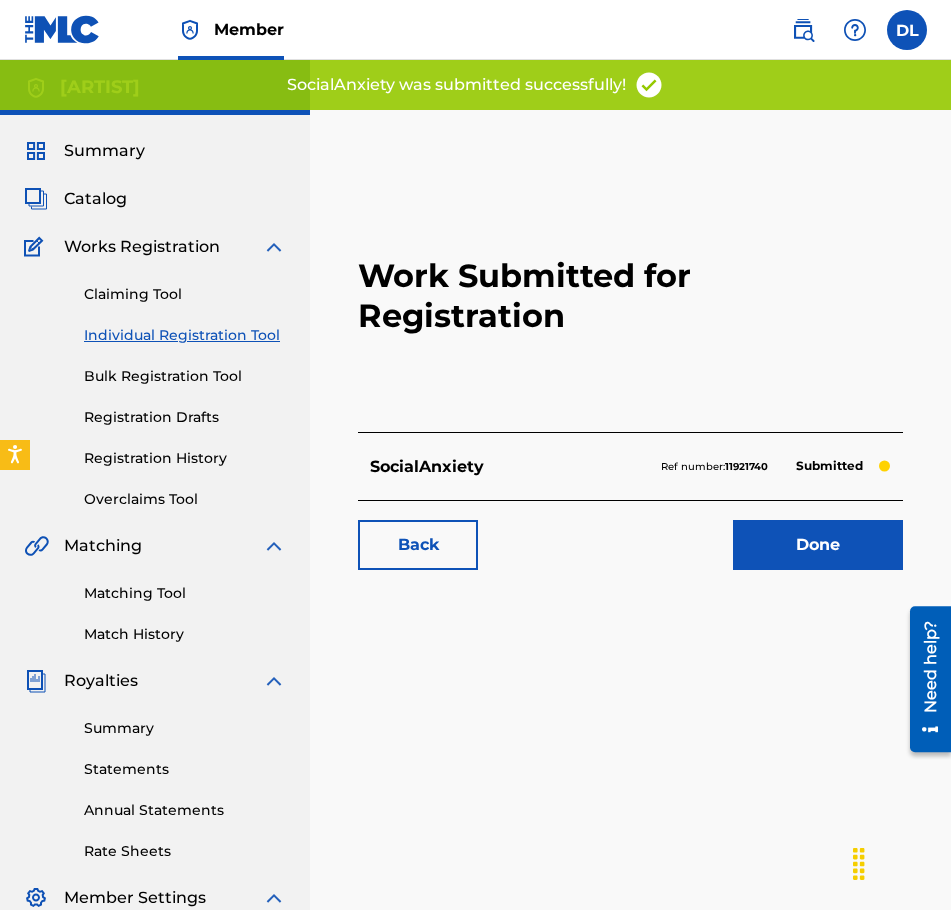 click on "Done" at bounding box center [818, 545] 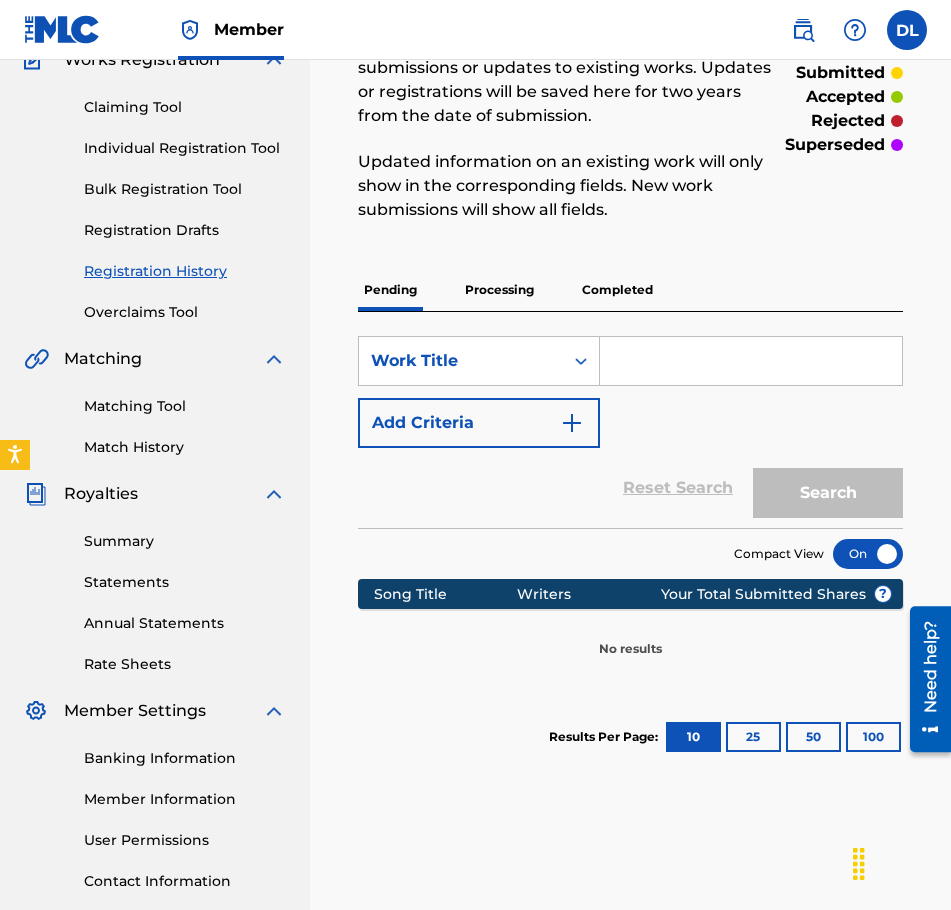 scroll, scrollTop: 200, scrollLeft: 0, axis: vertical 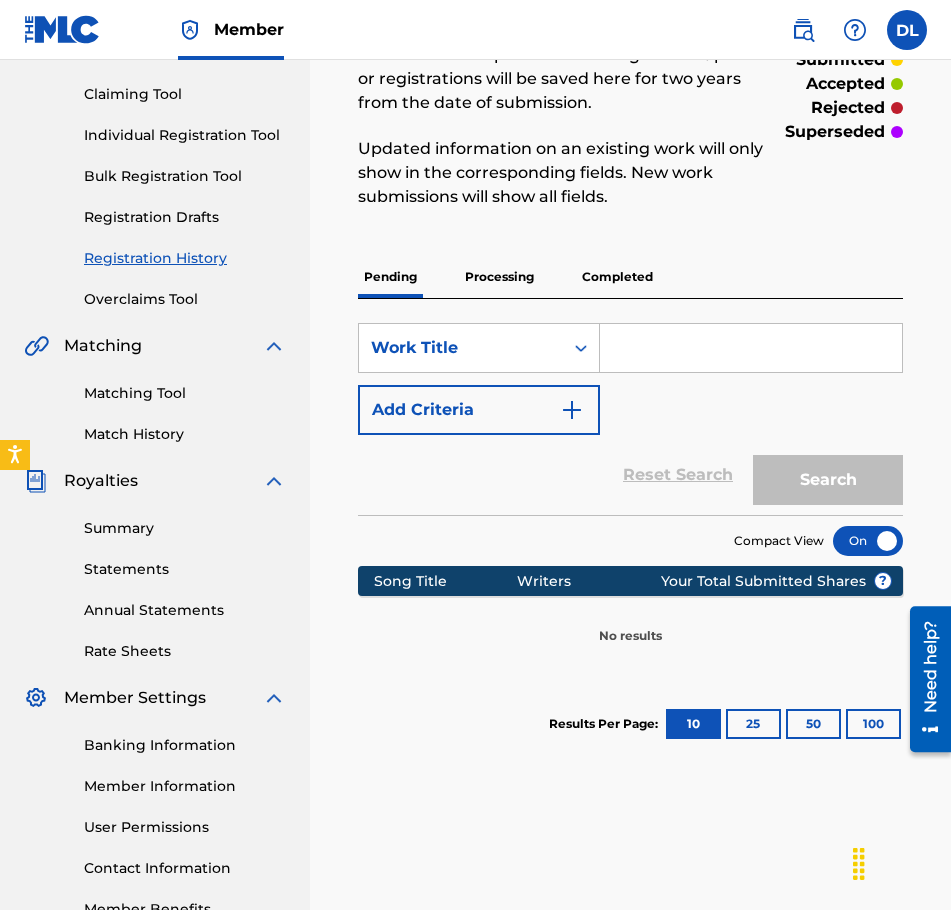 click on "Processing" at bounding box center (499, 277) 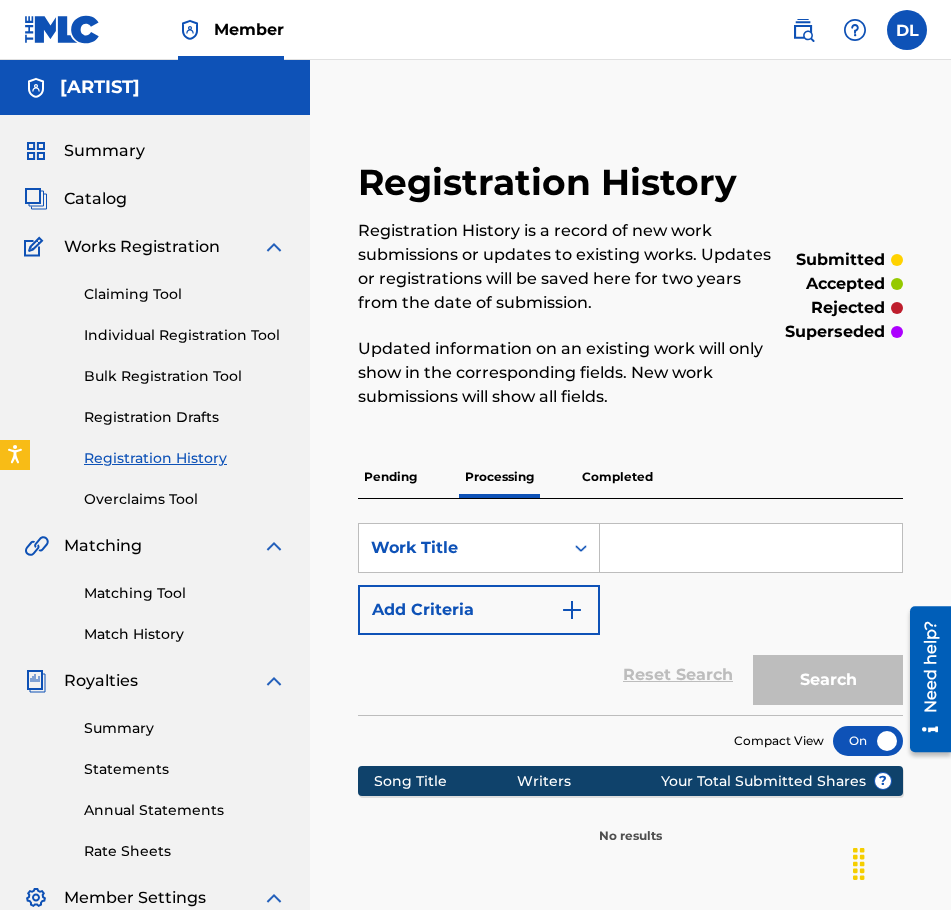 click on "Completed" at bounding box center (617, 477) 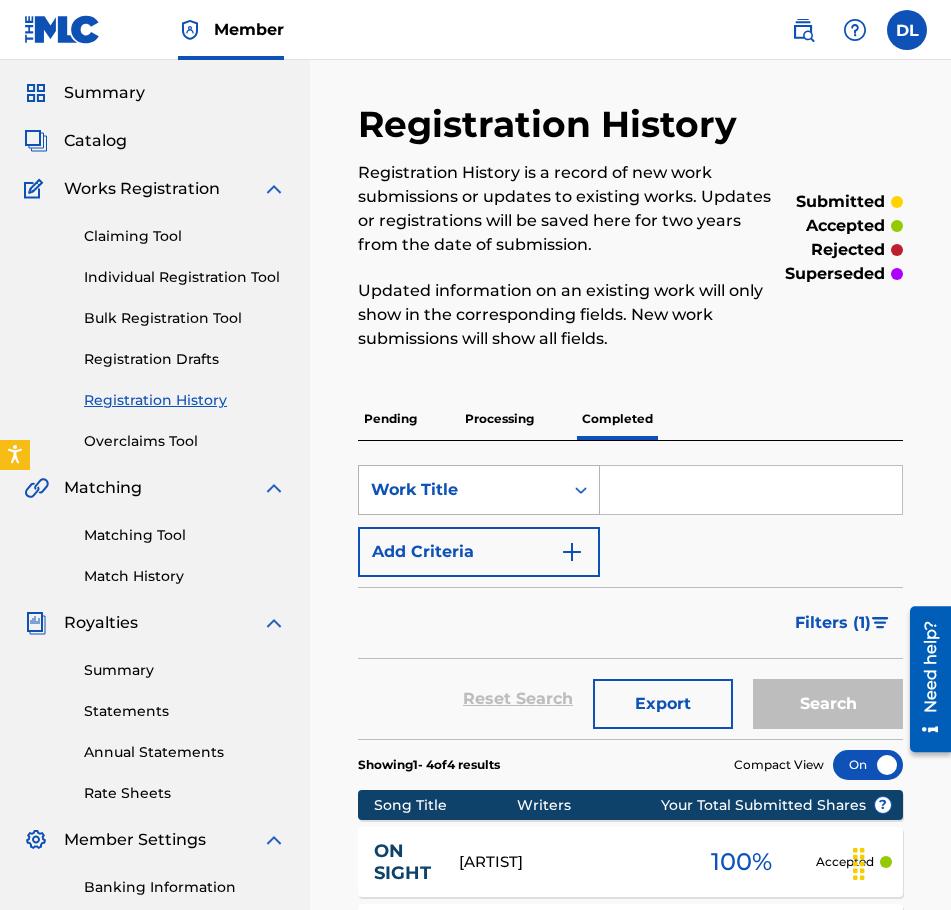 scroll, scrollTop: 0, scrollLeft: 0, axis: both 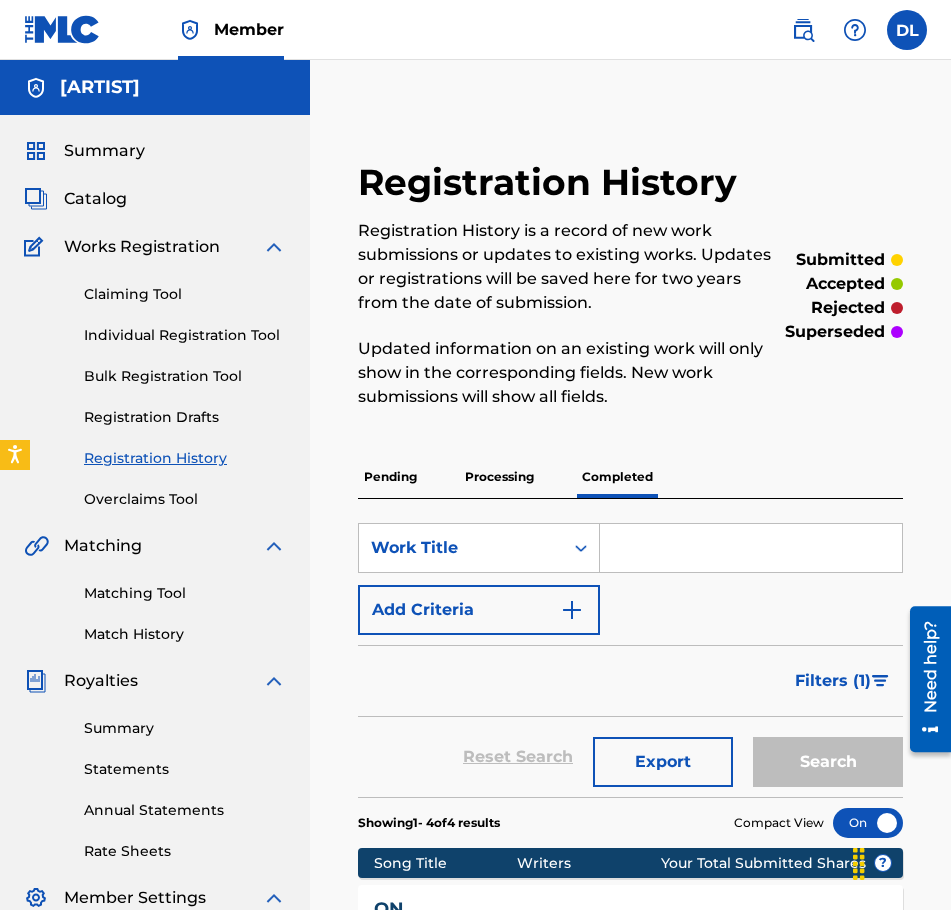 click on "Pending" at bounding box center (390, 477) 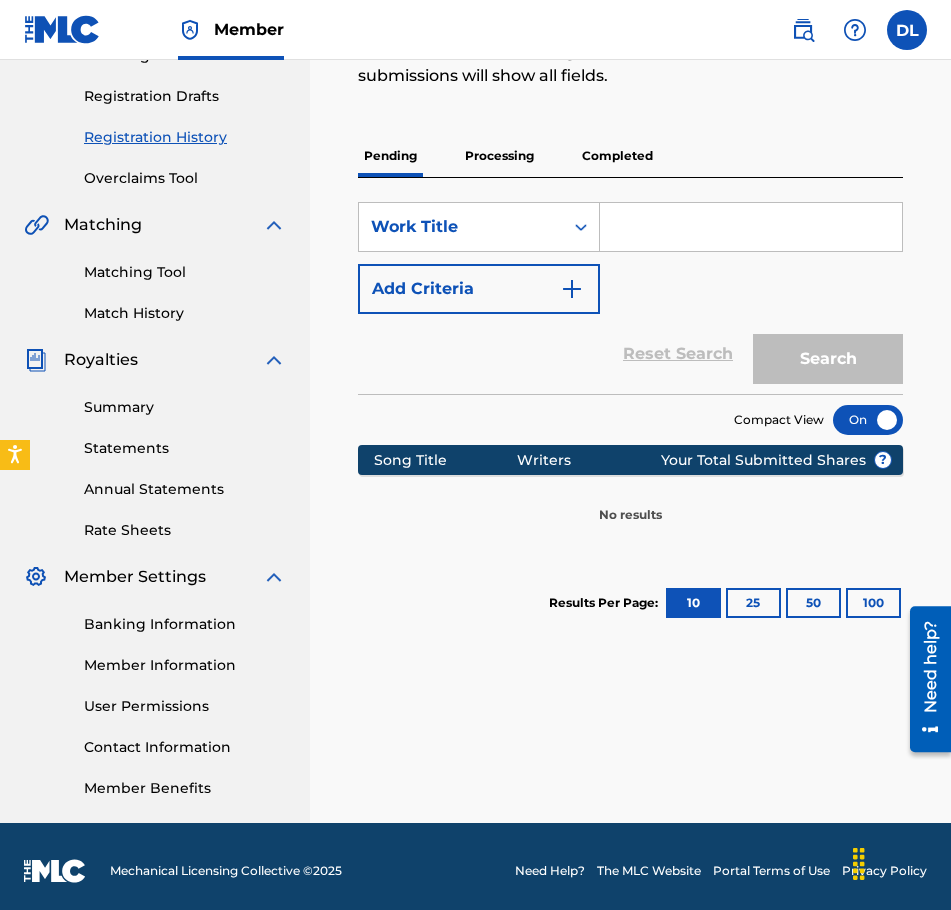 scroll, scrollTop: 330, scrollLeft: 0, axis: vertical 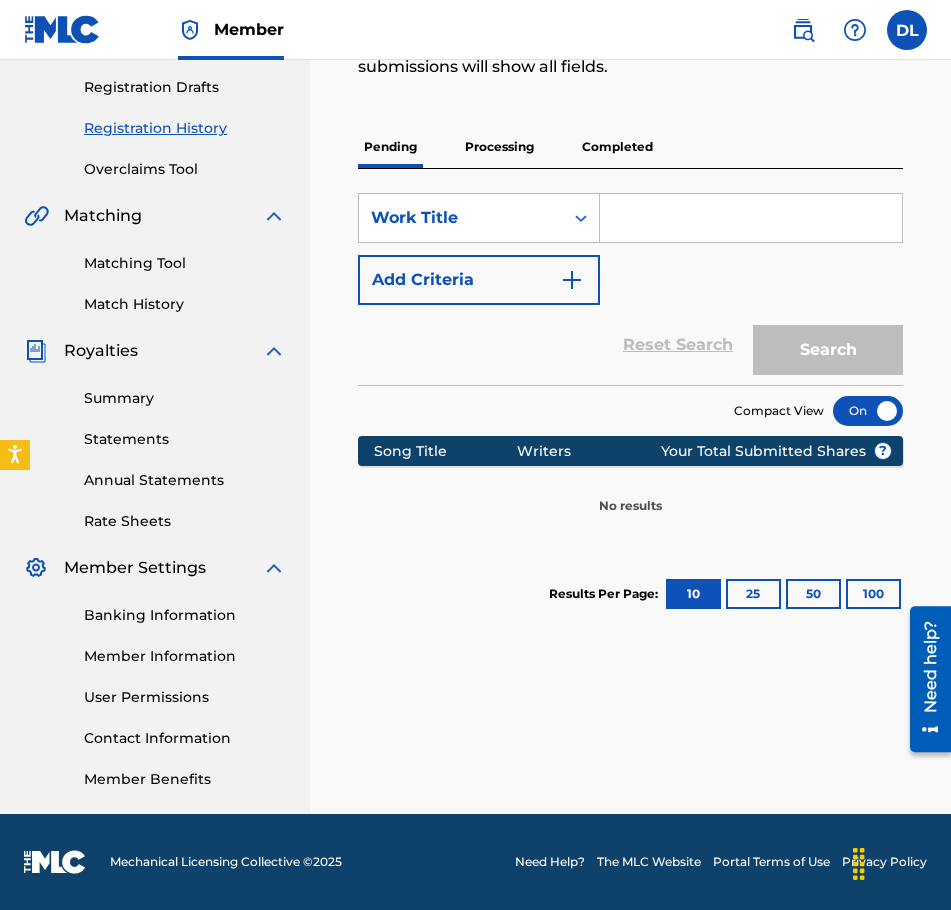 click at bounding box center (868, 411) 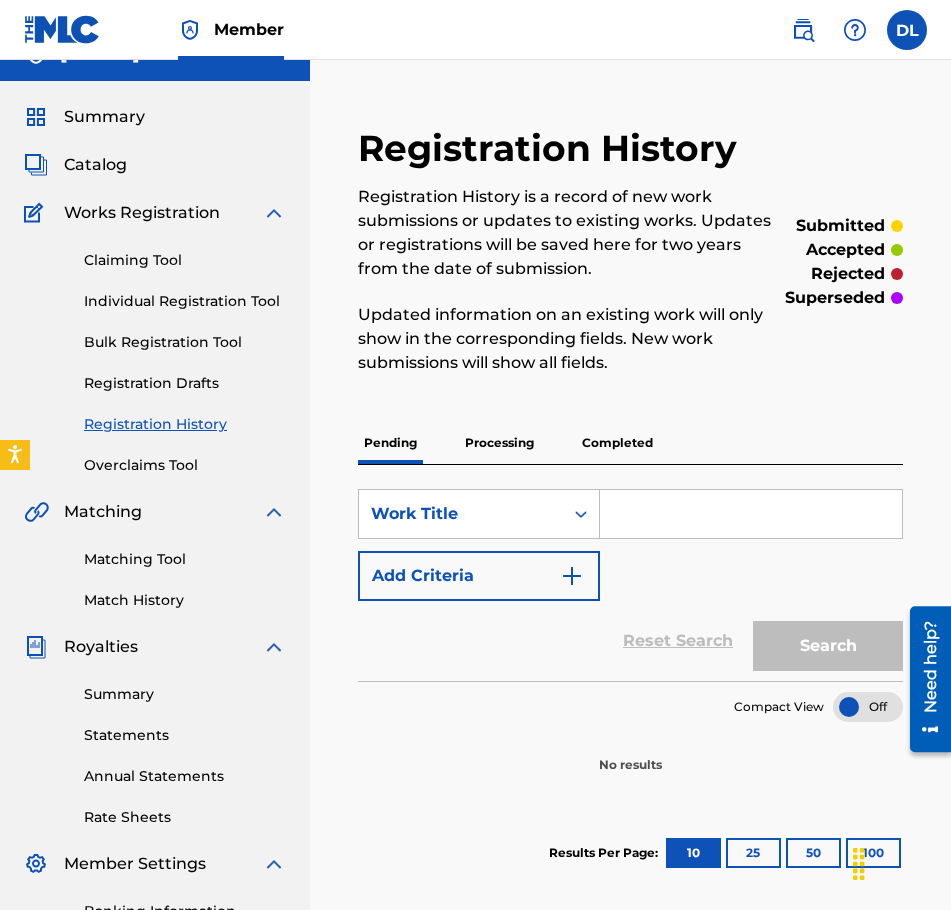 scroll, scrollTop: 0, scrollLeft: 0, axis: both 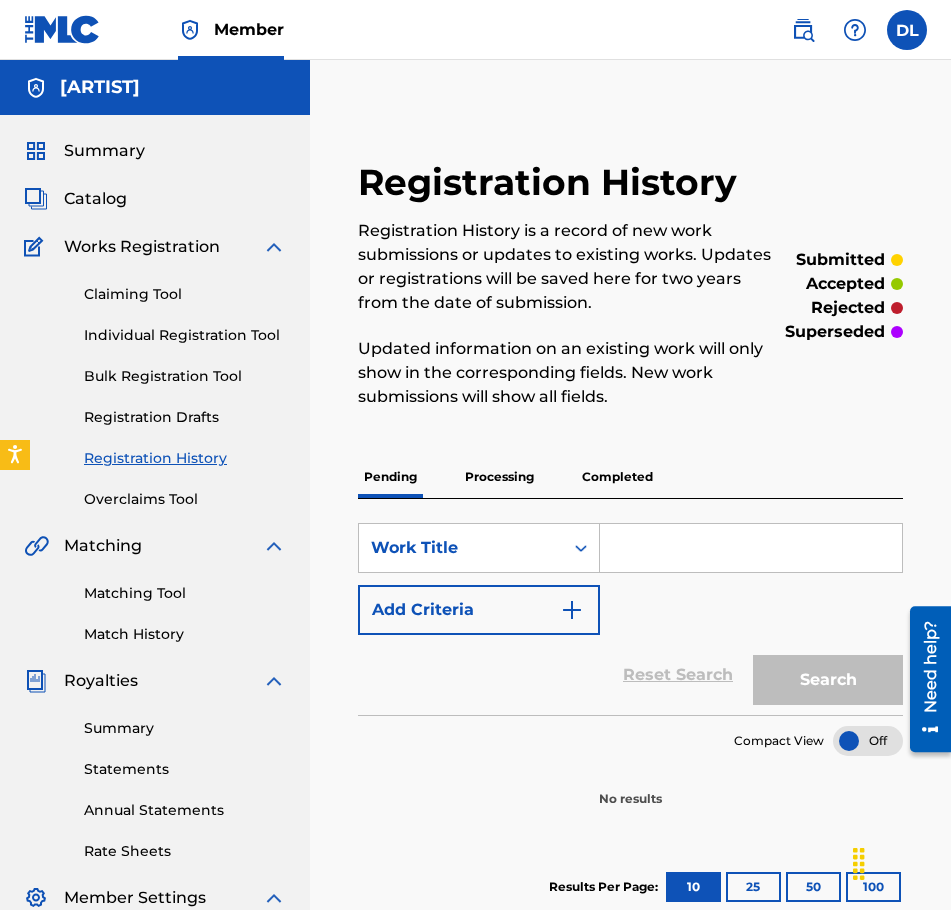 click on "Individual Registration Tool" at bounding box center [185, 335] 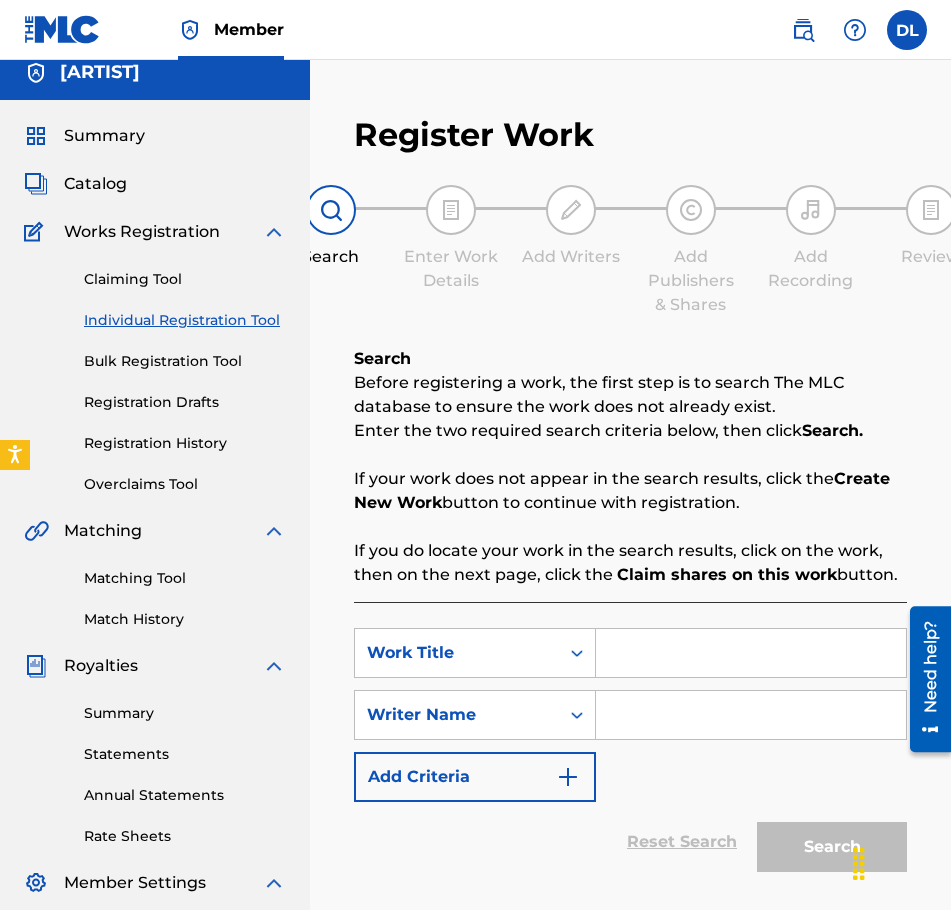 scroll, scrollTop: 0, scrollLeft: 0, axis: both 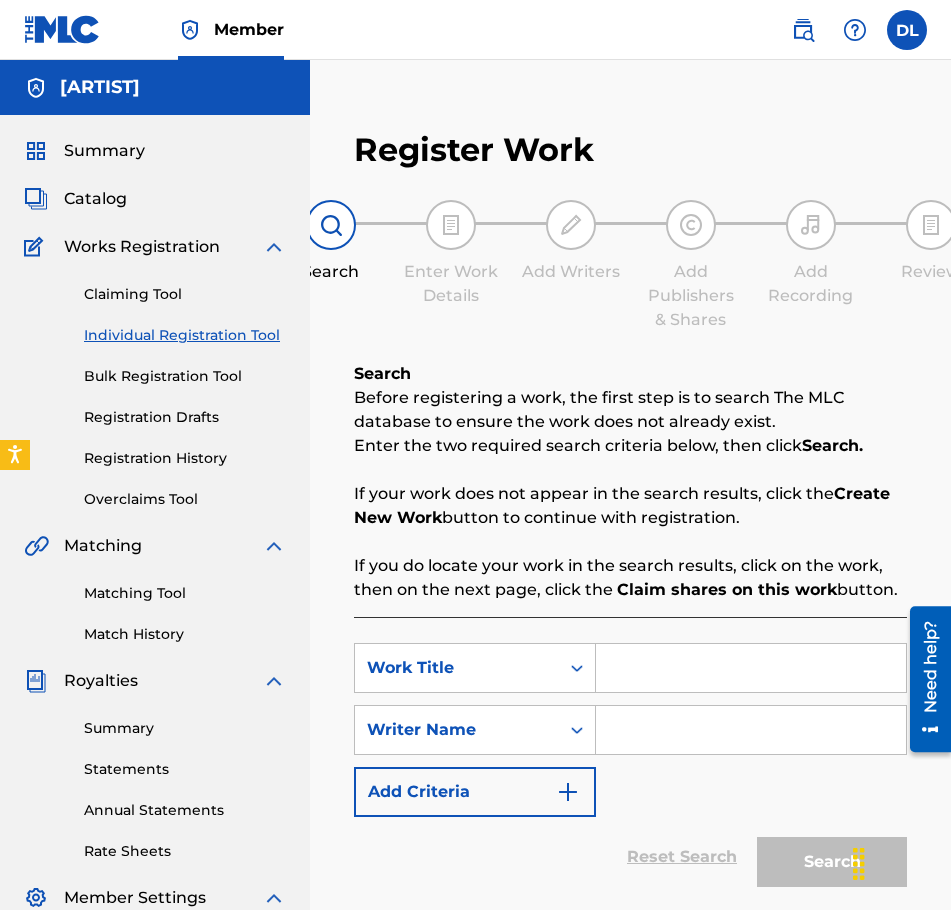 click on "Registration Drafts" at bounding box center (185, 417) 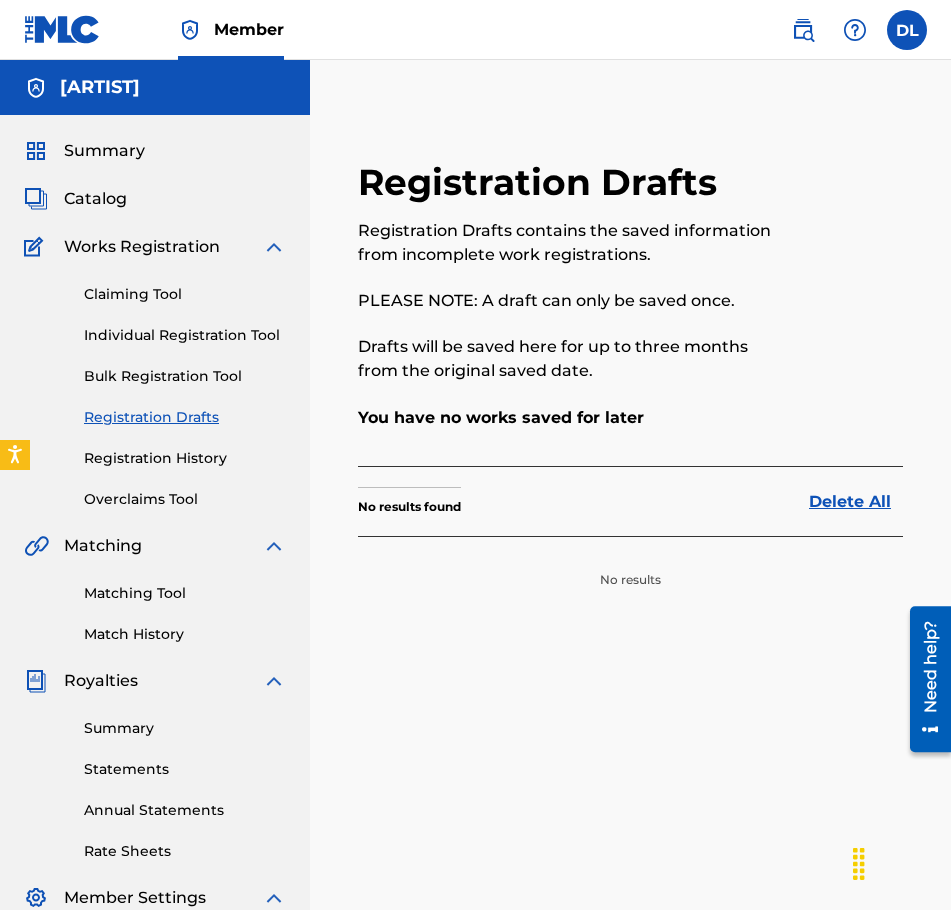 click on "Bulk Registration Tool" at bounding box center [185, 376] 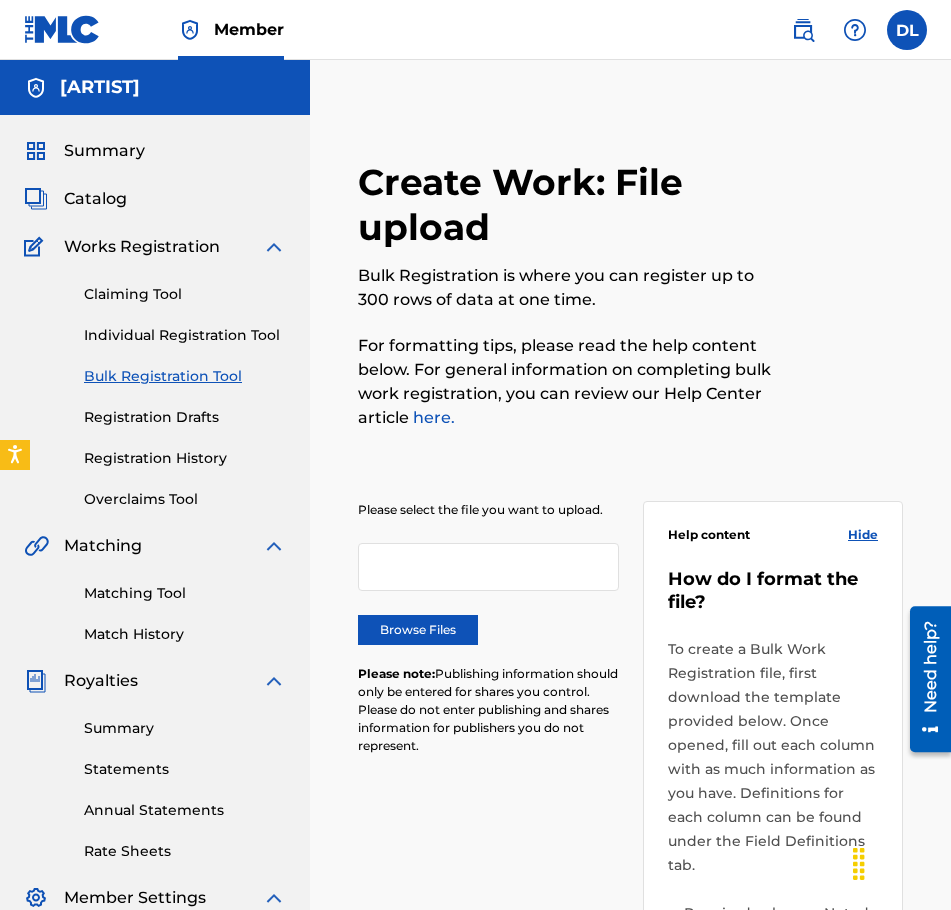 click on "Individual Registration Tool" at bounding box center (185, 335) 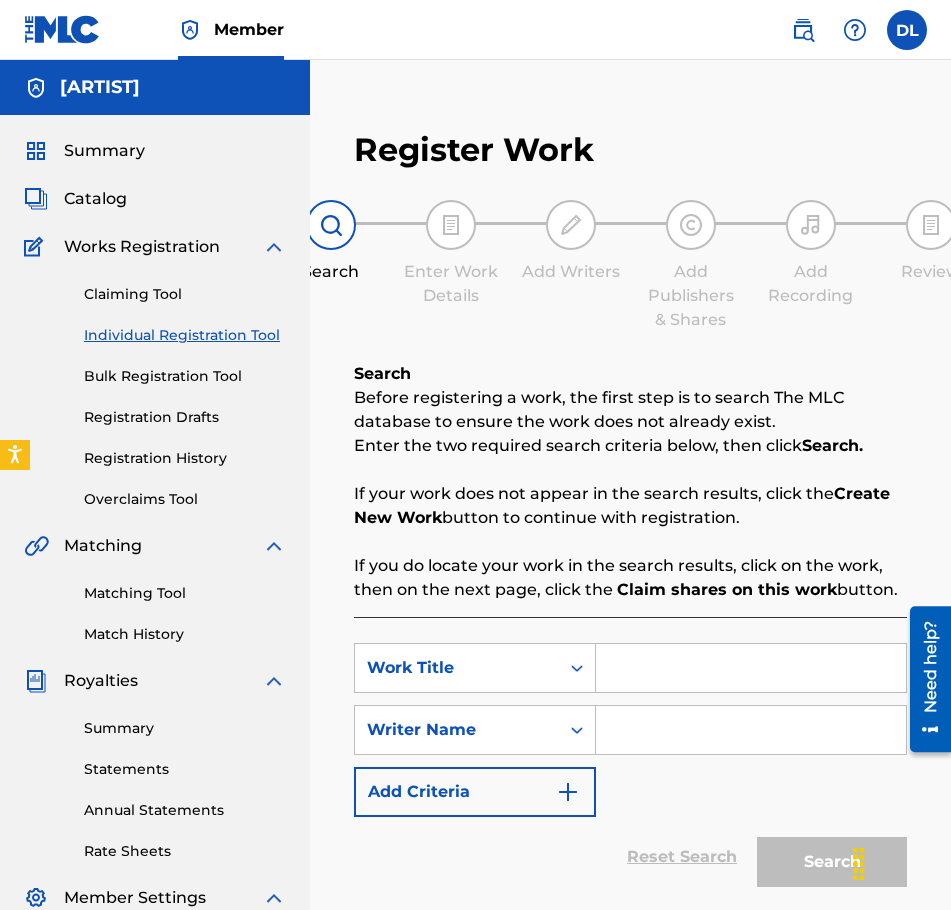 click on "Claiming Tool" at bounding box center (185, 294) 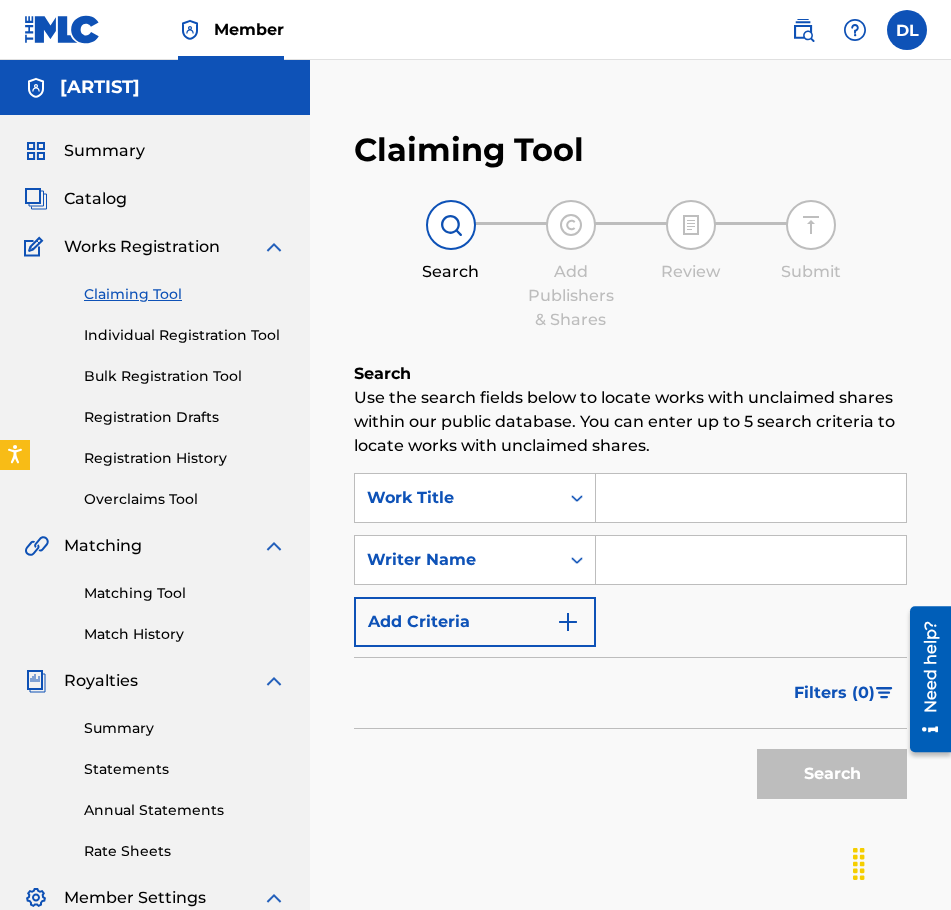 click on "Catalog" at bounding box center [95, 199] 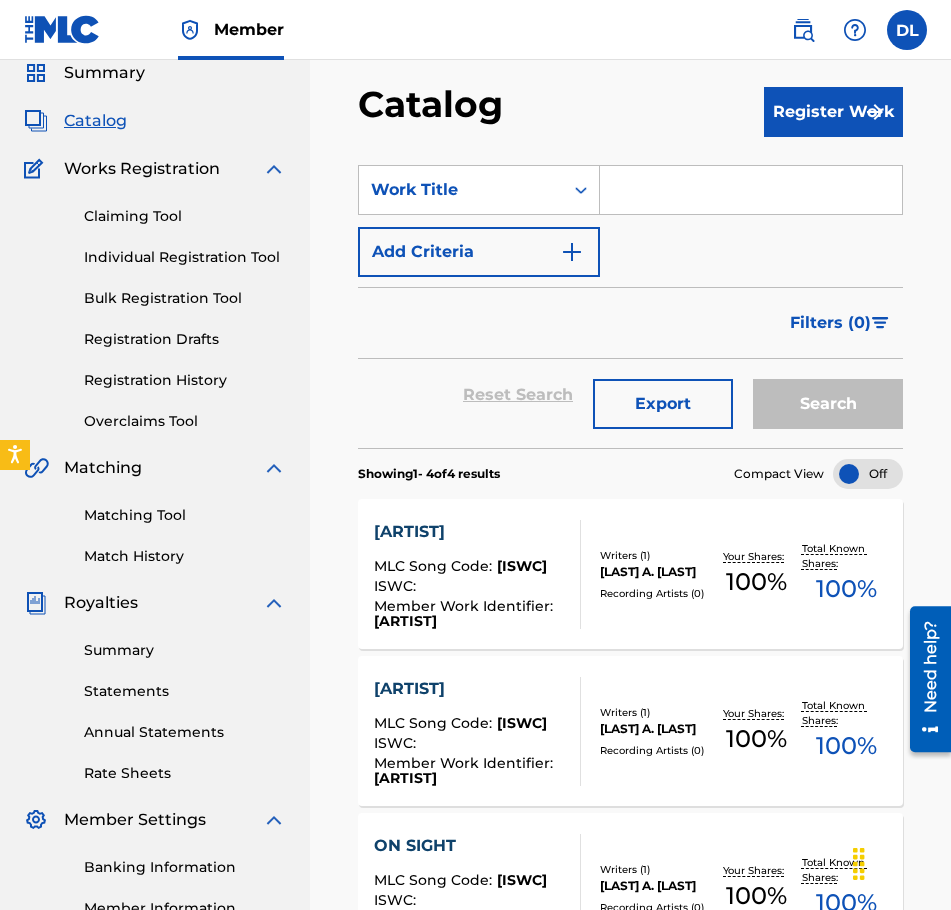 scroll, scrollTop: 0, scrollLeft: 0, axis: both 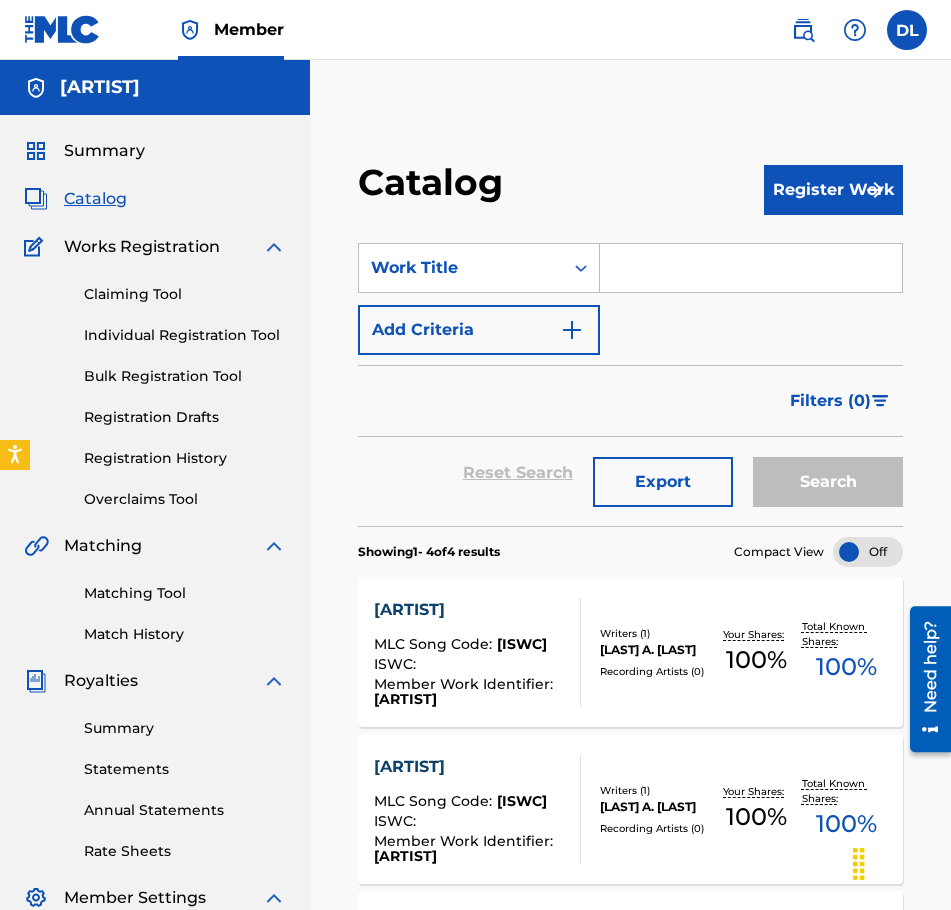 click on "Overclaims Tool" at bounding box center (185, 499) 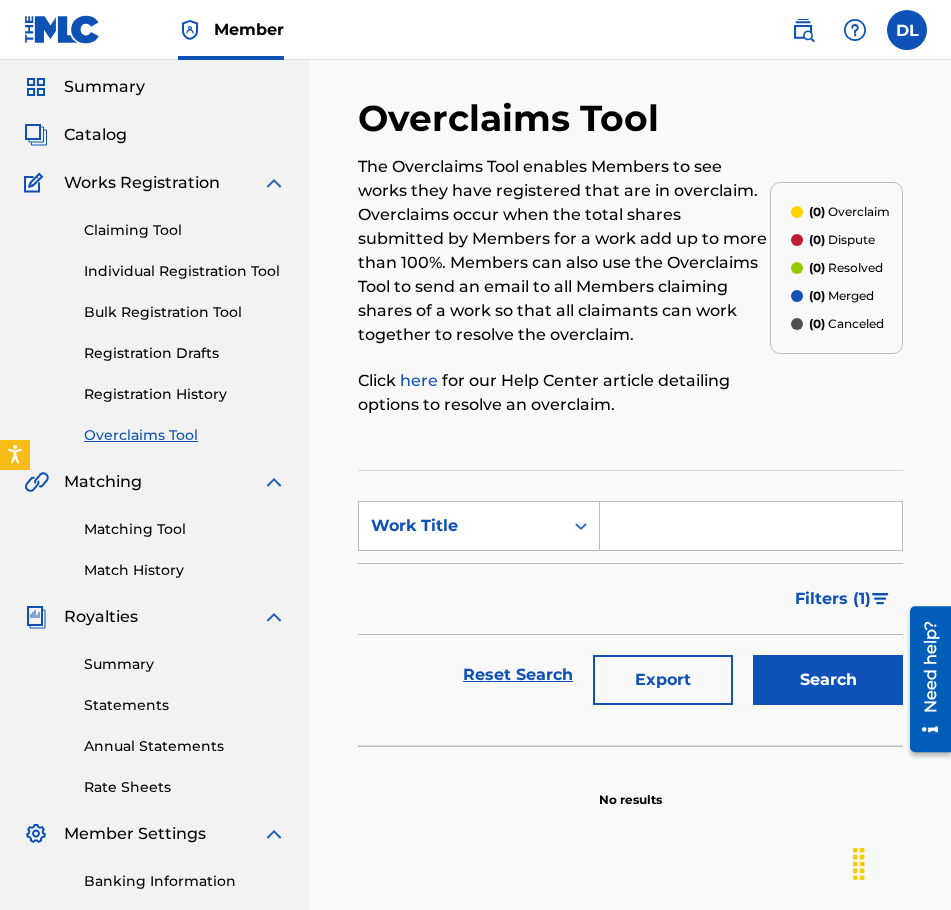 scroll, scrollTop: 100, scrollLeft: 0, axis: vertical 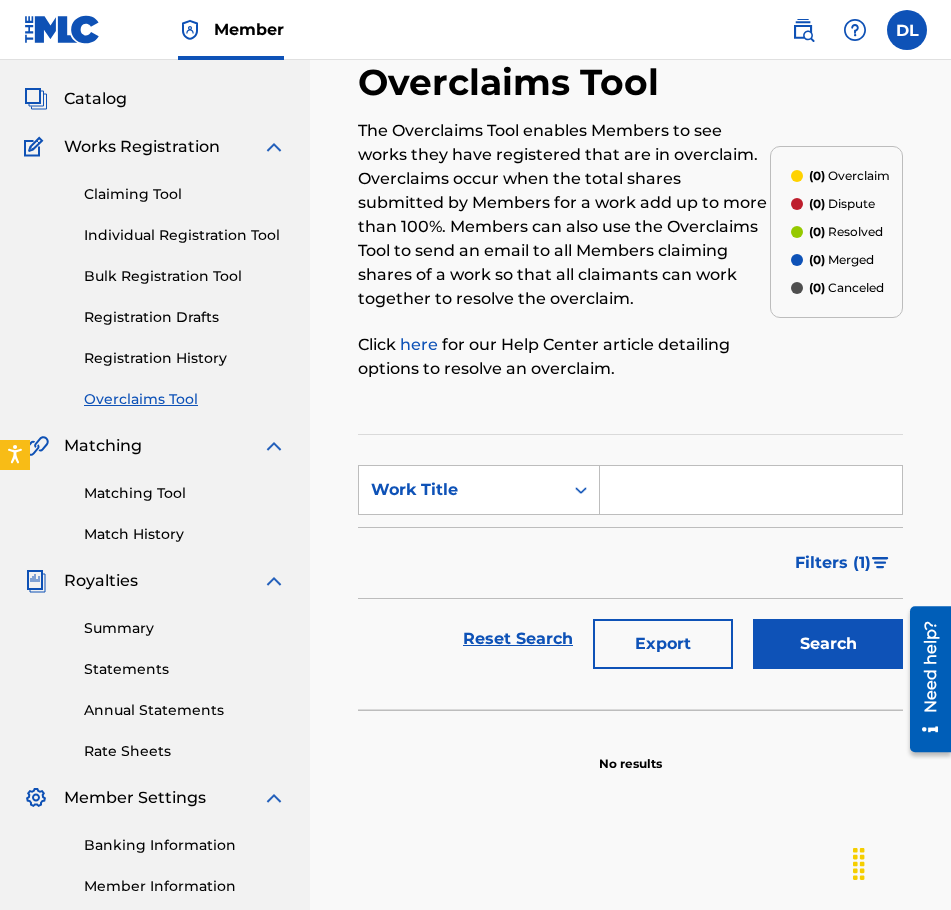 click at bounding box center (751, 490) 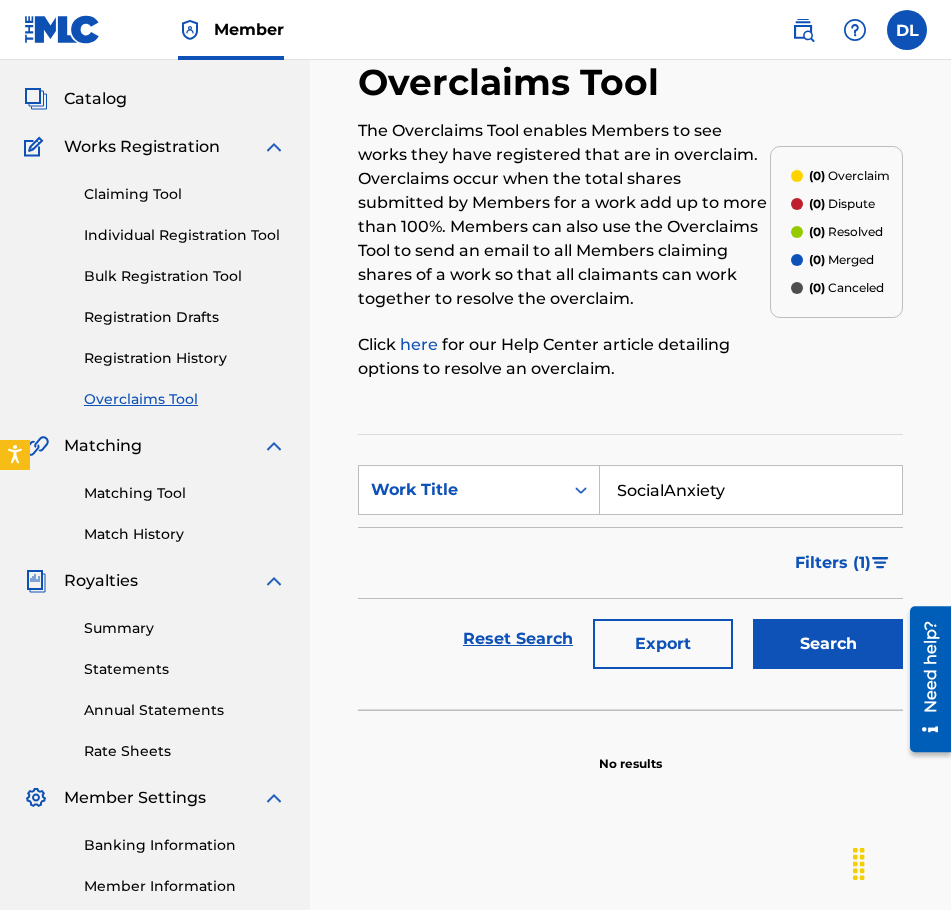 type on "SocialAnxiety" 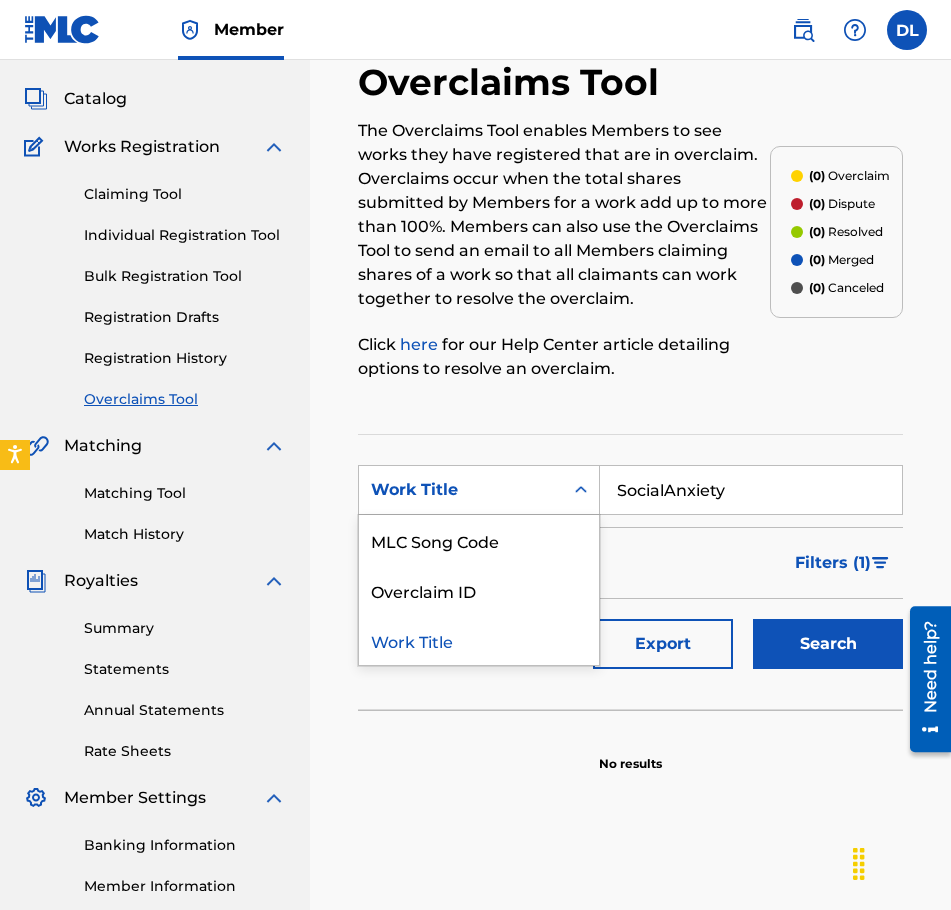 click on "Work Title" at bounding box center [461, 490] 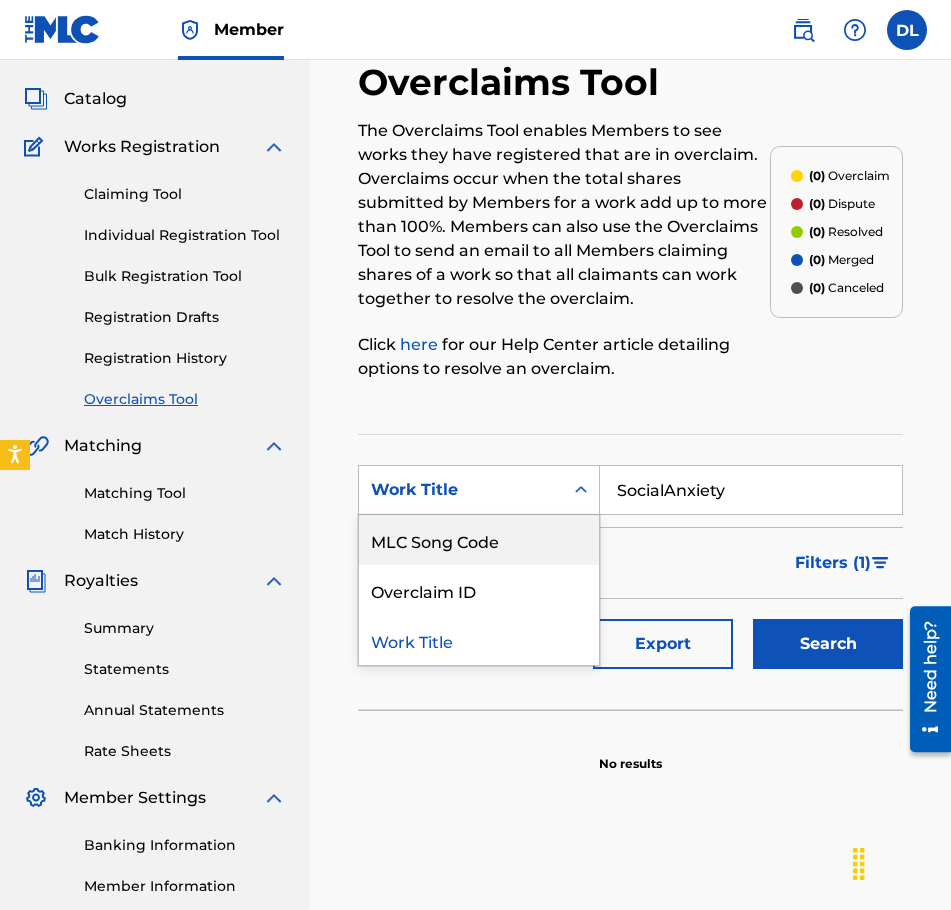 click on "Matching Tool" at bounding box center [185, 493] 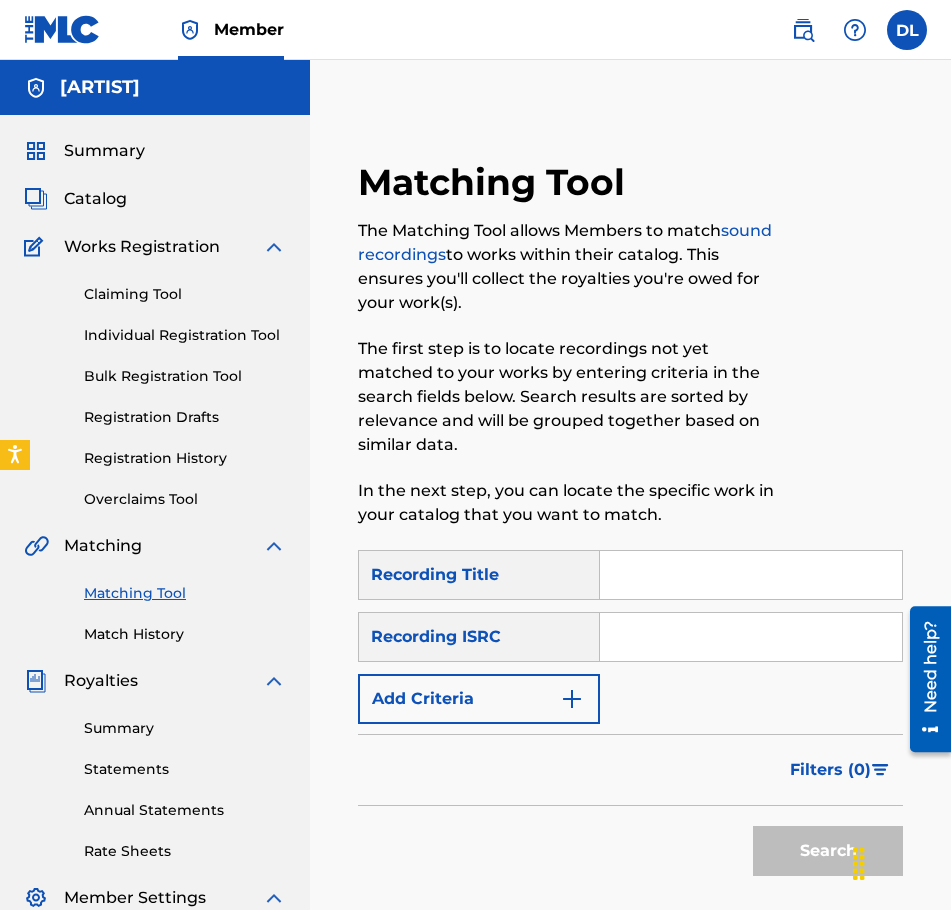 click at bounding box center (751, 575) 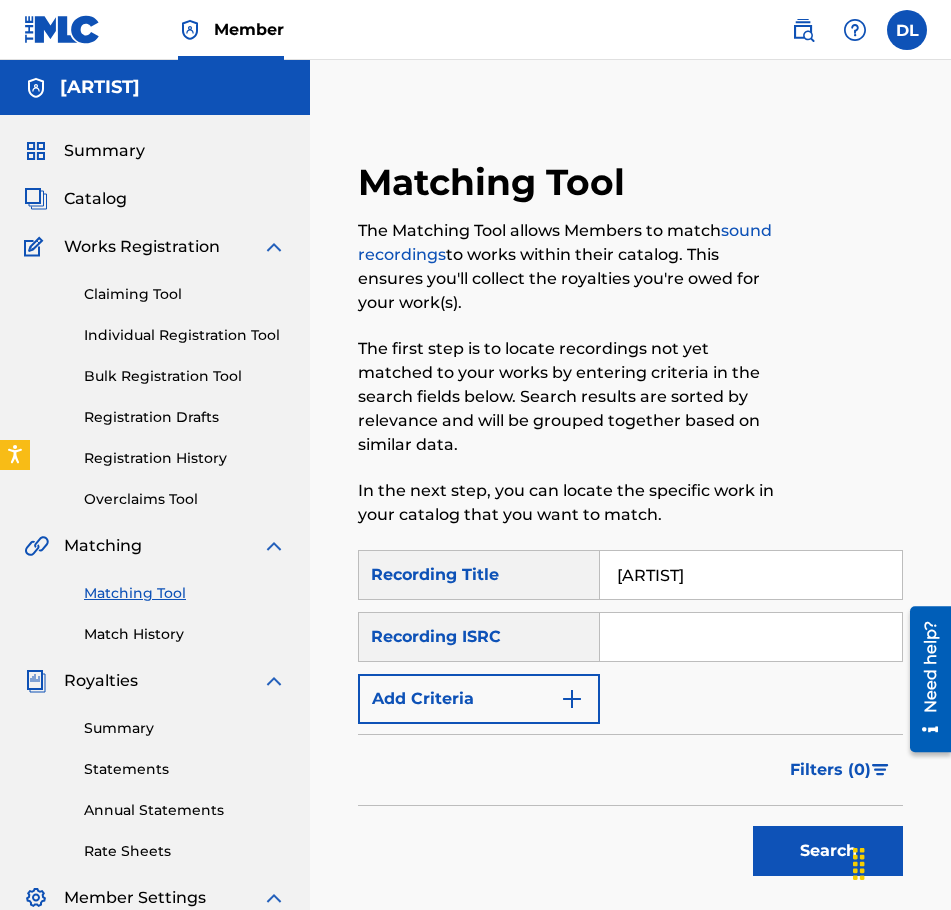 click on "Search" at bounding box center (828, 851) 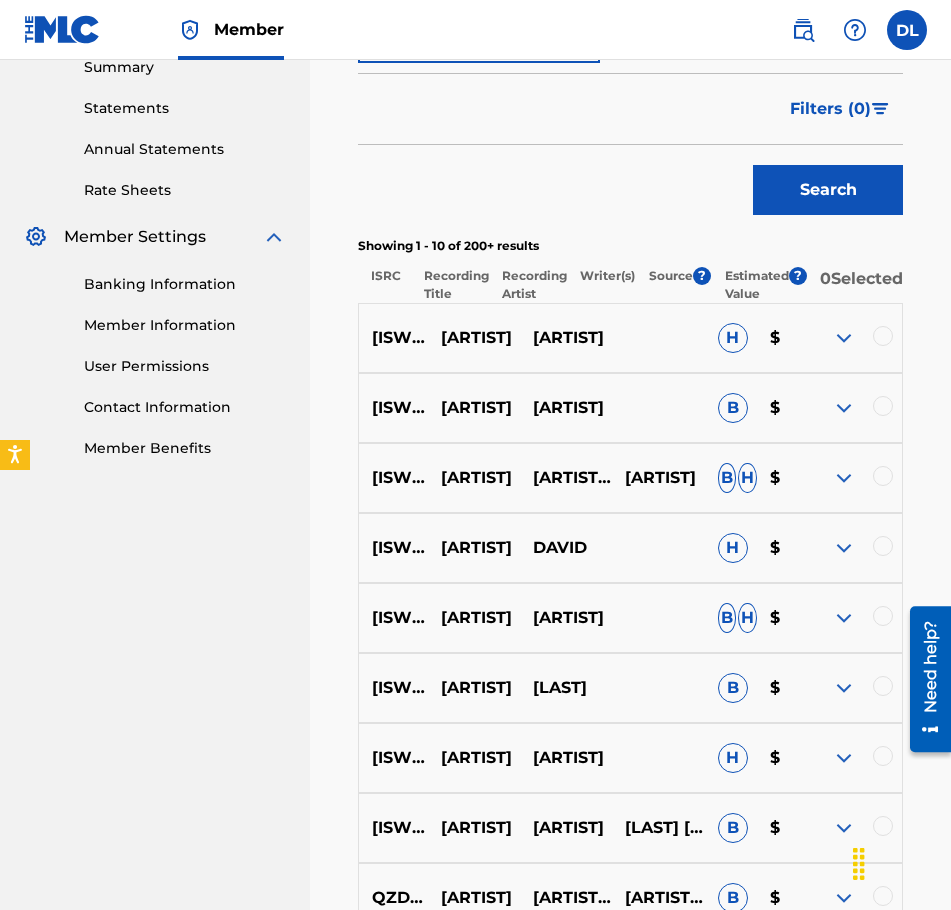 scroll, scrollTop: 600, scrollLeft: 0, axis: vertical 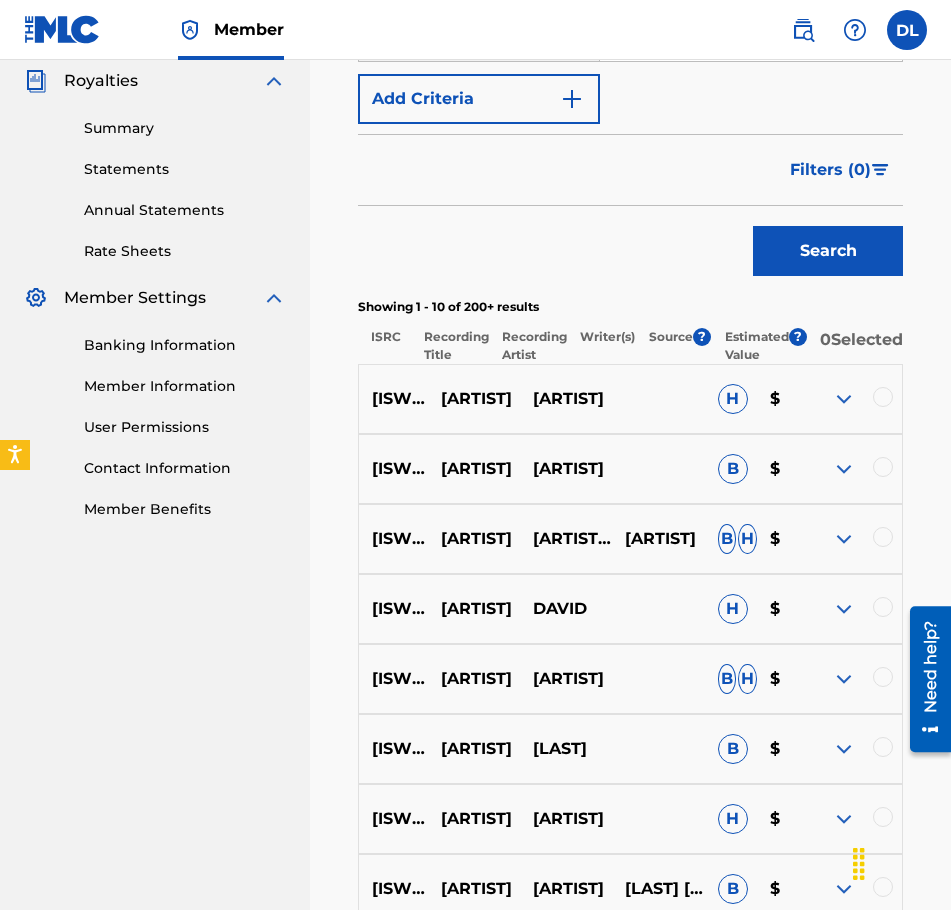 click on "Search" at bounding box center (828, 251) 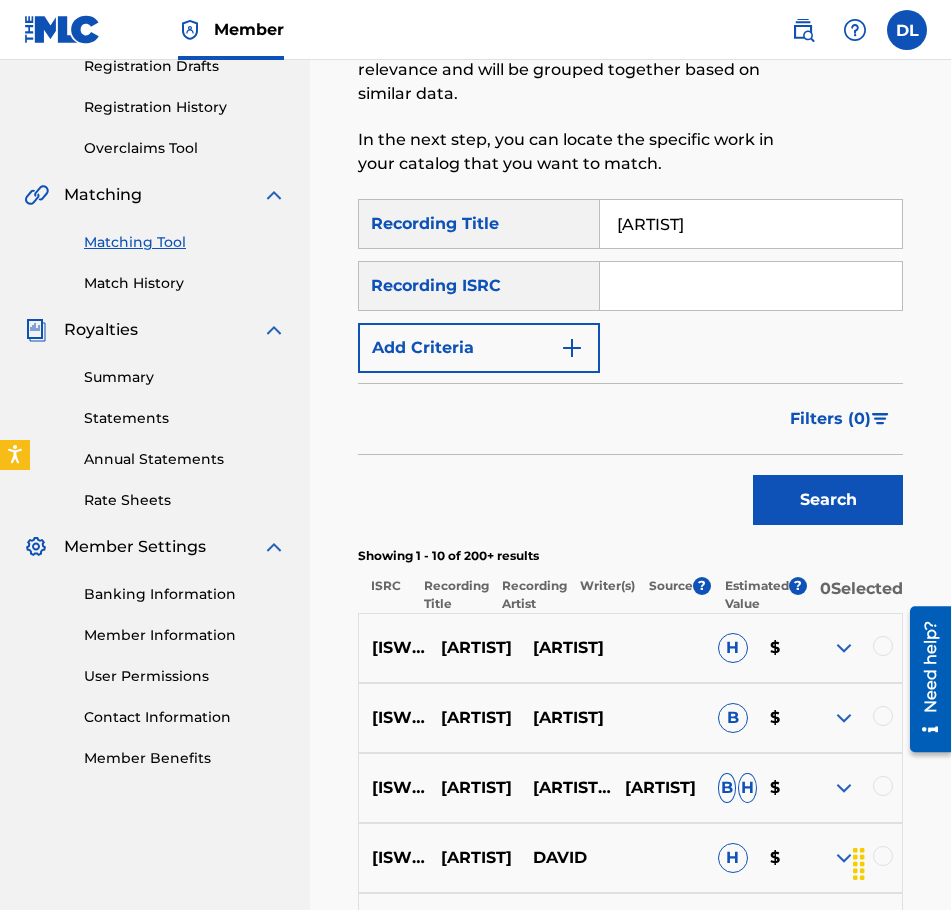 scroll, scrollTop: 300, scrollLeft: 0, axis: vertical 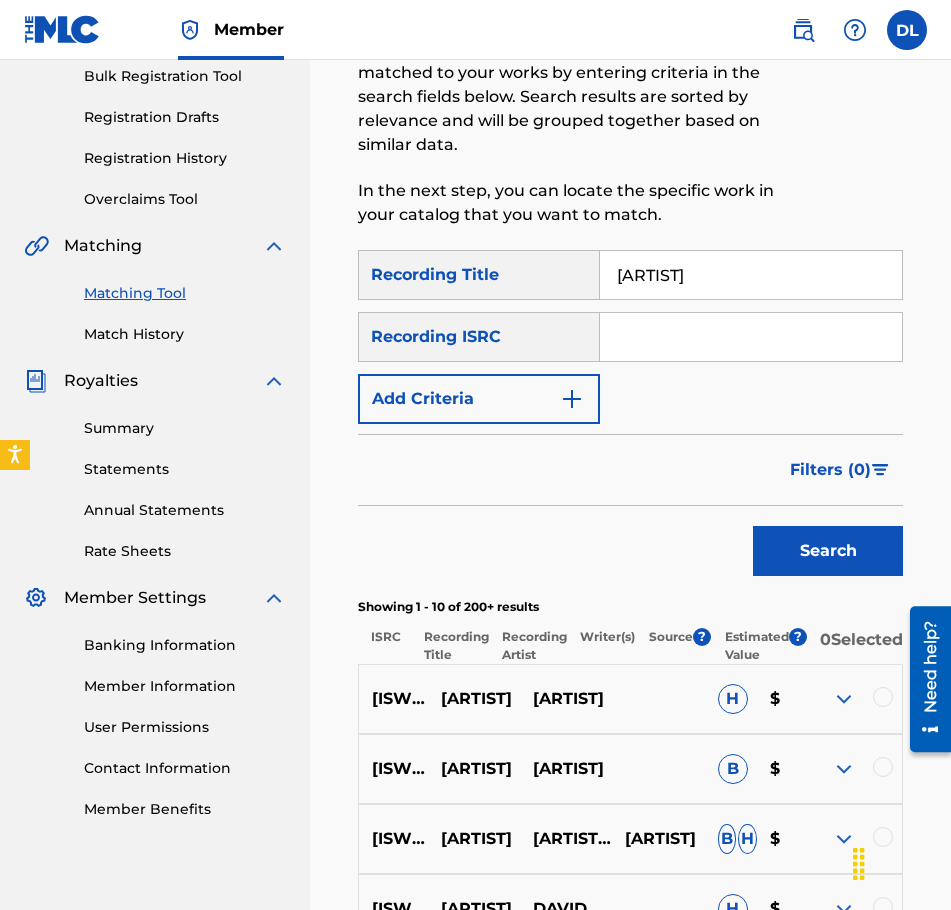 click on "Add Criteria" at bounding box center [479, 399] 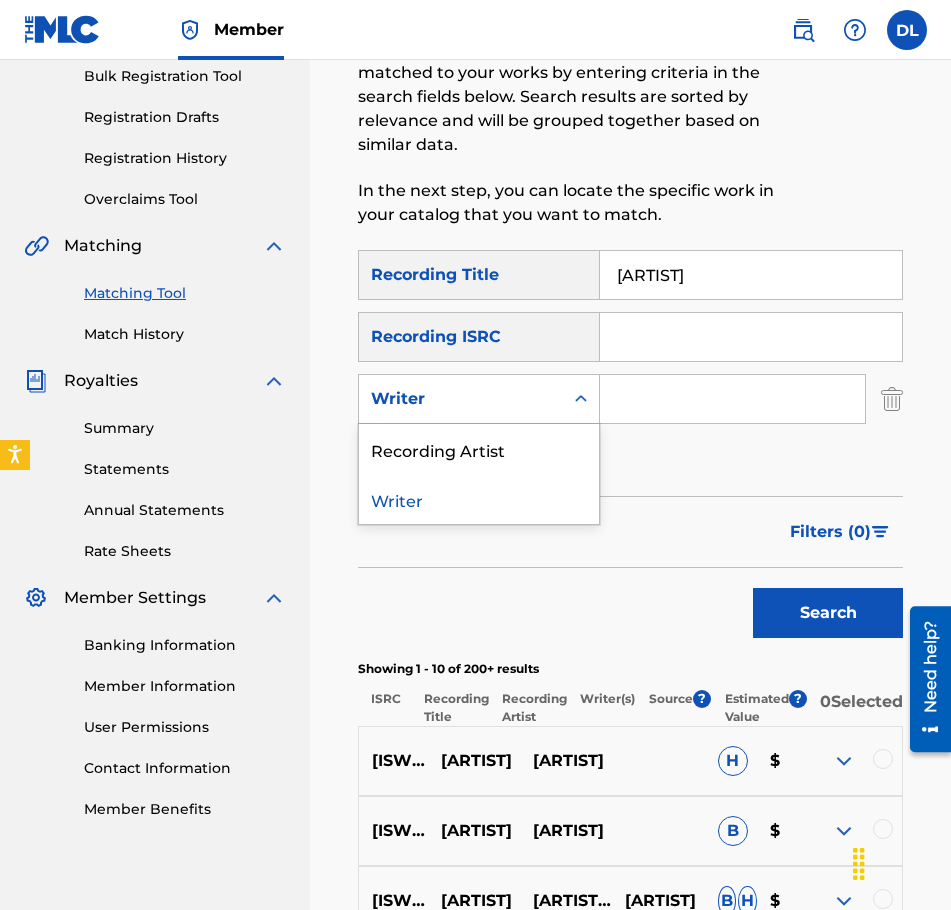 click 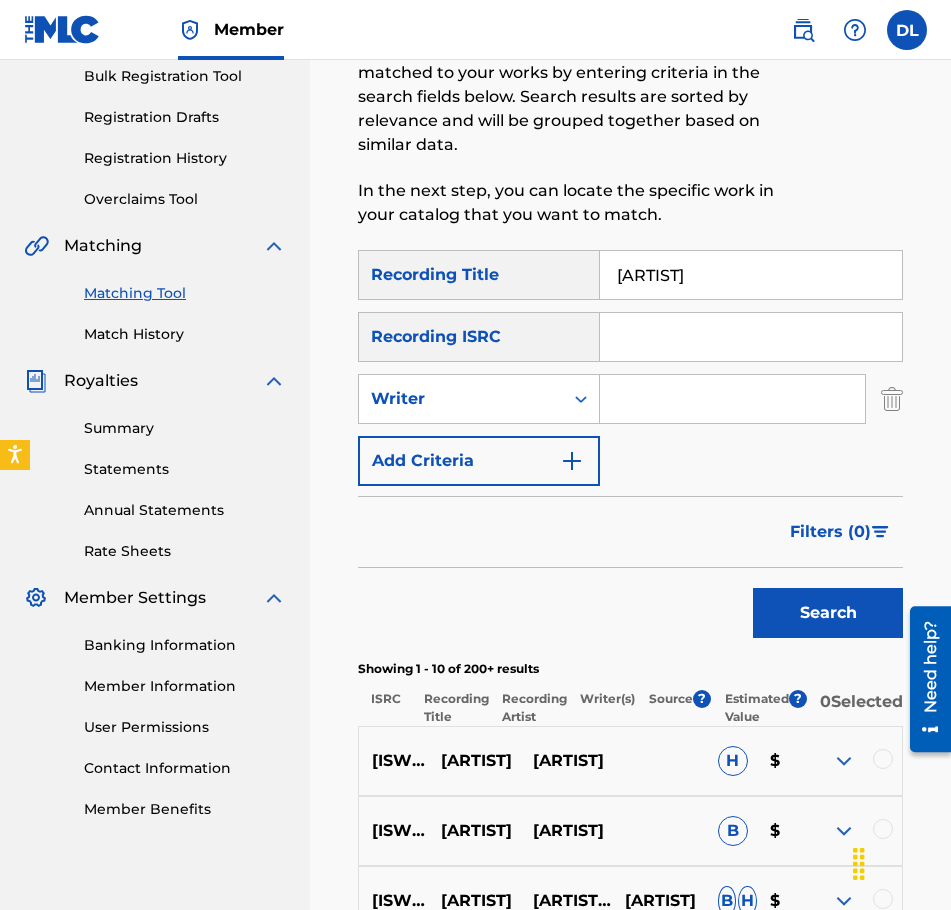 click at bounding box center (732, 399) 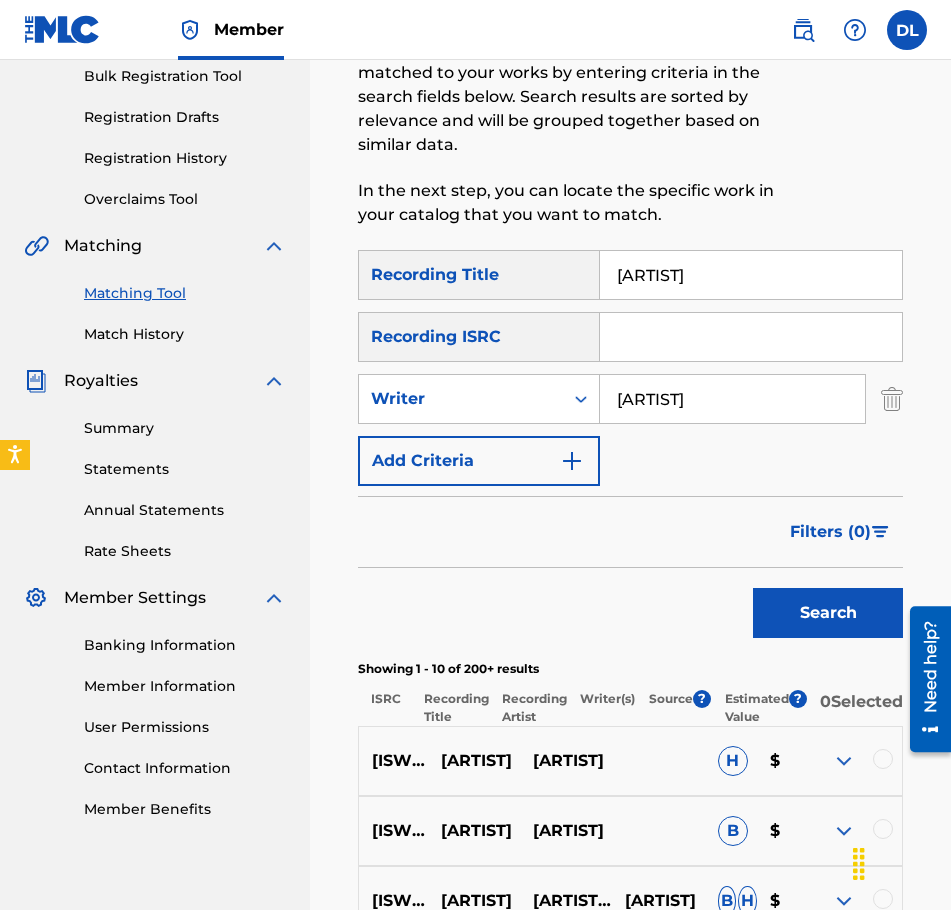 click on "Search" at bounding box center [828, 613] 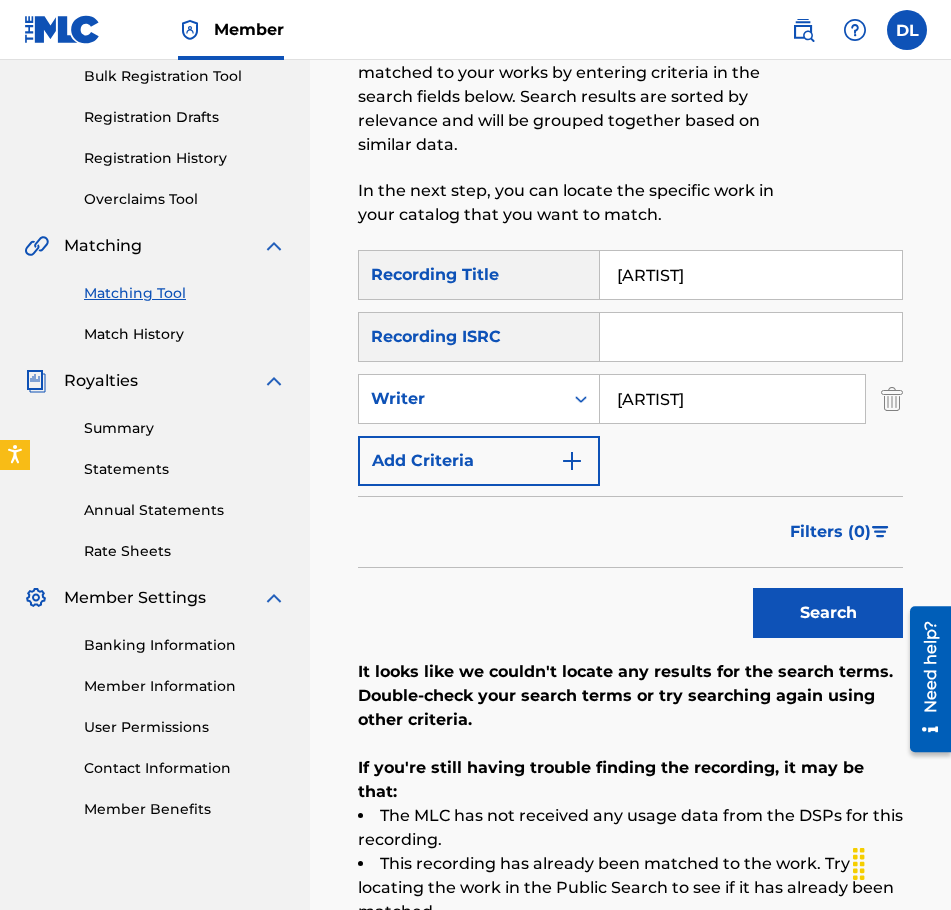 click on "[ARTIST]" at bounding box center (732, 399) 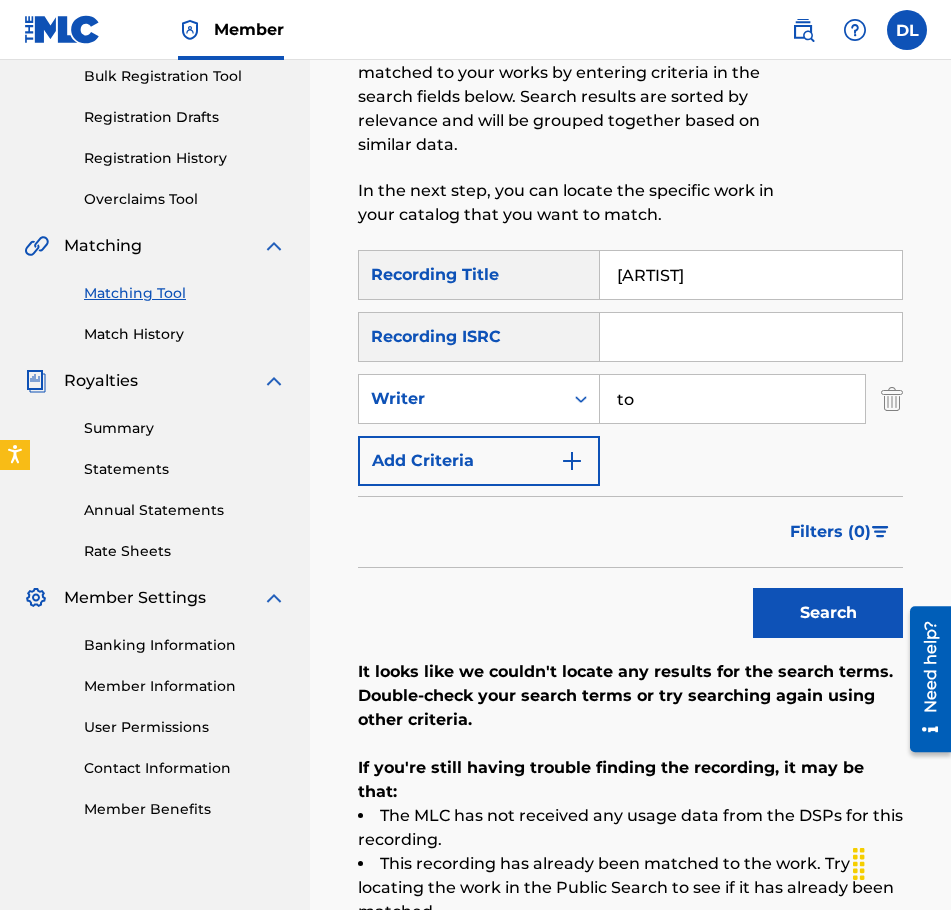 type on "t" 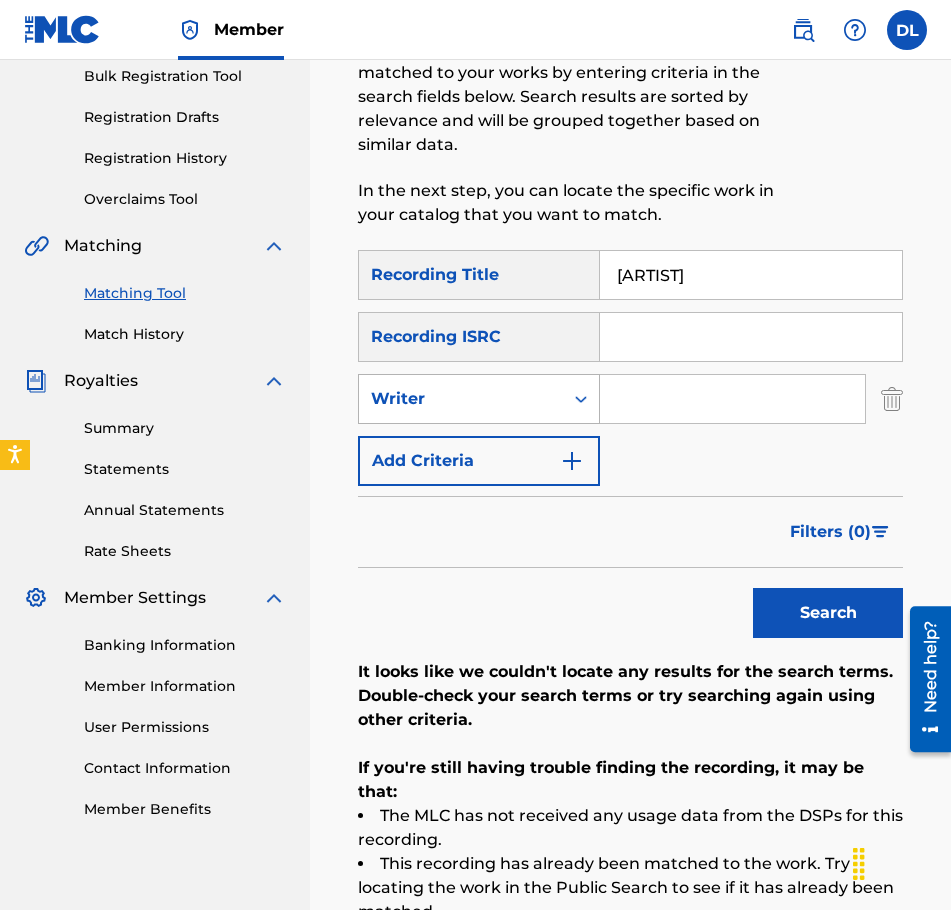 type 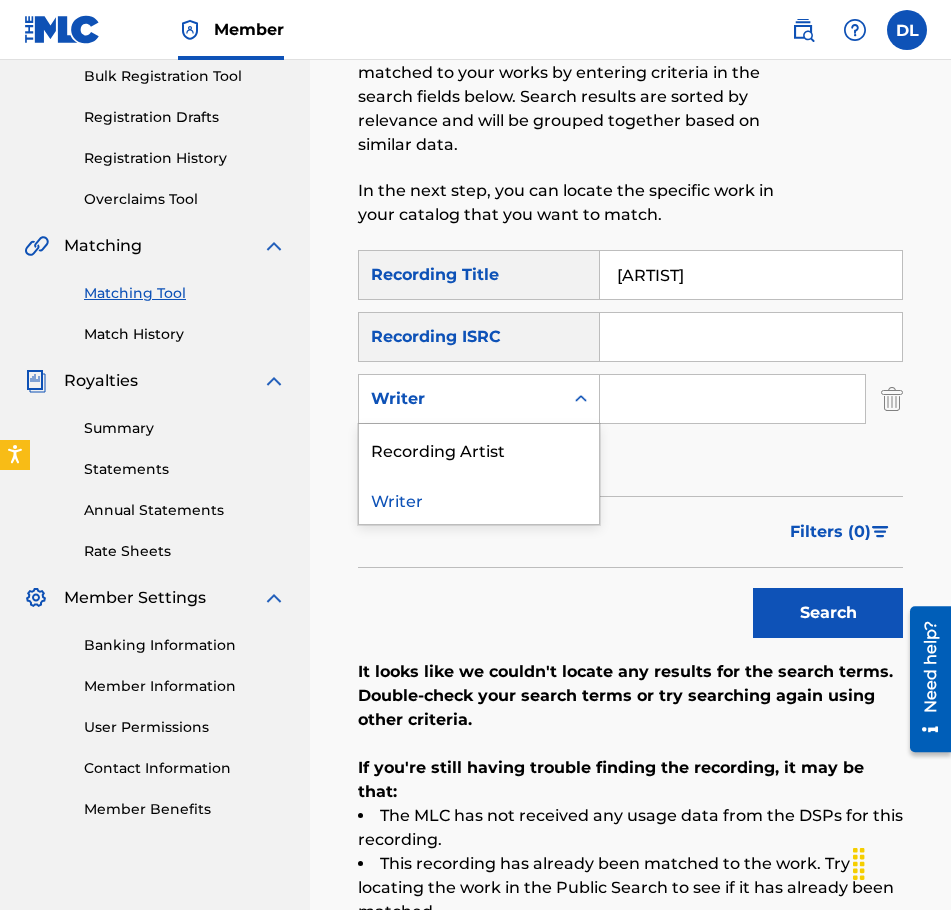 click at bounding box center [581, 399] 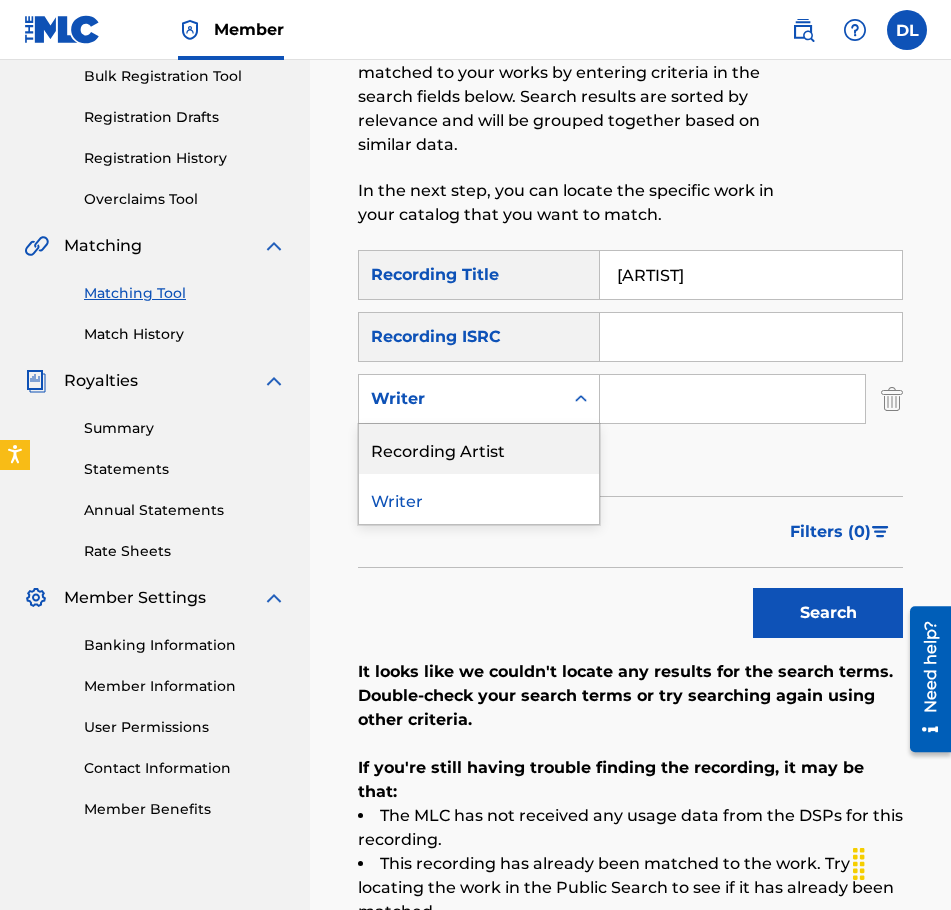 click on "Recording Artist" at bounding box center (479, 449) 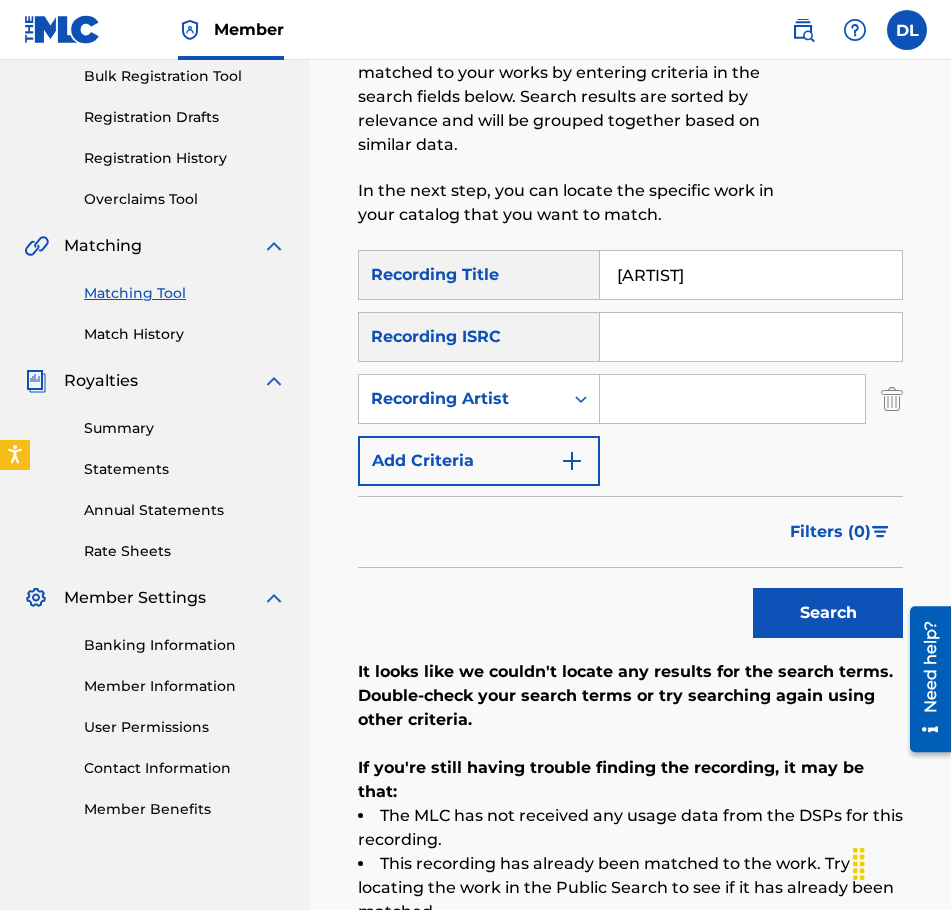 click at bounding box center [732, 399] 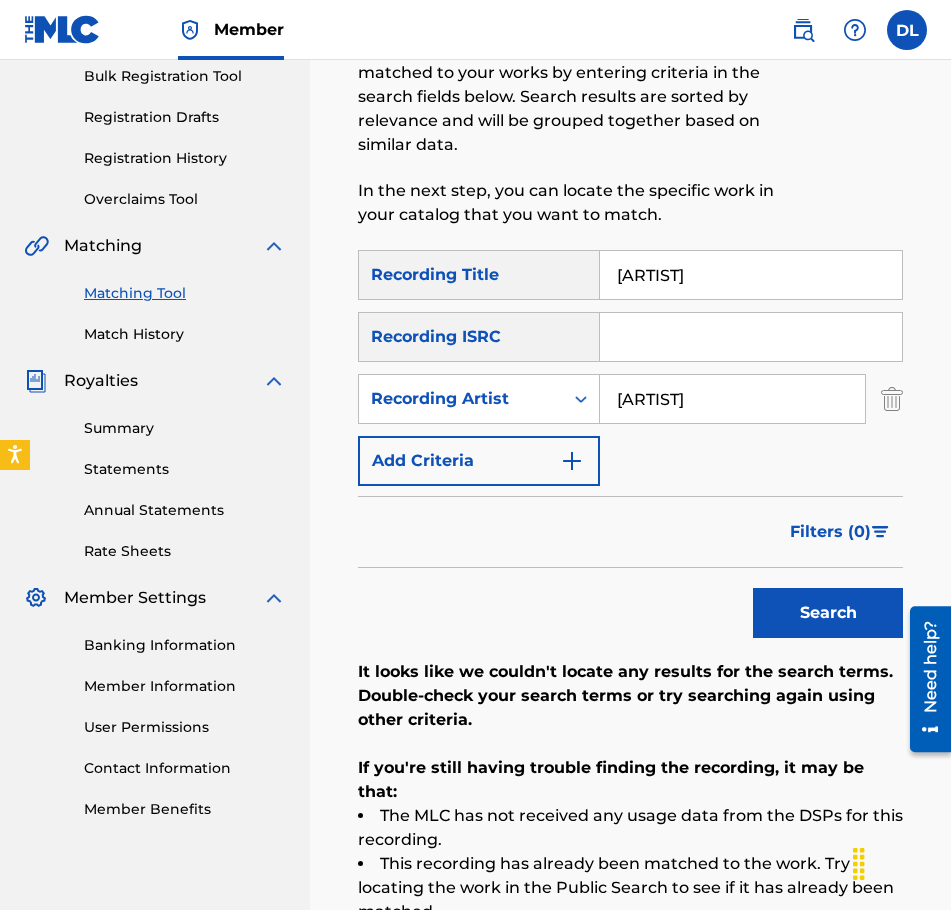 type on "[ARTIST]" 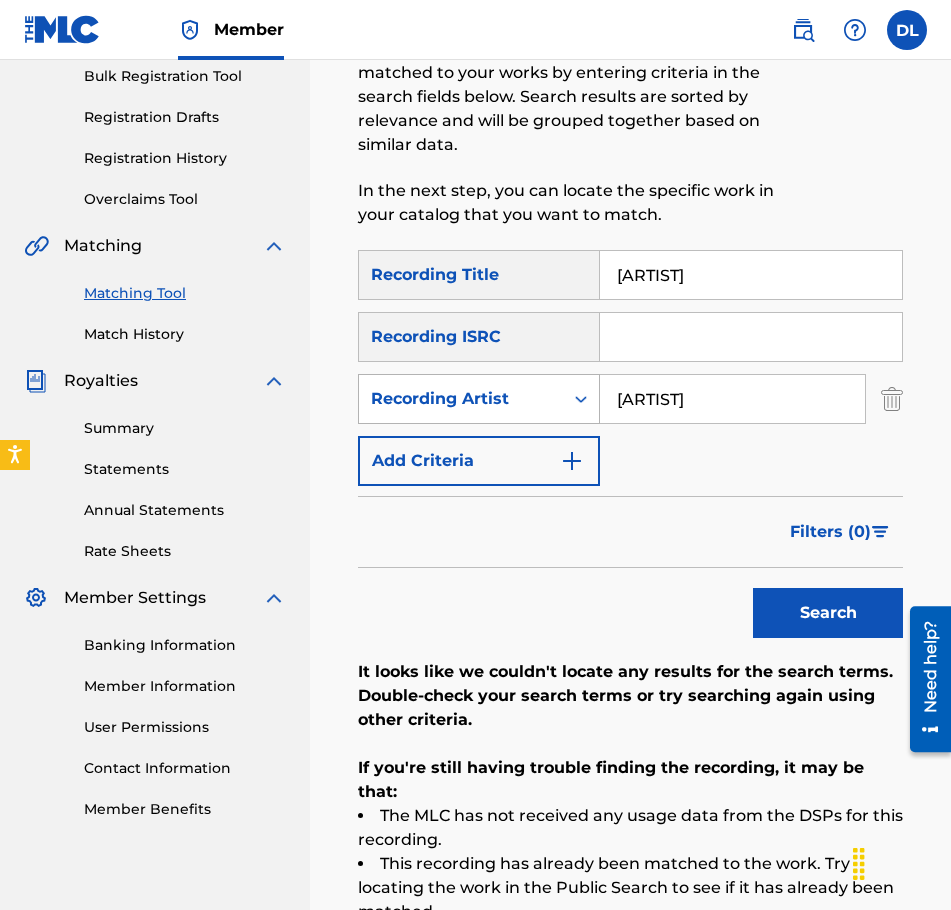 click at bounding box center (581, 399) 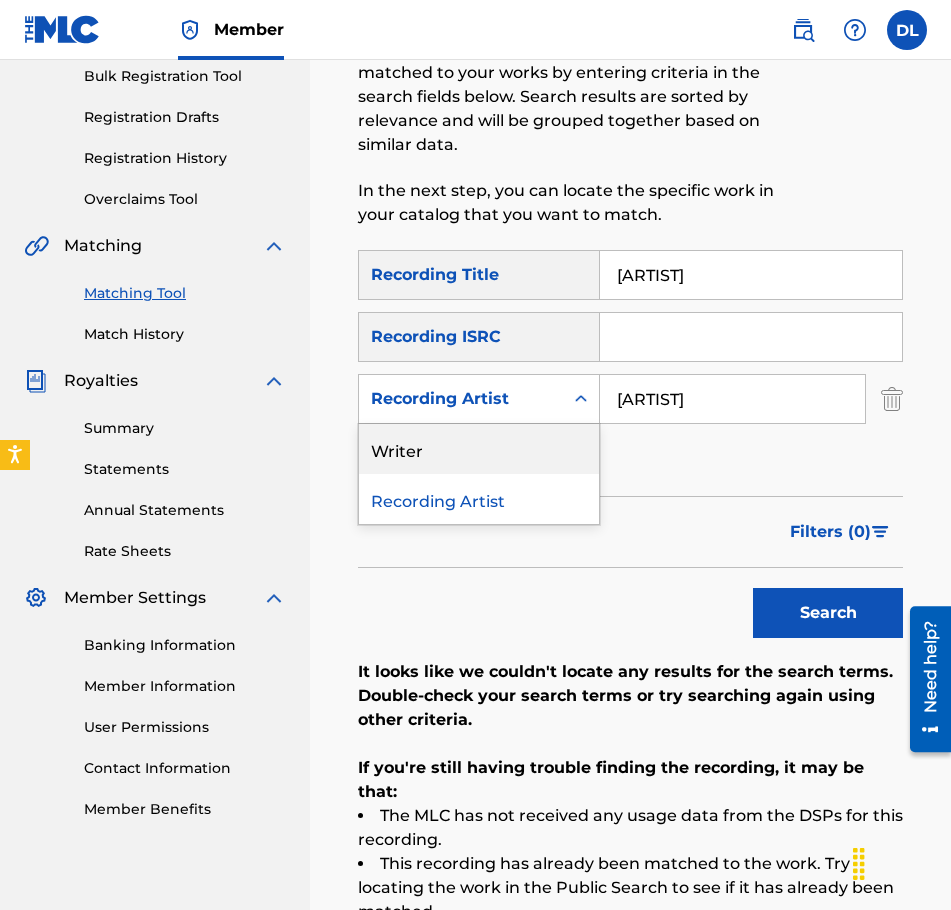click on "Writer" at bounding box center [479, 449] 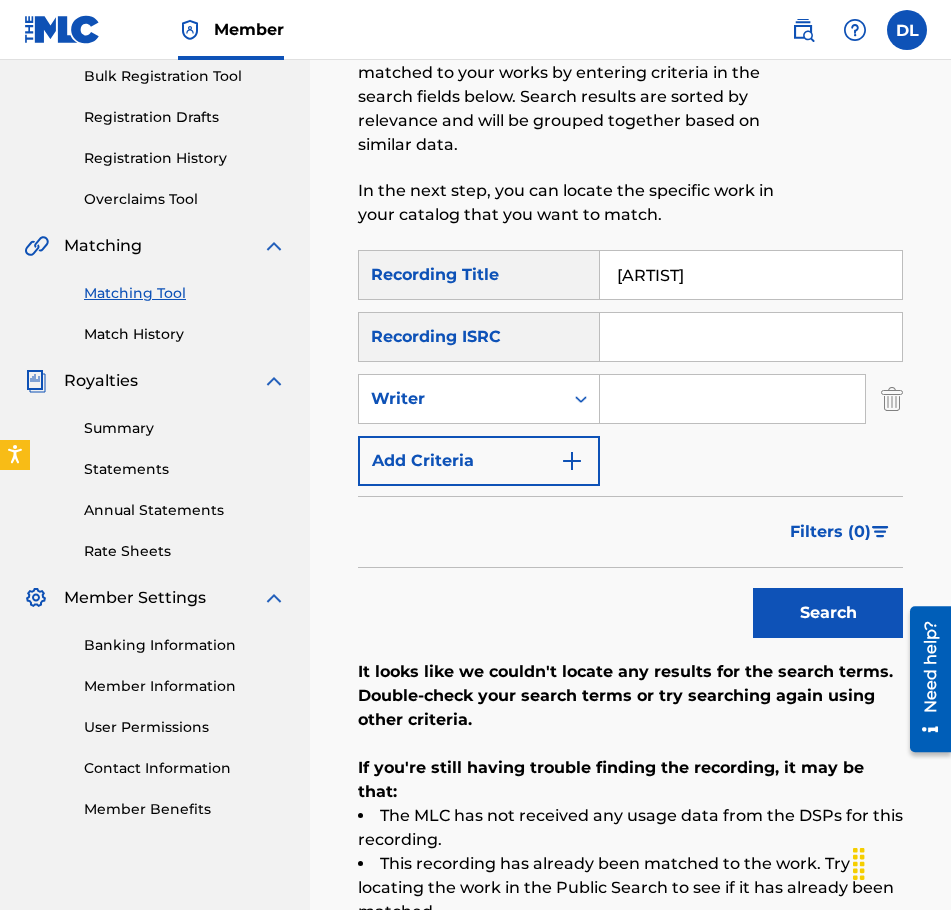 scroll, scrollTop: 100, scrollLeft: 0, axis: vertical 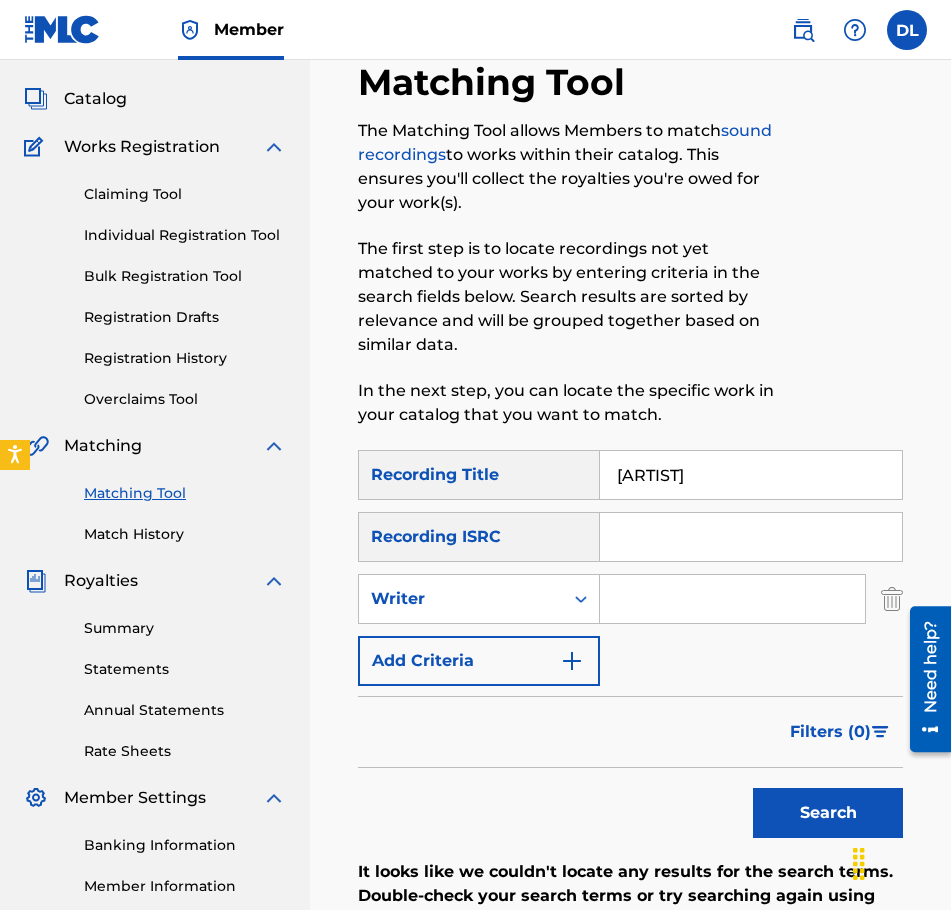click on "Match History" at bounding box center (185, 534) 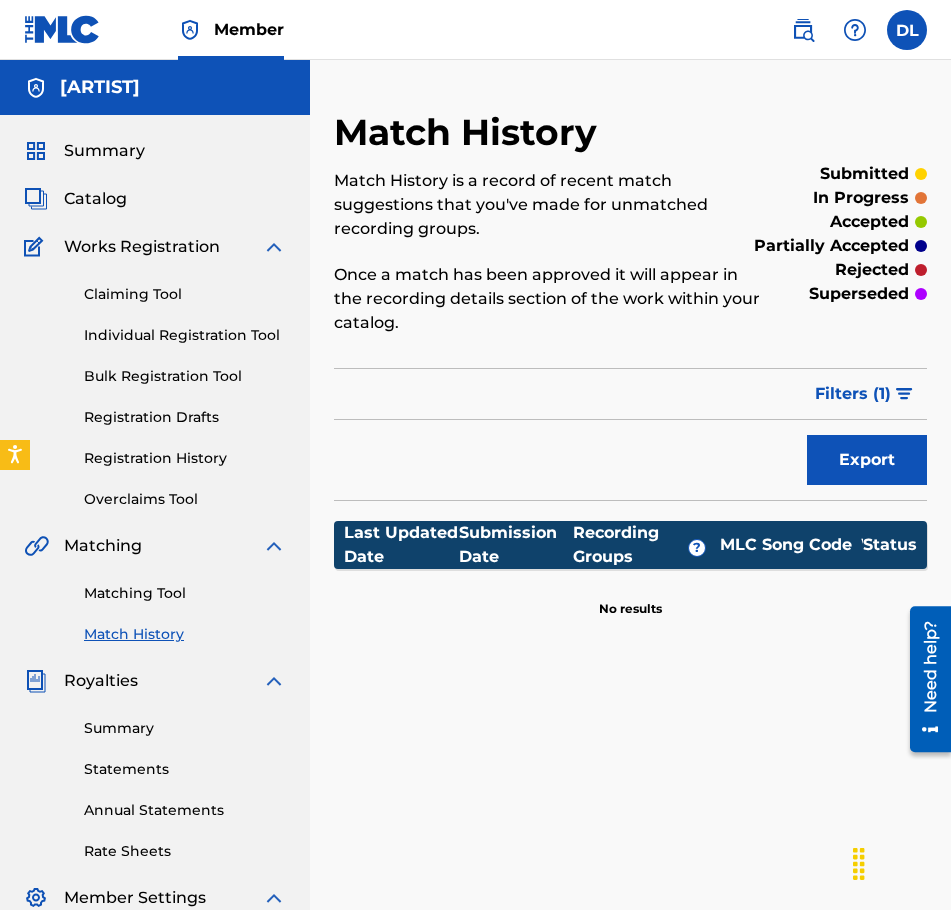 click on "Catalog" at bounding box center (95, 199) 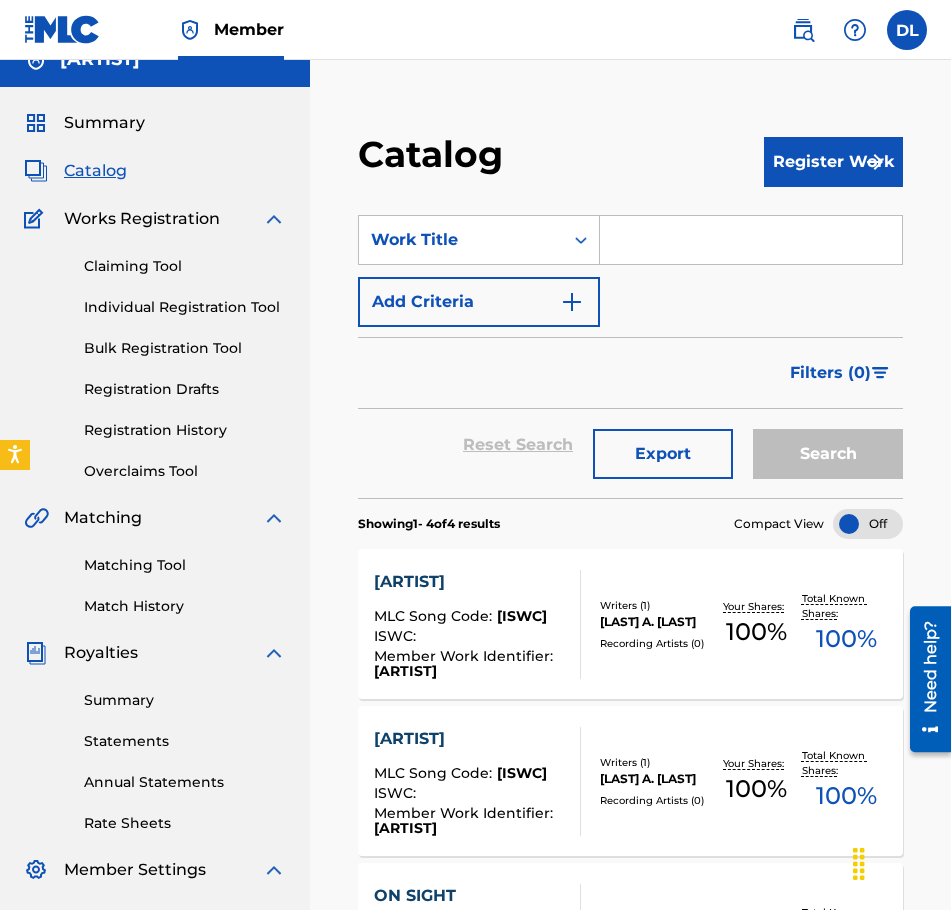 scroll, scrollTop: 0, scrollLeft: 0, axis: both 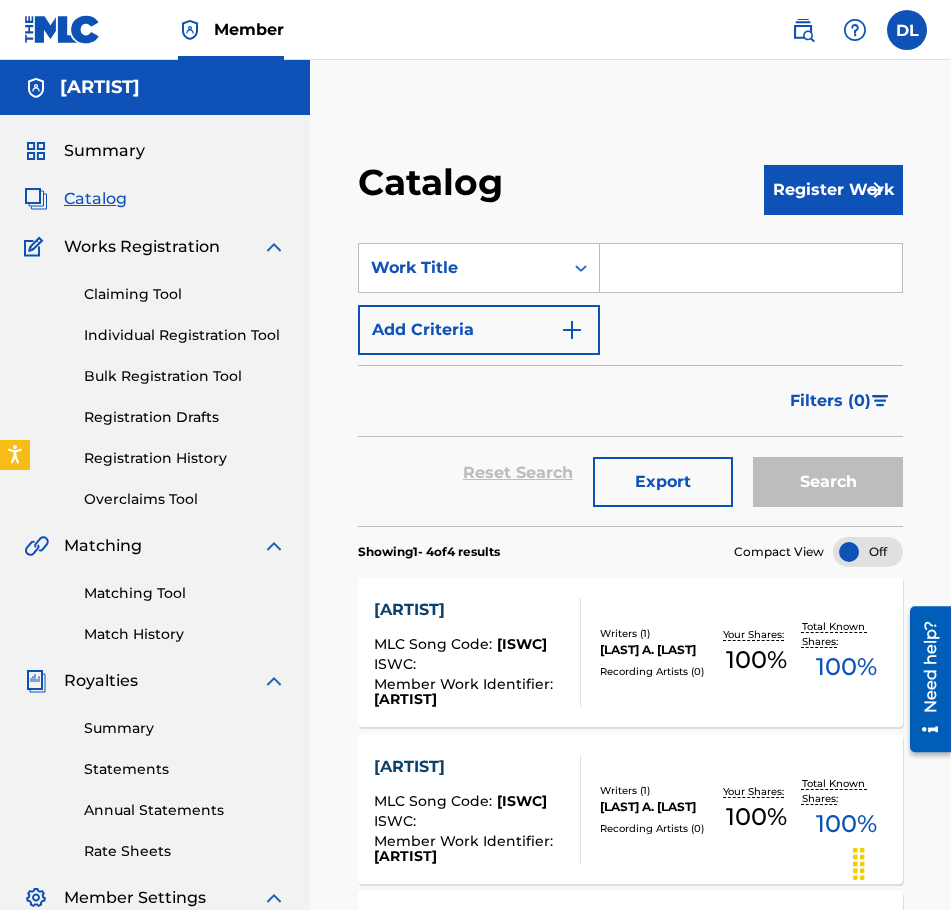 click on "Summary" at bounding box center (104, 151) 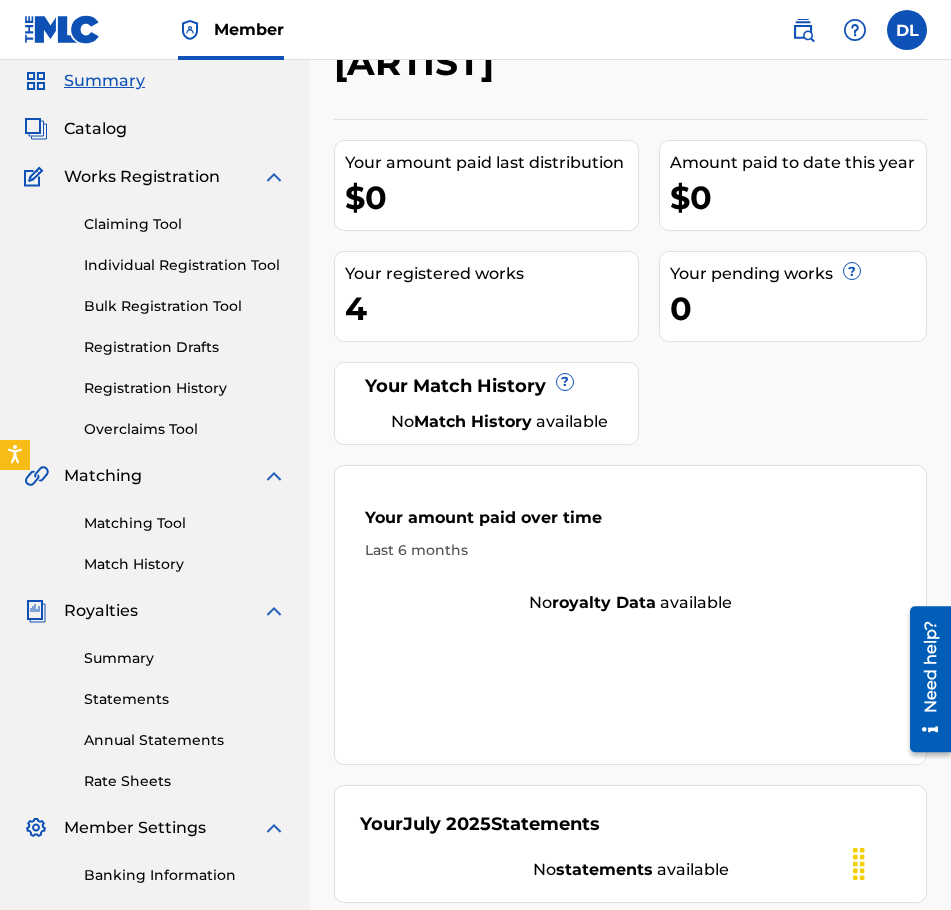 scroll, scrollTop: 30, scrollLeft: 0, axis: vertical 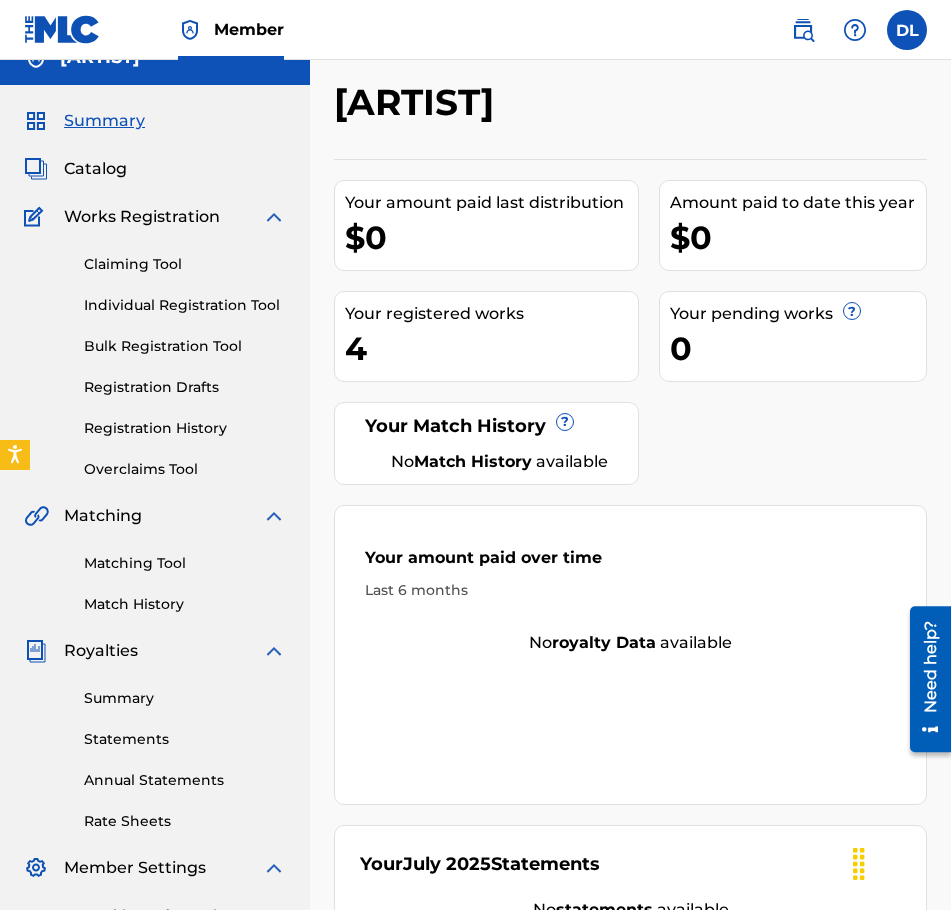 click on "Registration History" at bounding box center (185, 428) 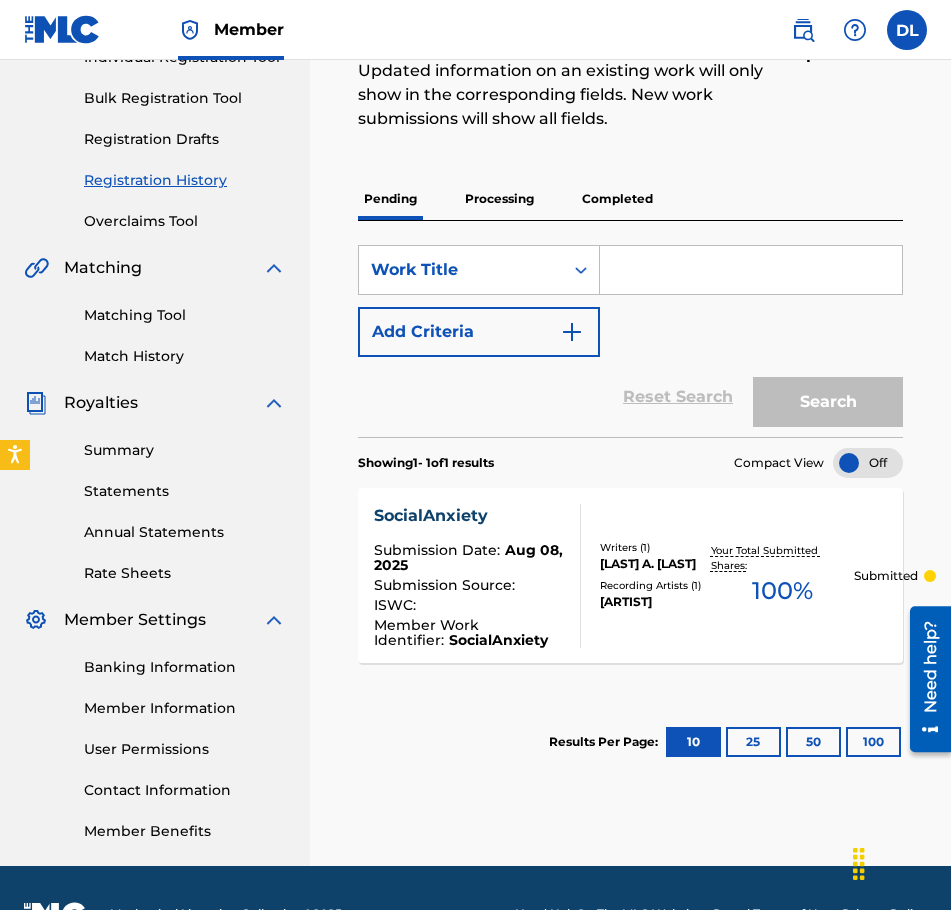 scroll, scrollTop: 330, scrollLeft: 0, axis: vertical 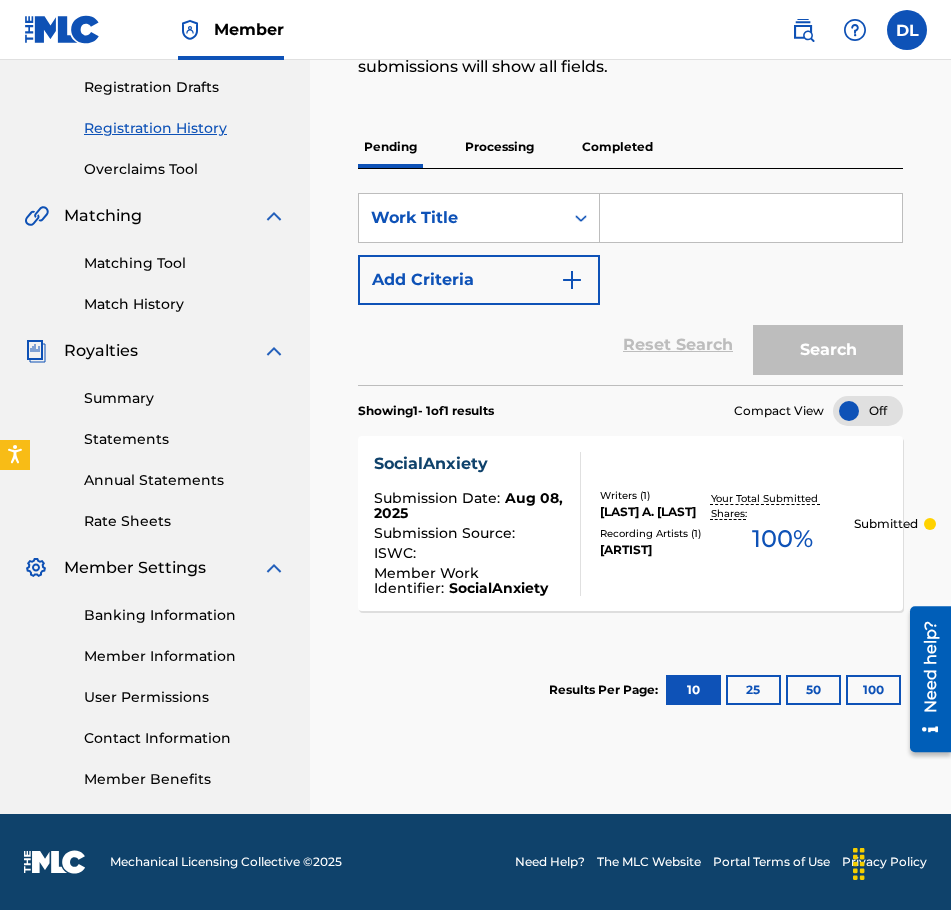 click on "SocialAnxiety Submission Date : Aug 08 2025 Submission Source : ISWC : Member Work Identifier : SocialAnxiety Writers ( 1 ) [LAST] A. [LAST] Recording Artists ( 1 ) ToneSoDef Your Total Submitted Shares: 100 % Submitted" at bounding box center (630, 523) 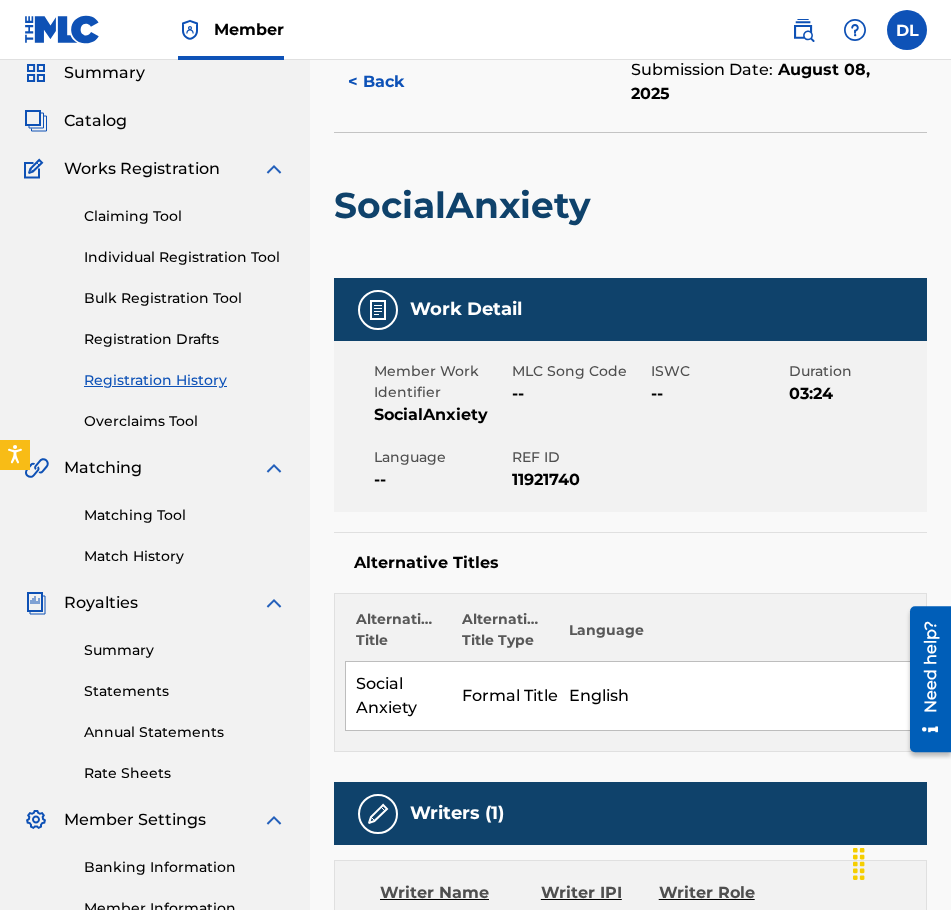 scroll, scrollTop: 0, scrollLeft: 0, axis: both 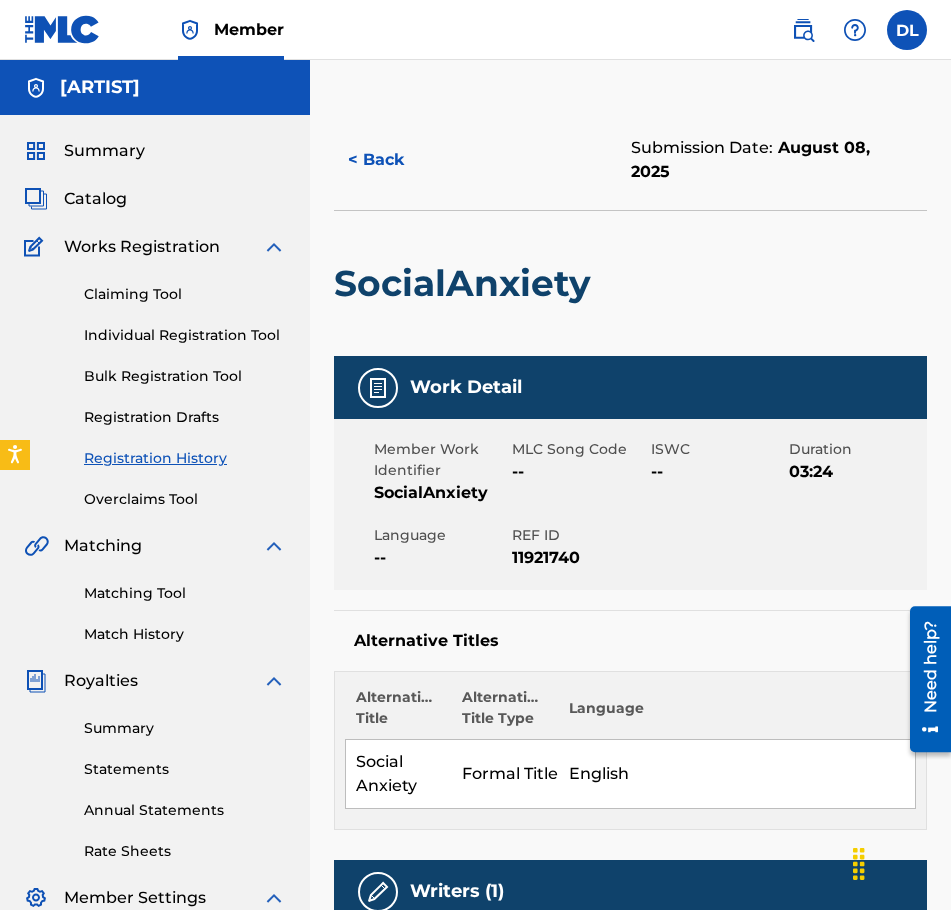 click on "Individual Registration Tool" at bounding box center [185, 335] 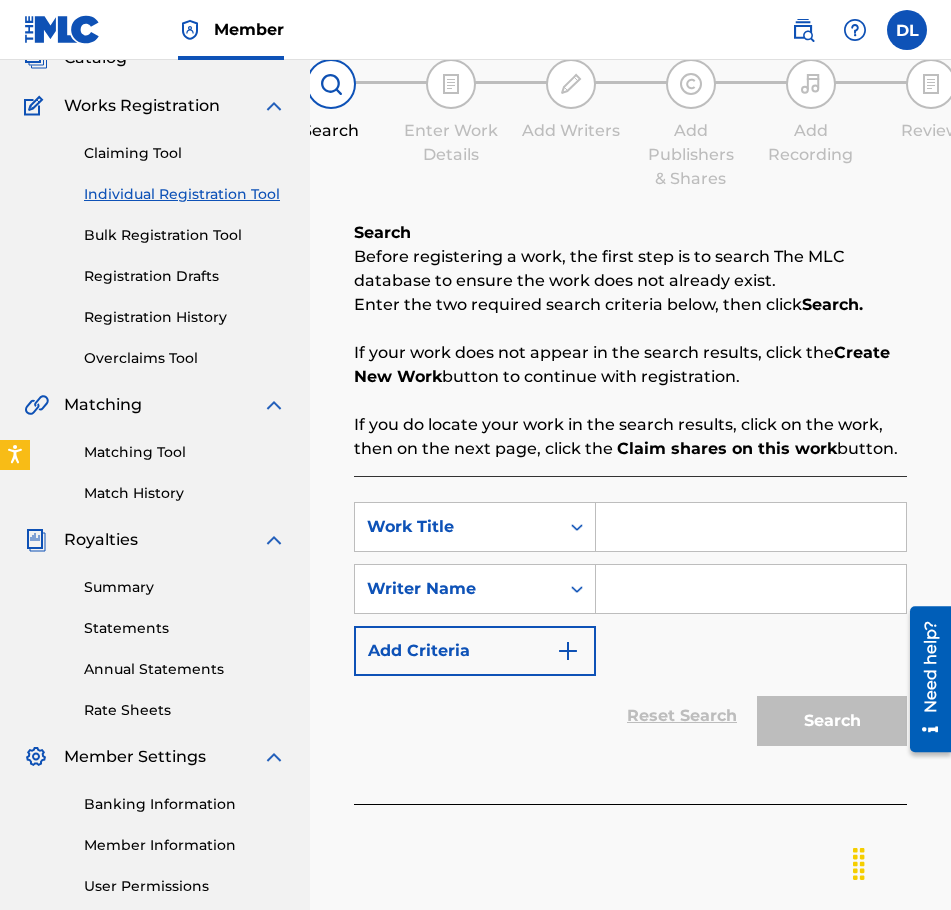 scroll, scrollTop: 330, scrollLeft: 0, axis: vertical 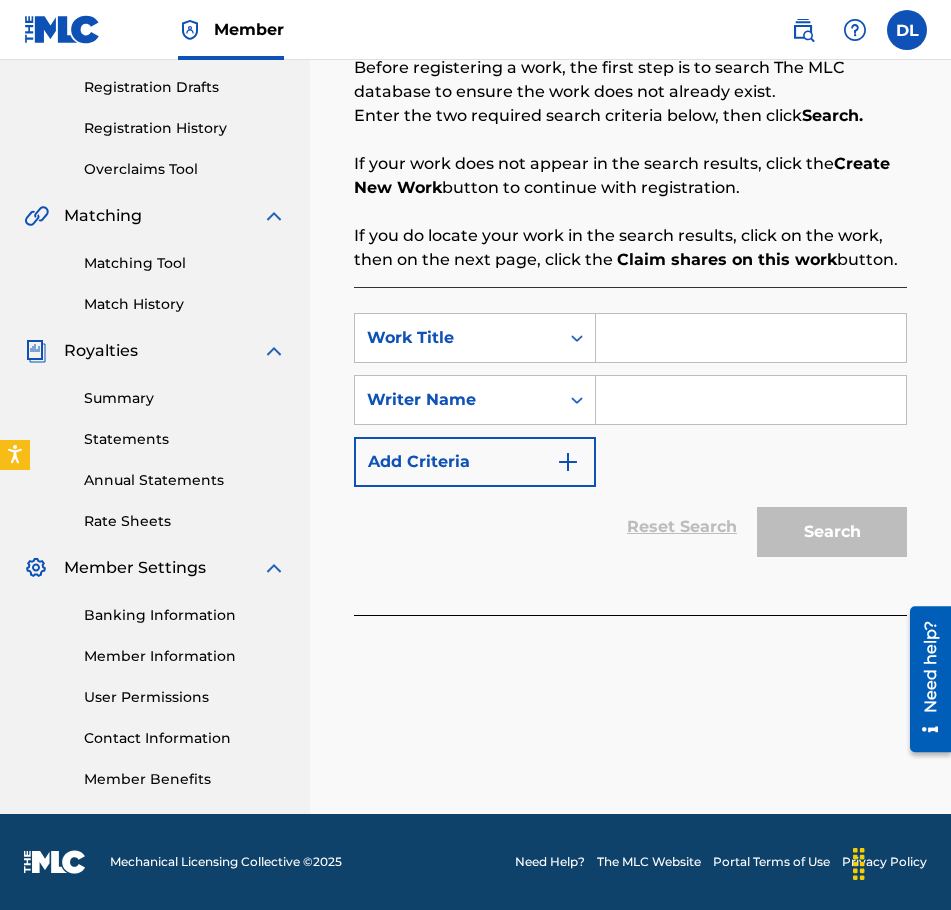 click at bounding box center [751, 338] 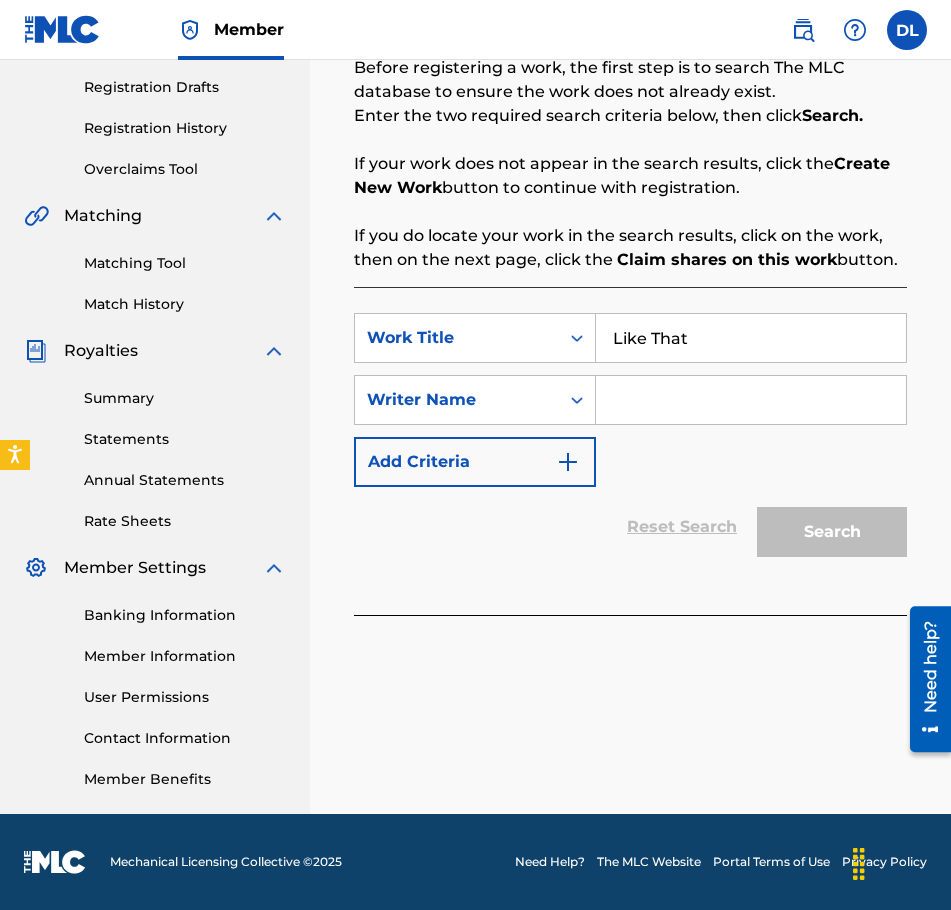 type on "Like That" 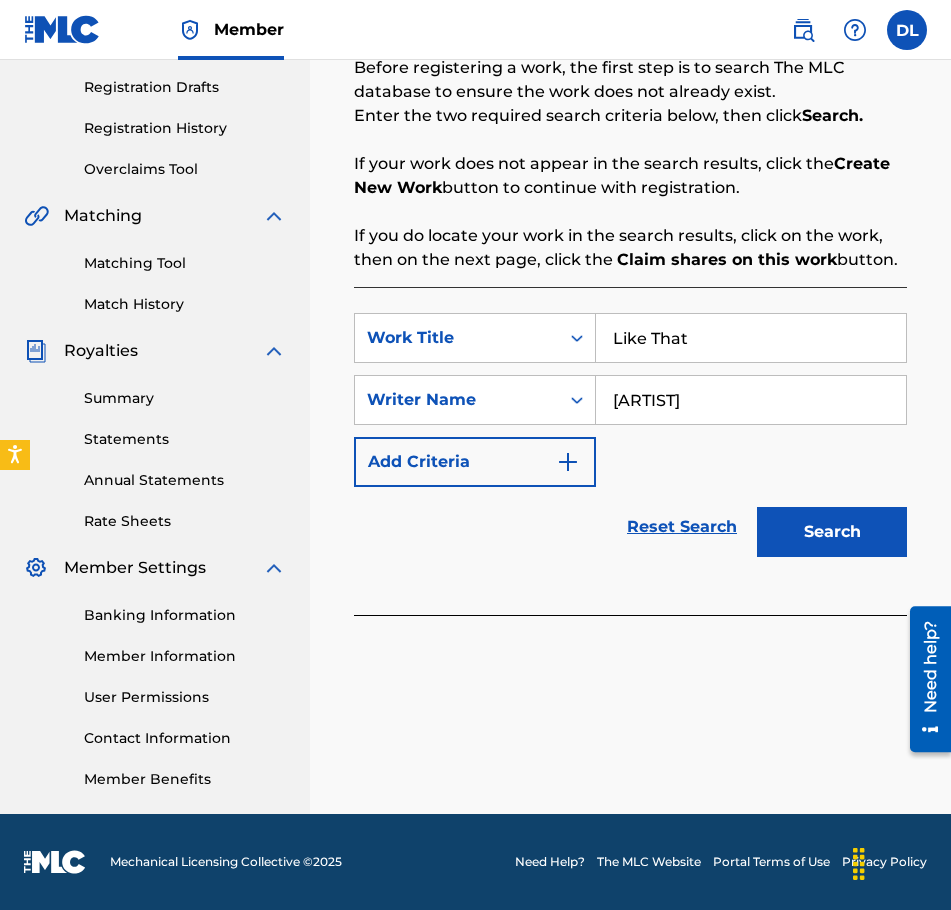 click on "Search" at bounding box center [832, 532] 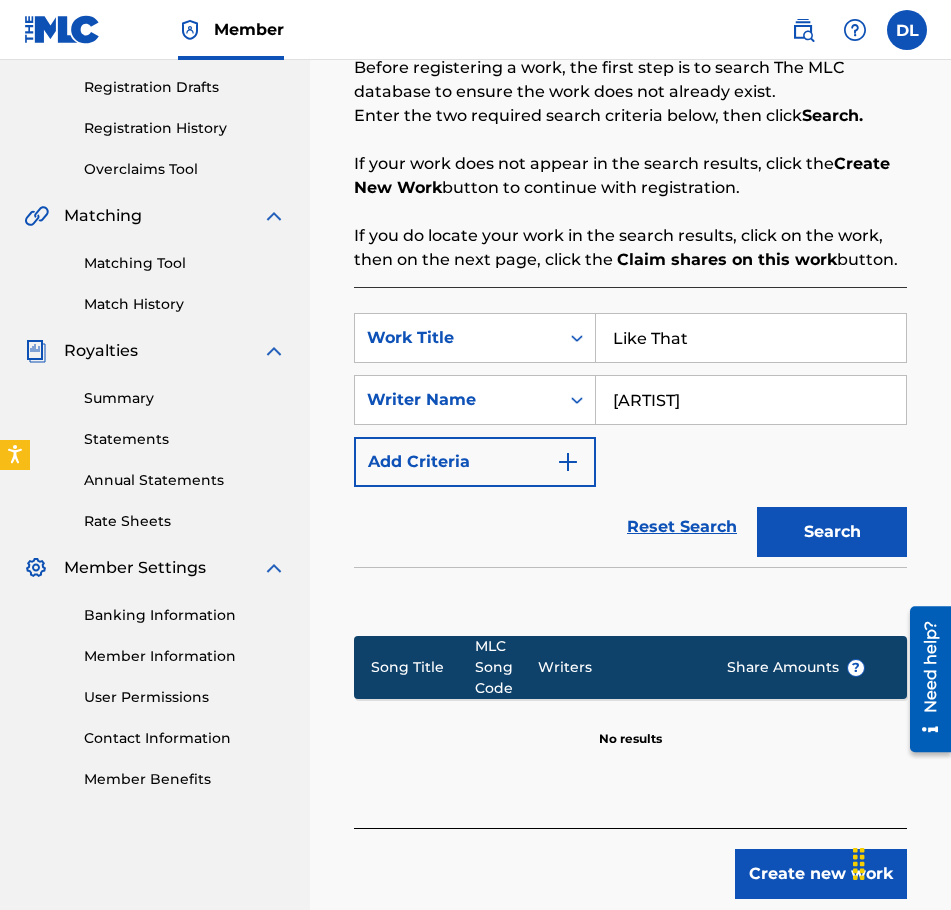 click on "Create new work" at bounding box center (821, 874) 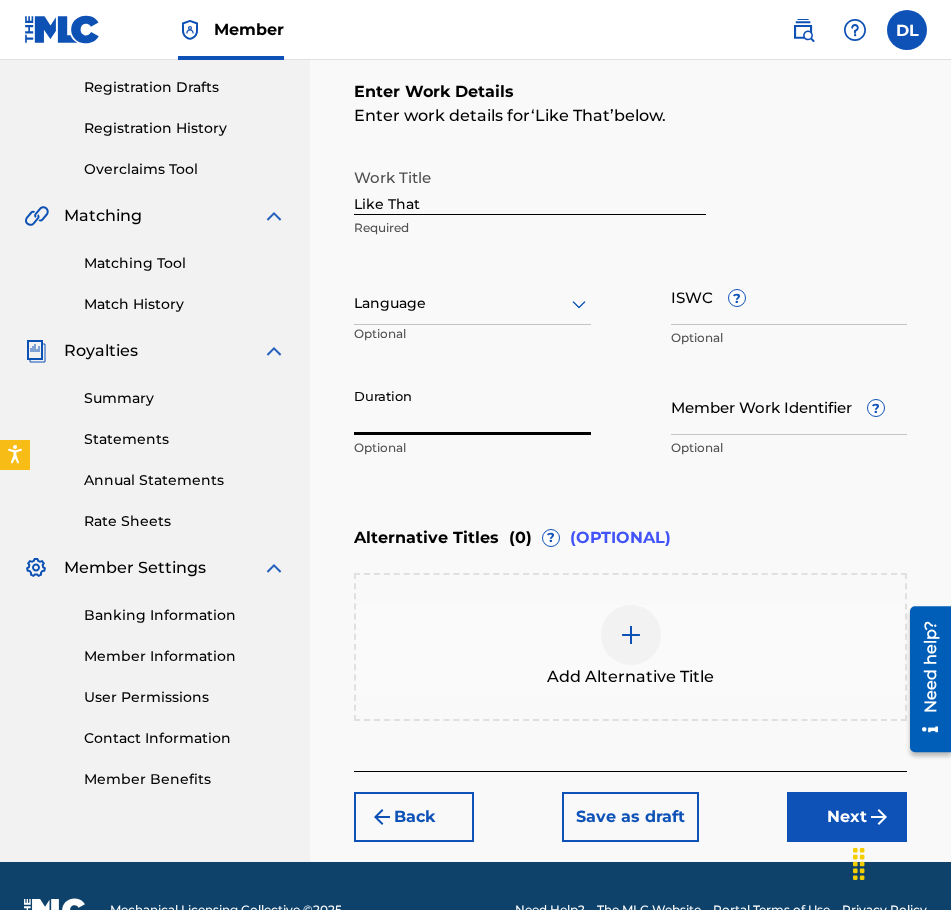 click on "Duration" at bounding box center (472, 406) 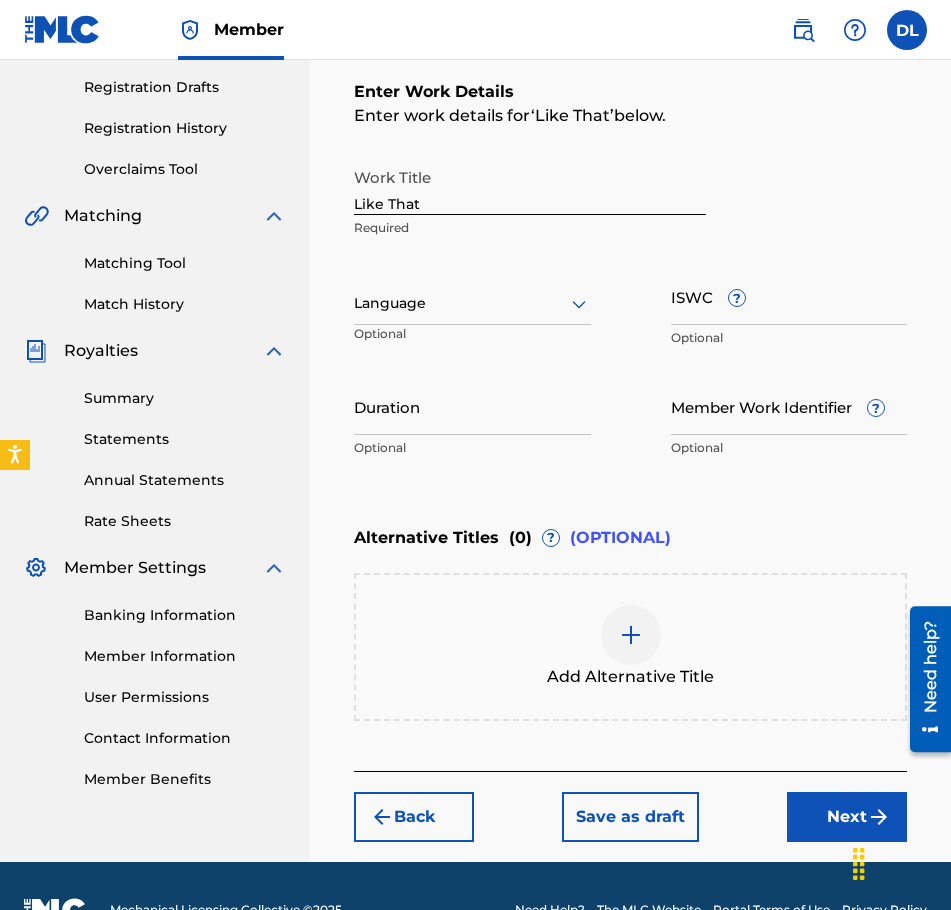 click on "ISWC   ?" at bounding box center [789, 296] 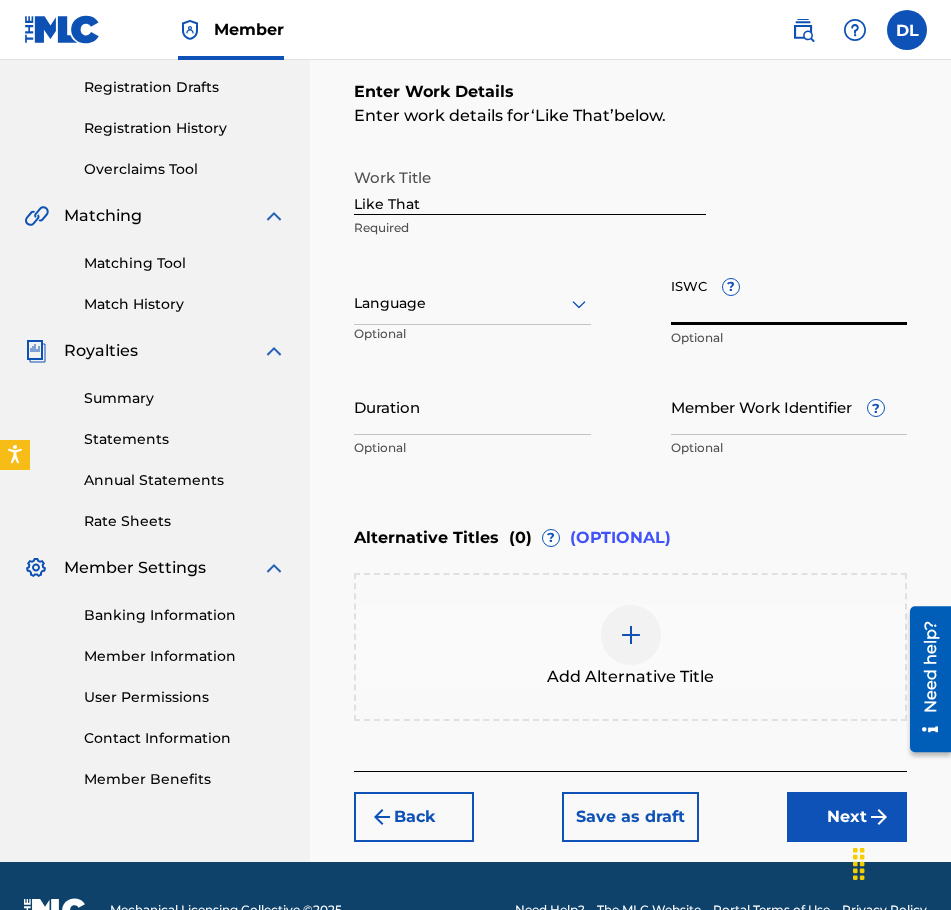 paste on "[ISWC]" 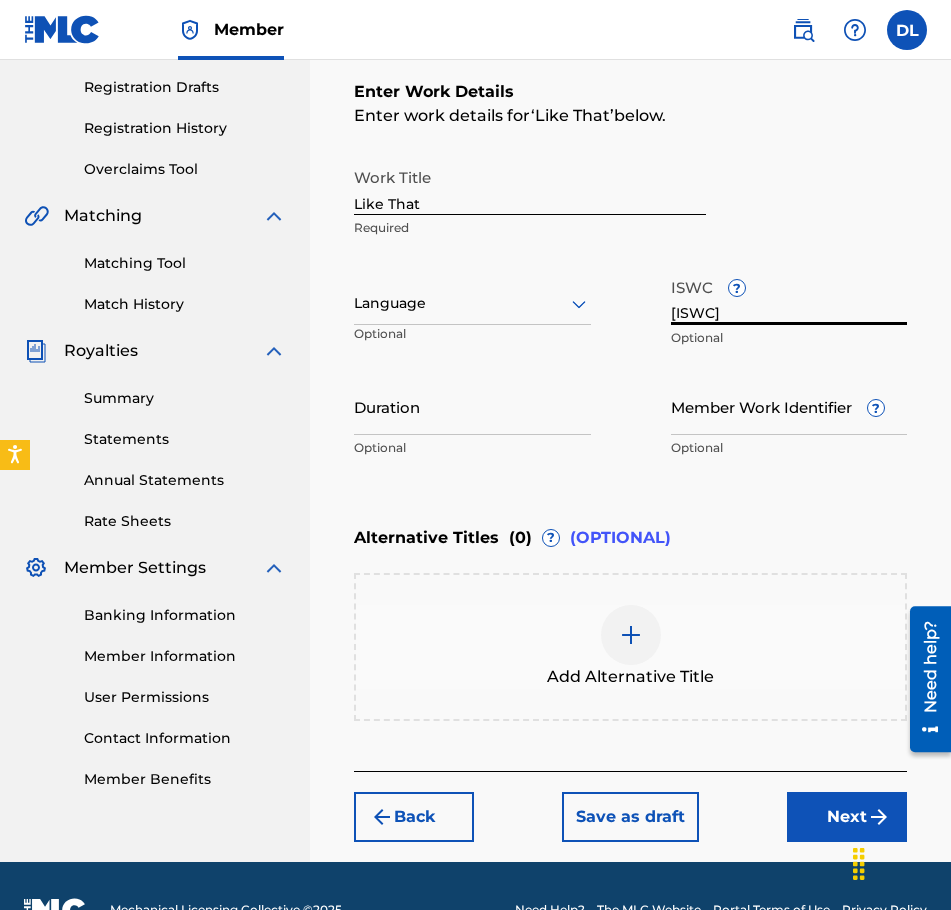 type on "[ISWC]" 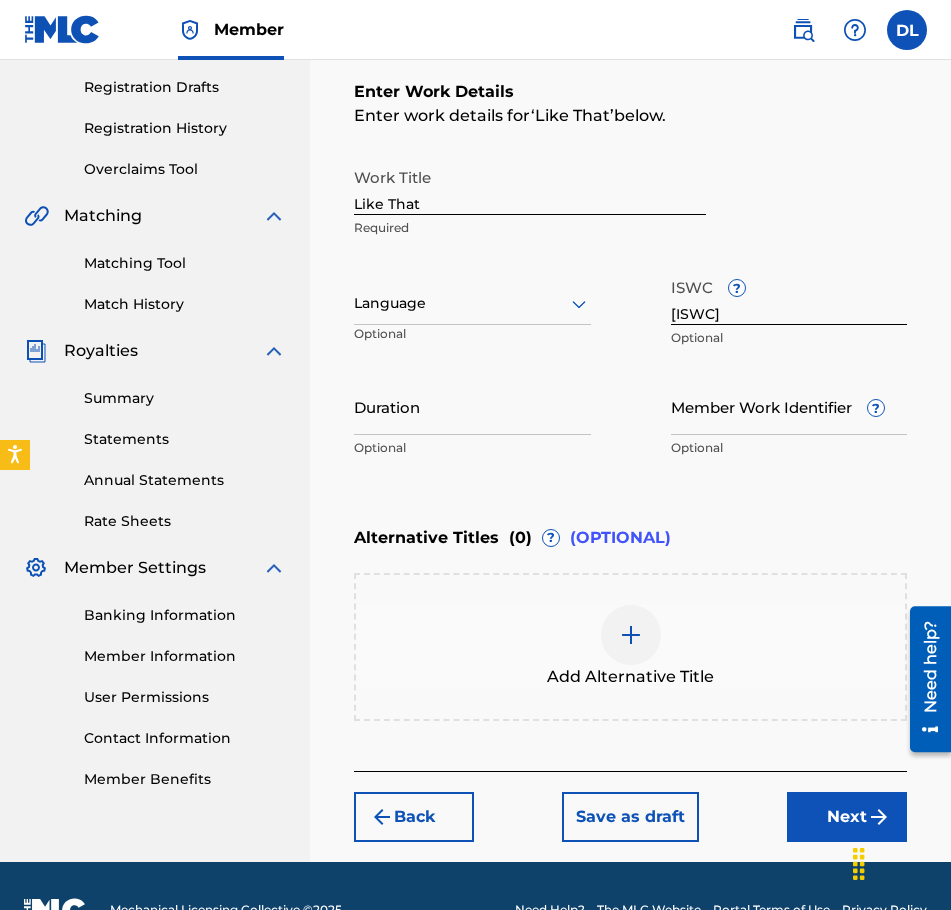 click on "Save as draft" at bounding box center (630, 817) 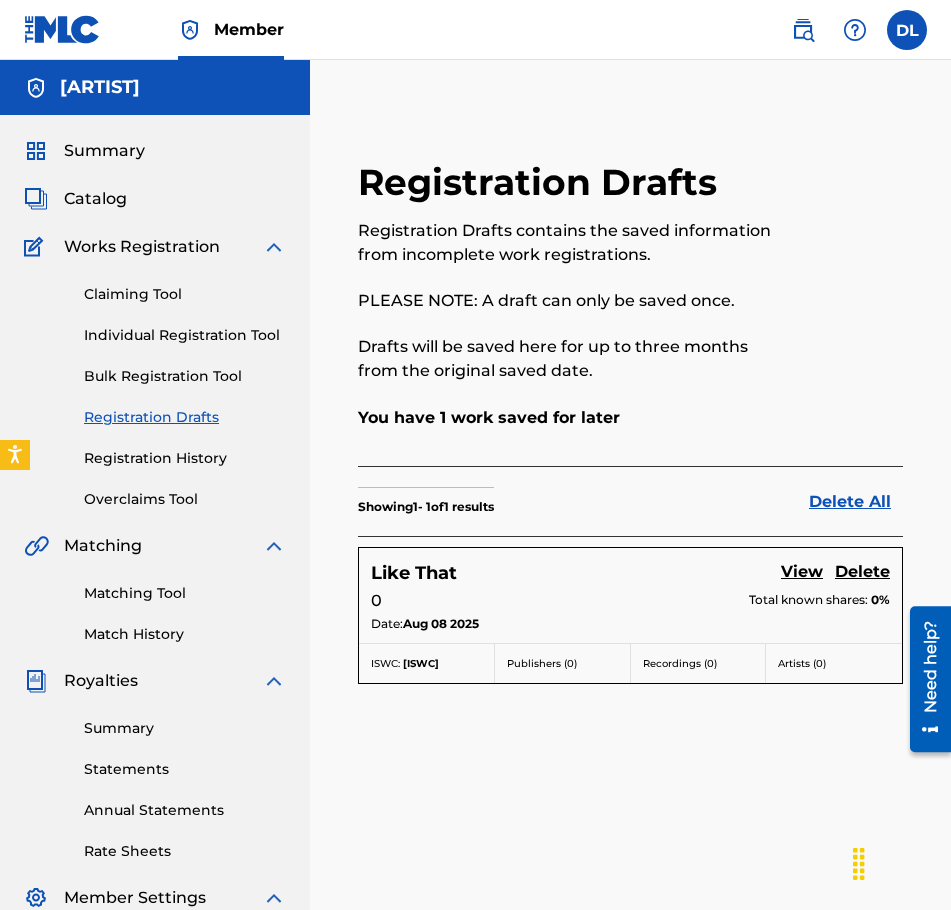 click on "Date: Aug 08 2025 ISWC: [ISWC] Publishers ( 0 ) Recordings ( 0 ) Artists ( 0 )" at bounding box center [630, 627] 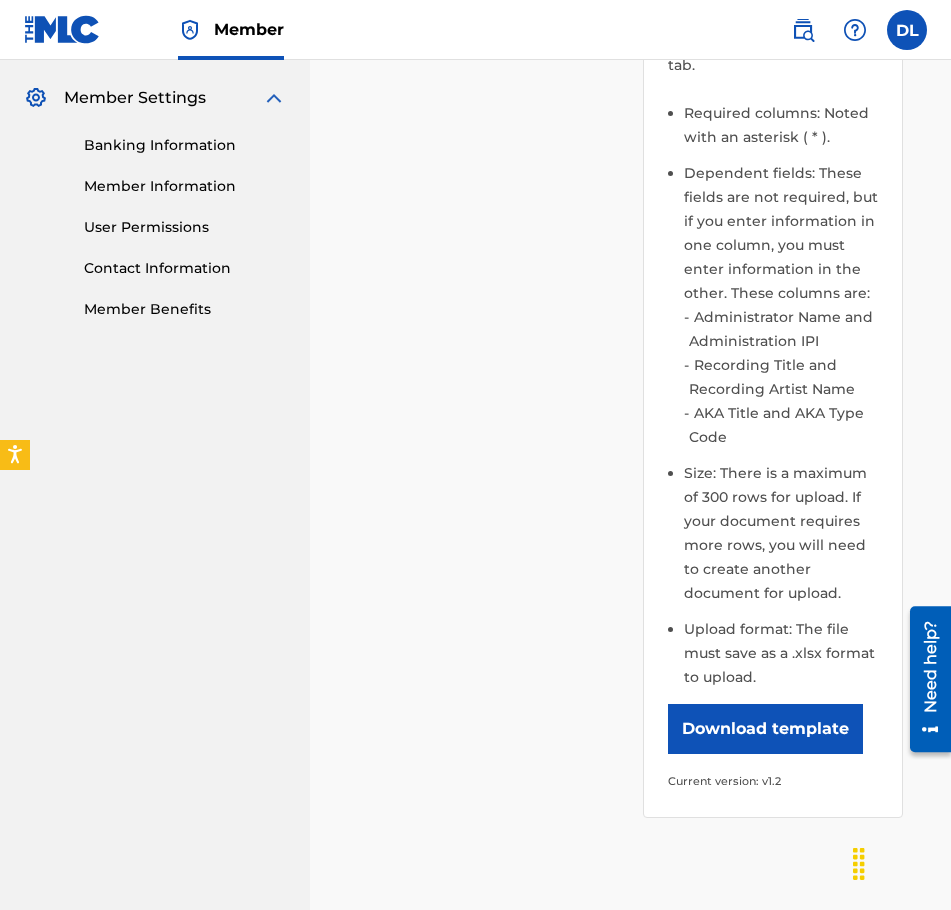 scroll, scrollTop: 700, scrollLeft: 0, axis: vertical 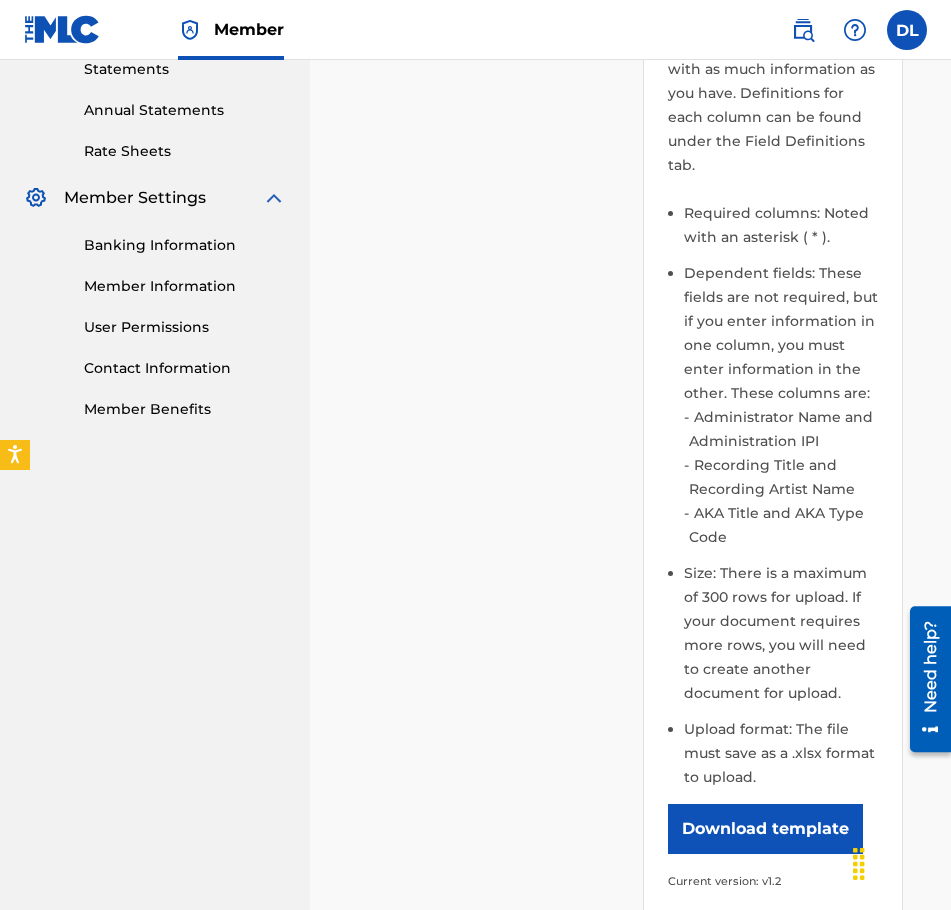 click on "Please select the file you want to upload. Browse Files Please note:  Publishing information should only be entered for shares you control. Please do not enter publishing and shares information for publishers you do not represent. Help content Hide   How do I format the file? To create a Bulk Work Registration file, first download the template provided below. Once opened, fill out each column with as much information as you have. Definitions for each column can be found under the Field Definitions tab. Required columns: Noted with an asterisk ( * ). Dependent fields: These fields are not required, but if you enter information in one column, you must enter information in the other. These columns are: Administrator Name and Administration IPI Recording Title and Recording Artist Name AKA Title and AKA Type Code Size: There is a maximum of 300 rows for upload. If your document requires more rows, you will need to create another document for upload. Upload format: The file must save as a .xlsx format to upload." at bounding box center [630, 347] 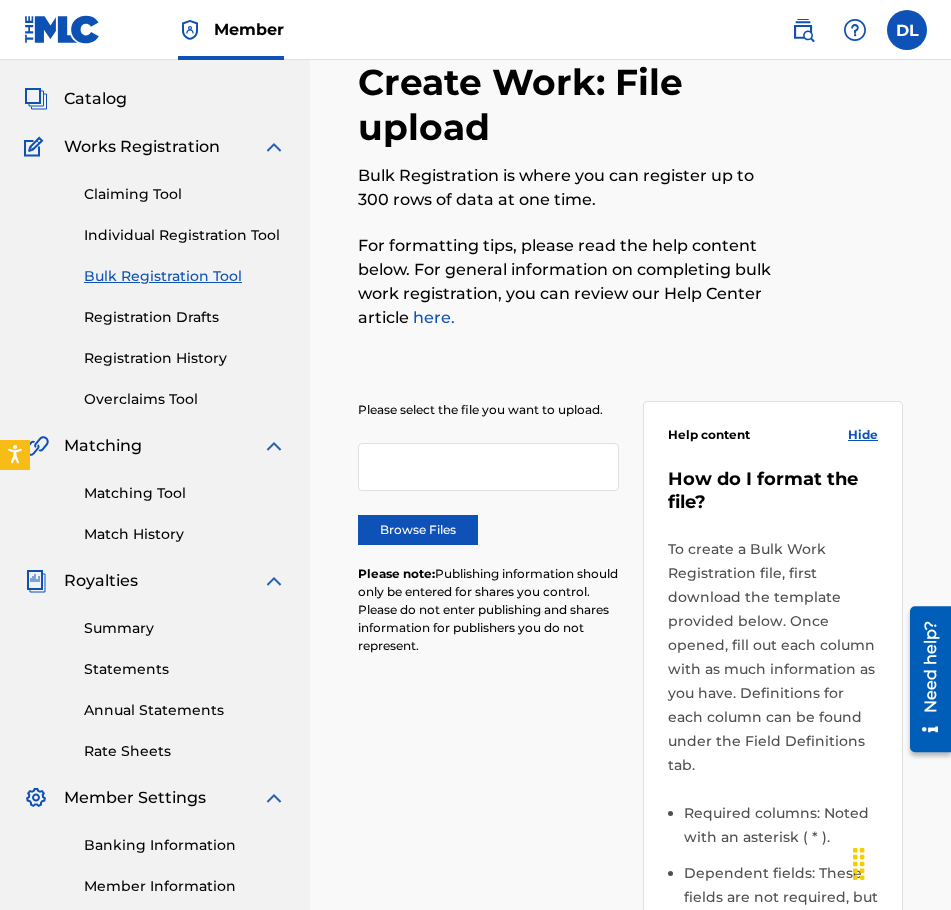 scroll, scrollTop: 0, scrollLeft: 0, axis: both 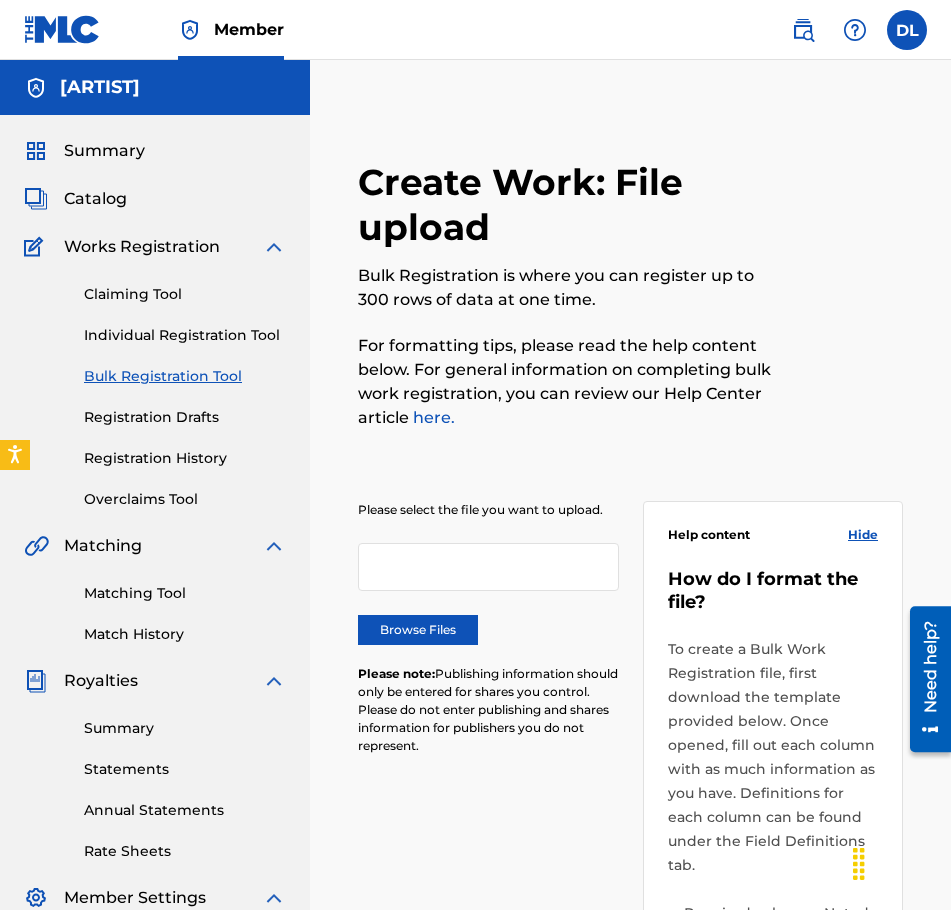 click on "Individual Registration Tool" at bounding box center (185, 335) 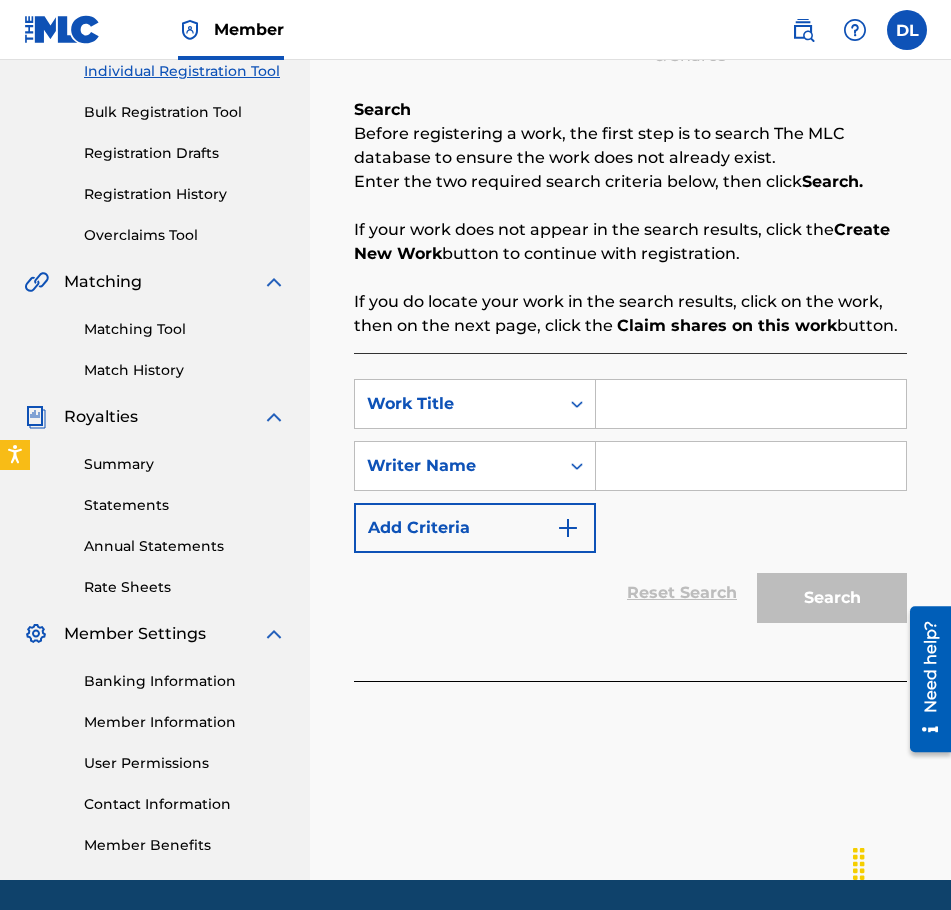 scroll, scrollTop: 300, scrollLeft: 0, axis: vertical 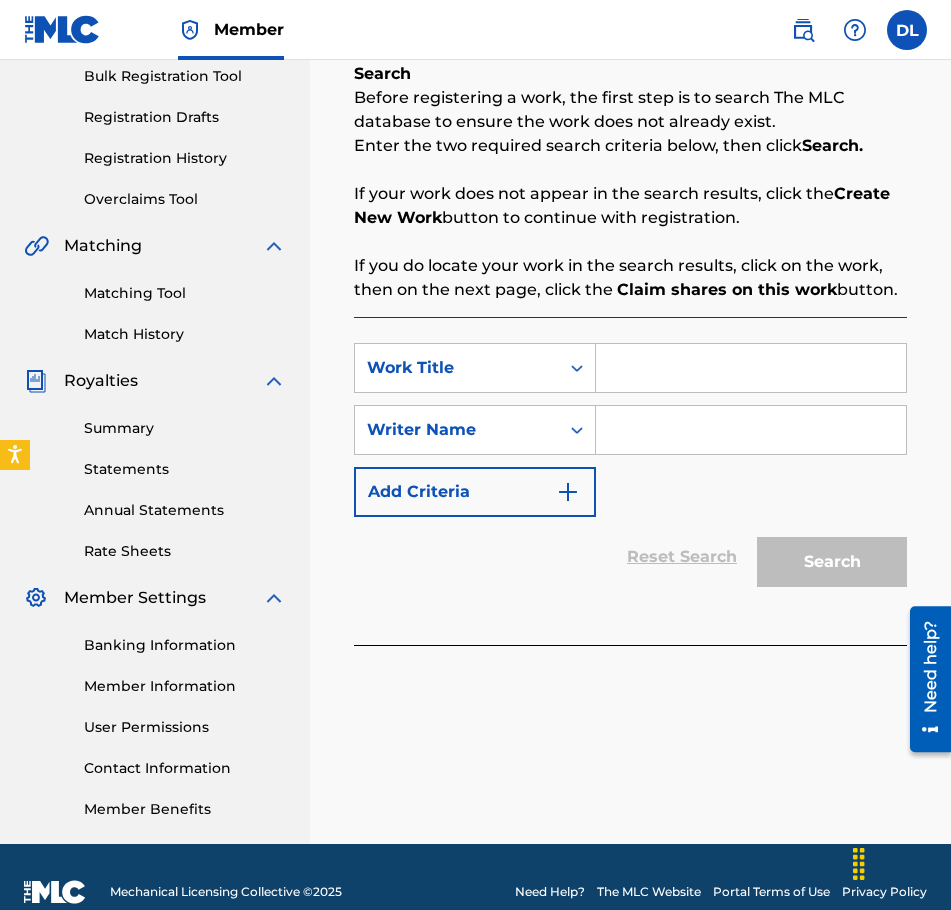 click on "Registration Drafts" at bounding box center [185, 117] 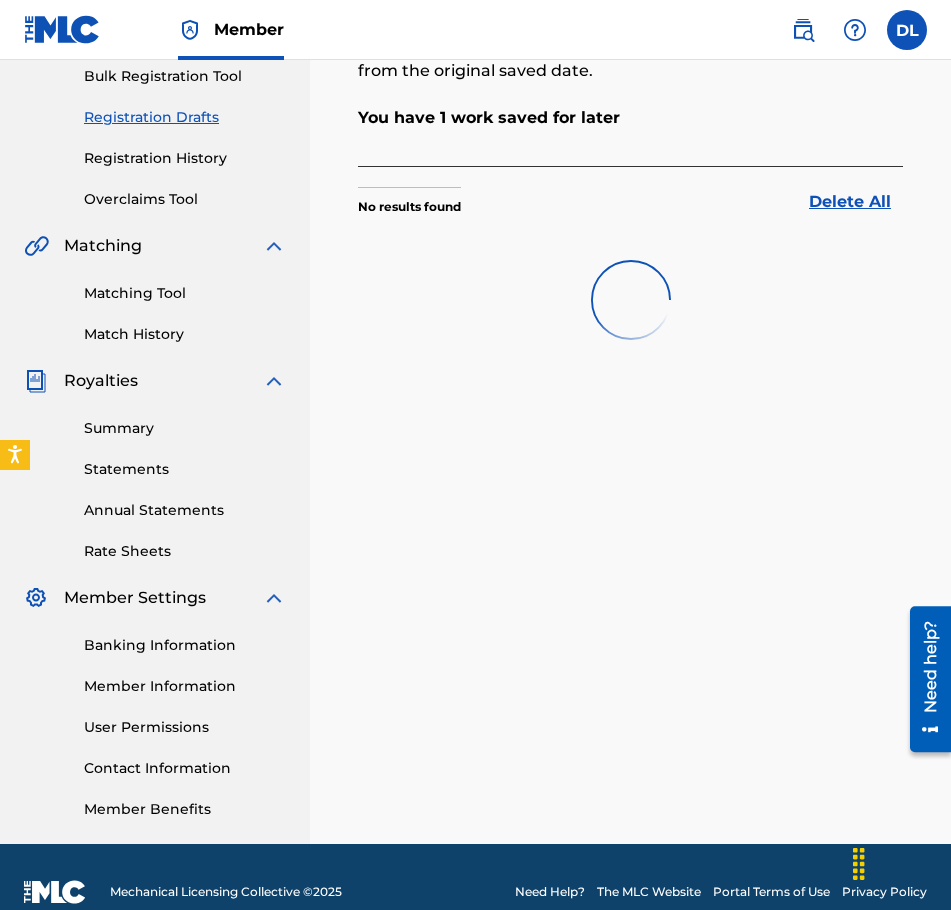scroll, scrollTop: 0, scrollLeft: 0, axis: both 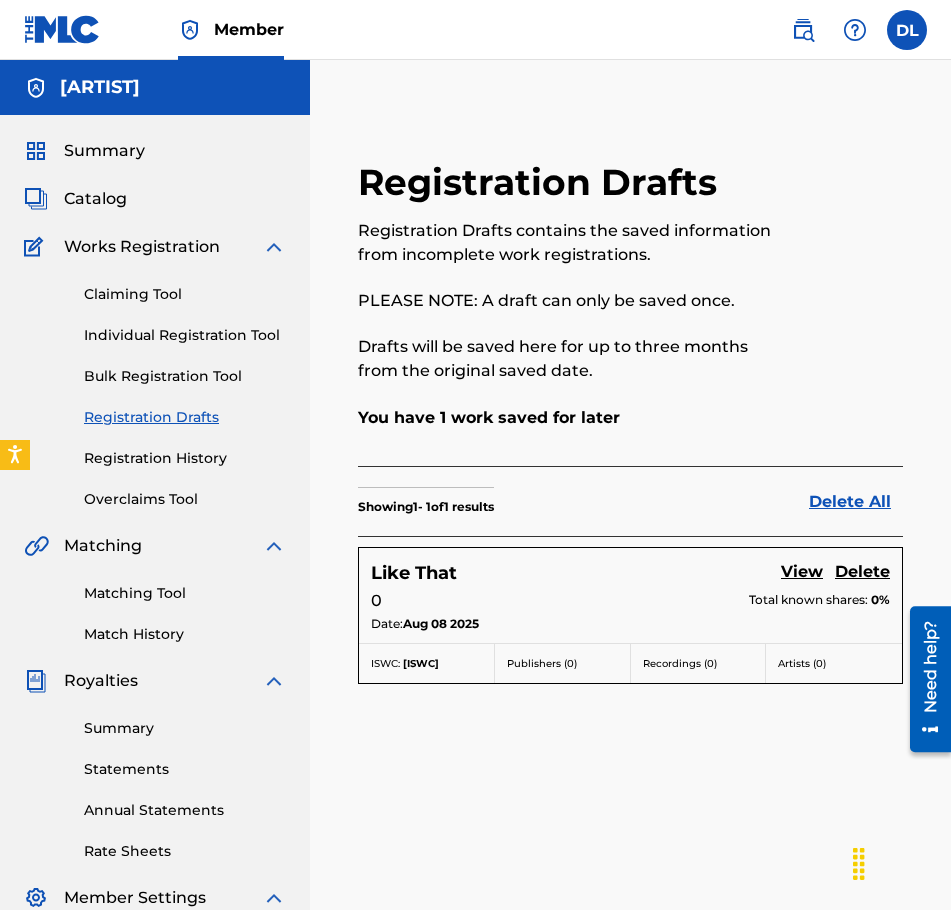click on "Works Registration" at bounding box center (142, 247) 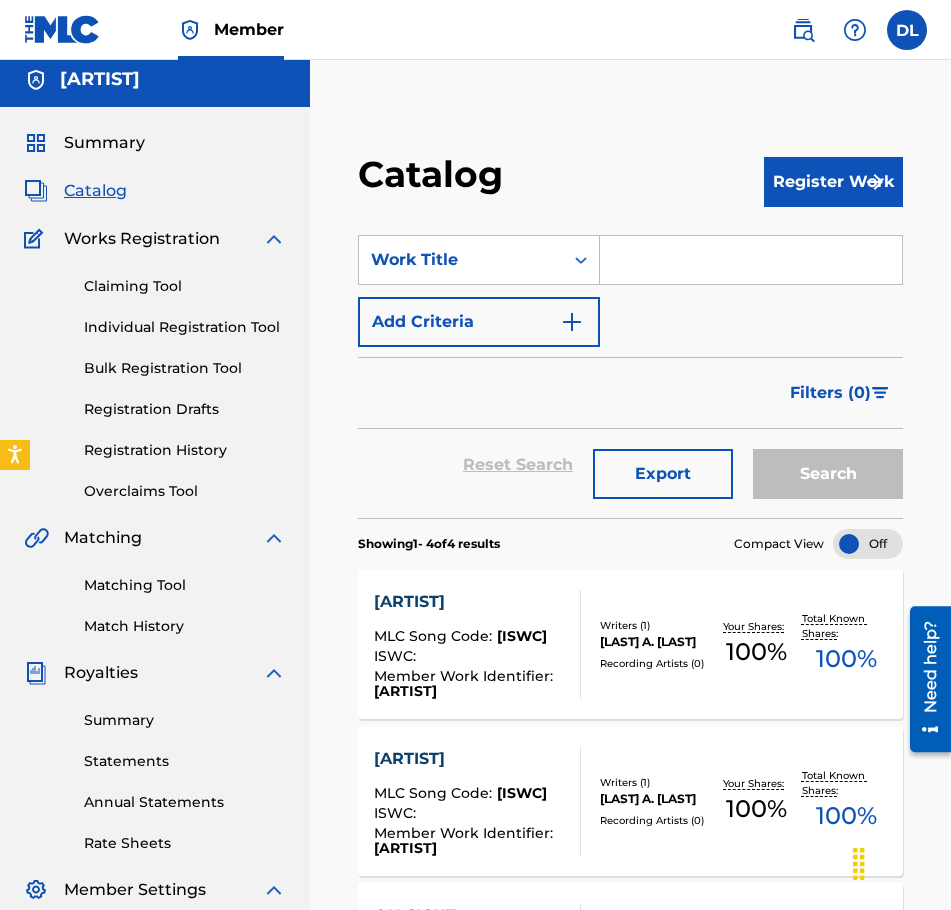 scroll, scrollTop: 0, scrollLeft: 0, axis: both 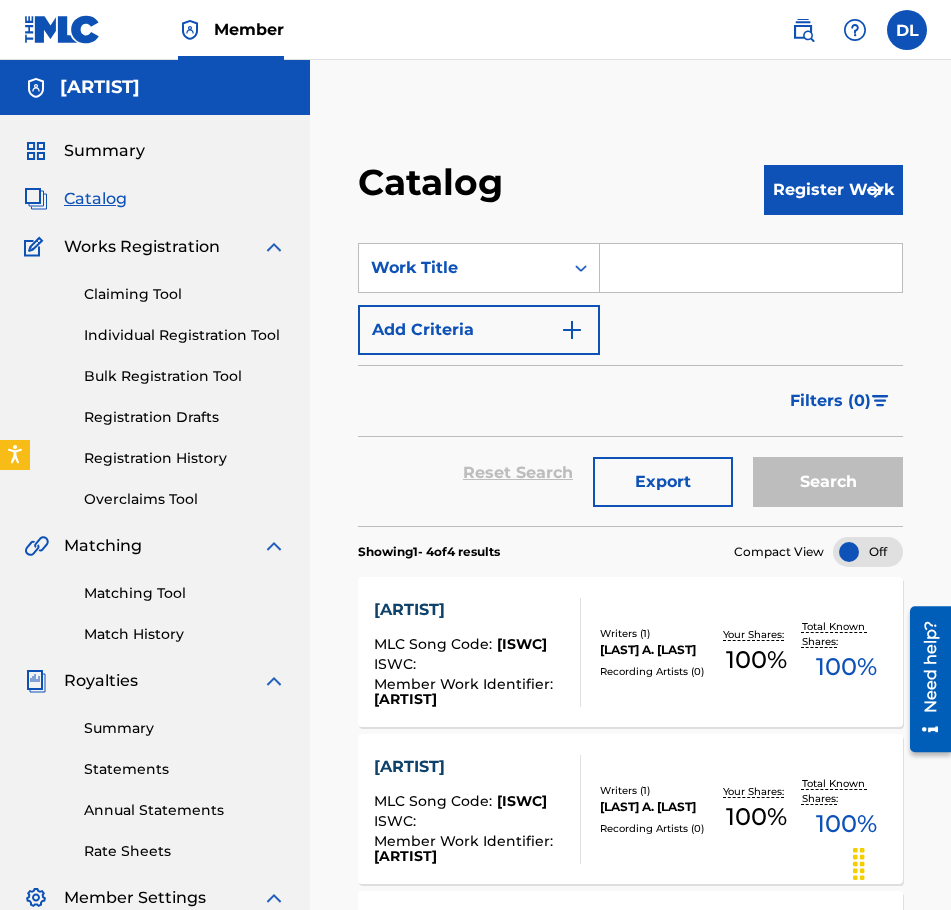 click on "Individual Registration Tool" at bounding box center [185, 335] 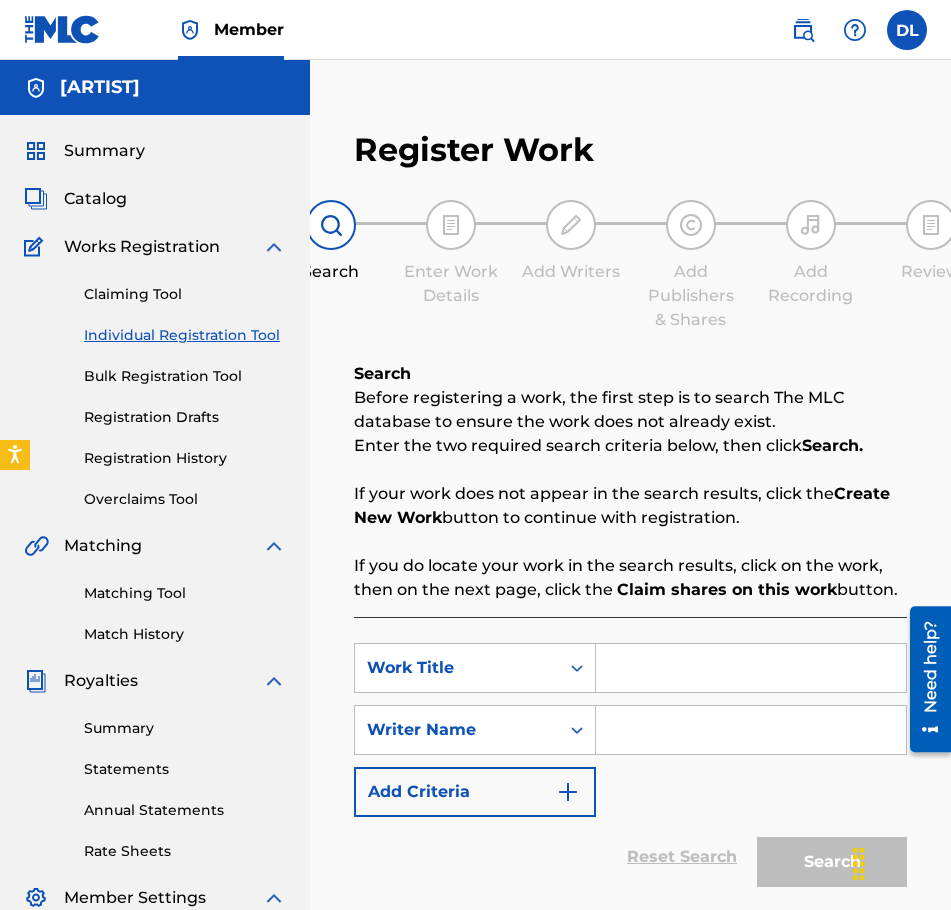 click at bounding box center (751, 668) 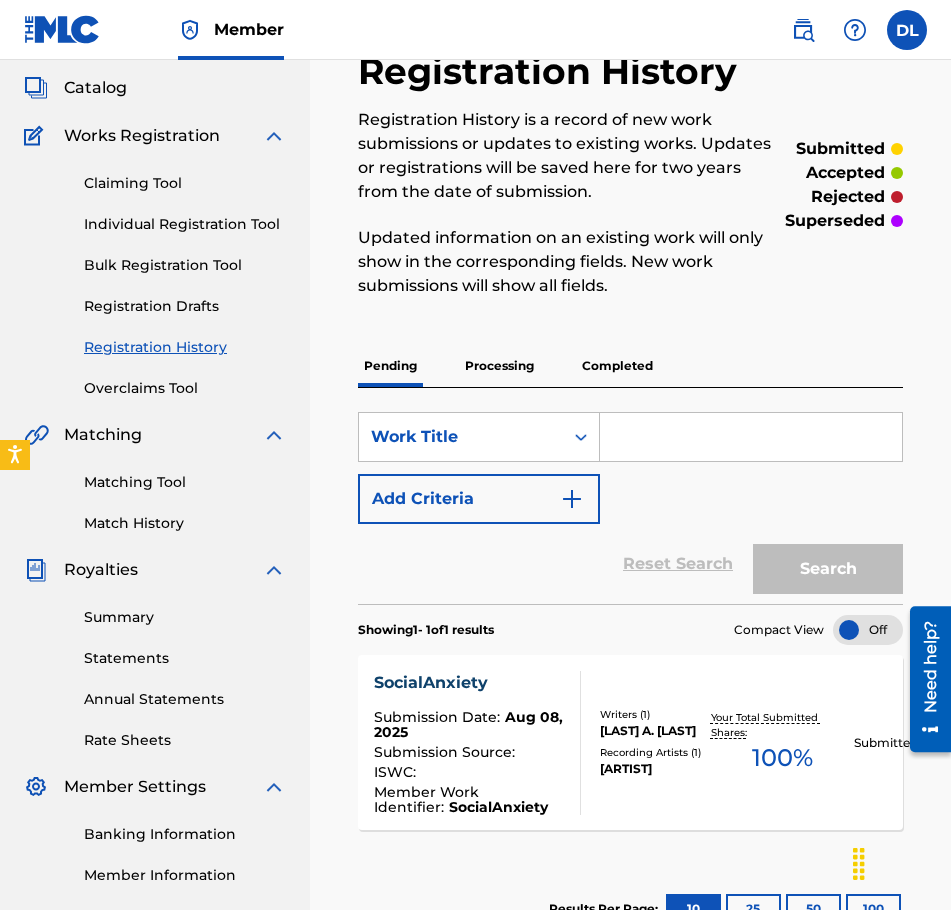 scroll, scrollTop: 100, scrollLeft: 0, axis: vertical 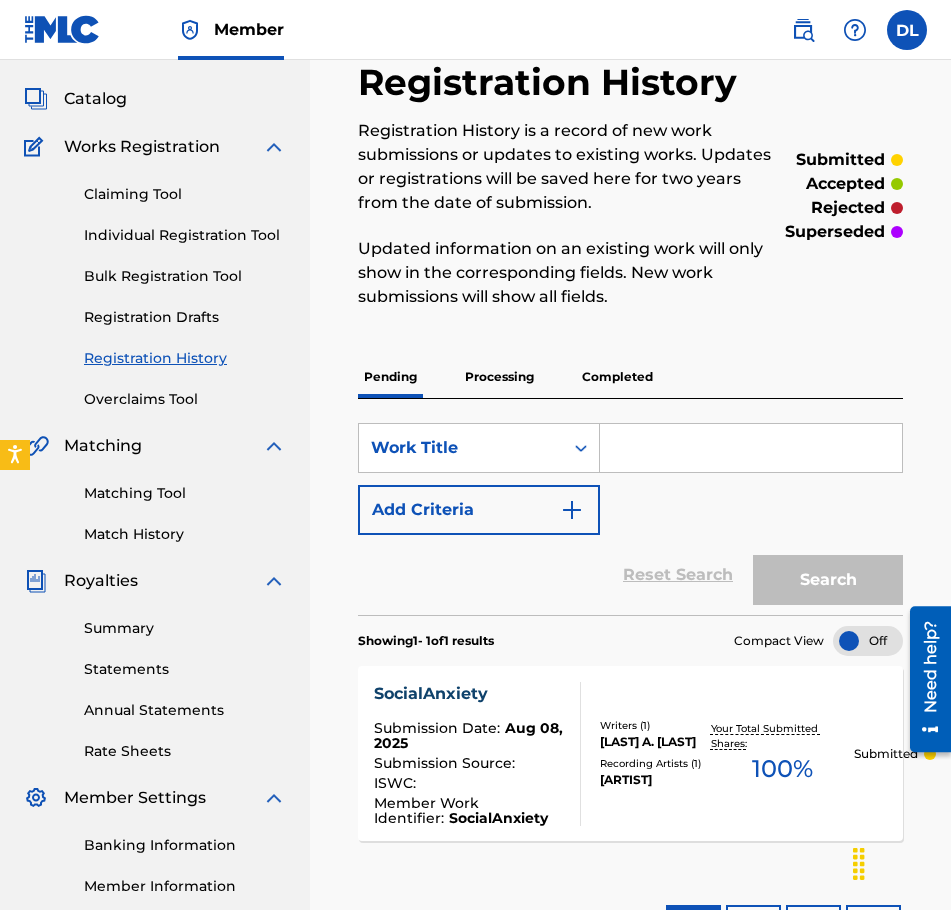 click on "Individual Registration Tool" at bounding box center (185, 235) 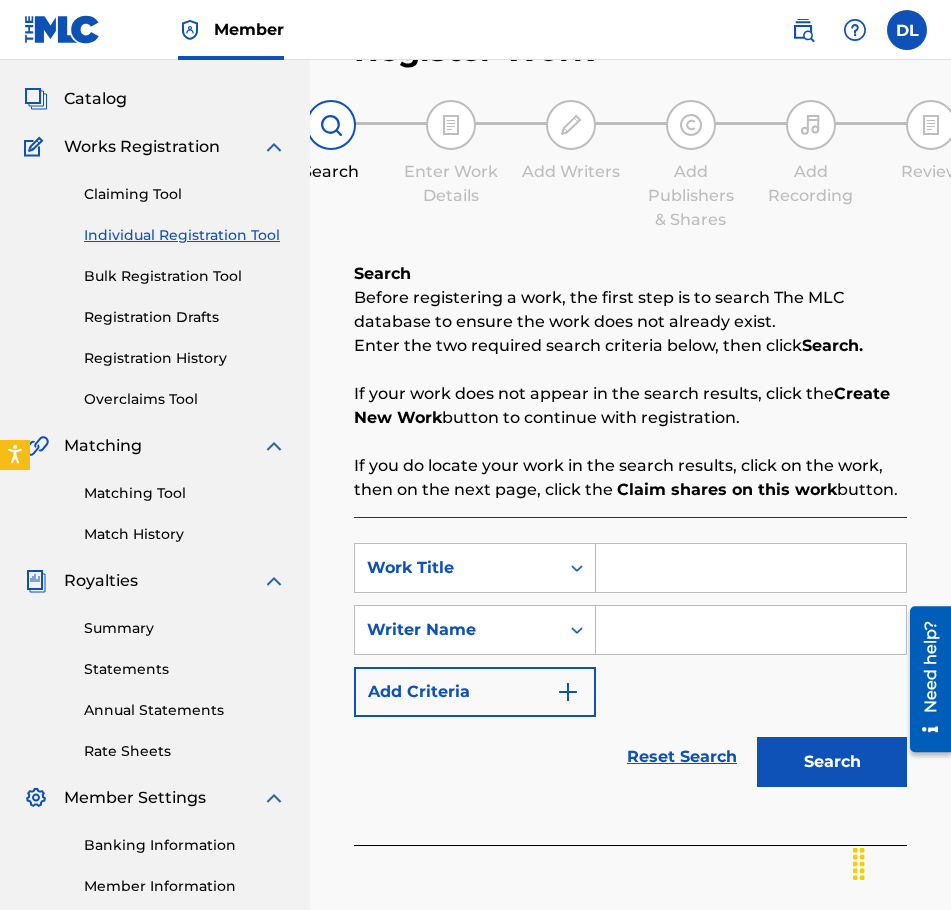 scroll, scrollTop: 0, scrollLeft: 0, axis: both 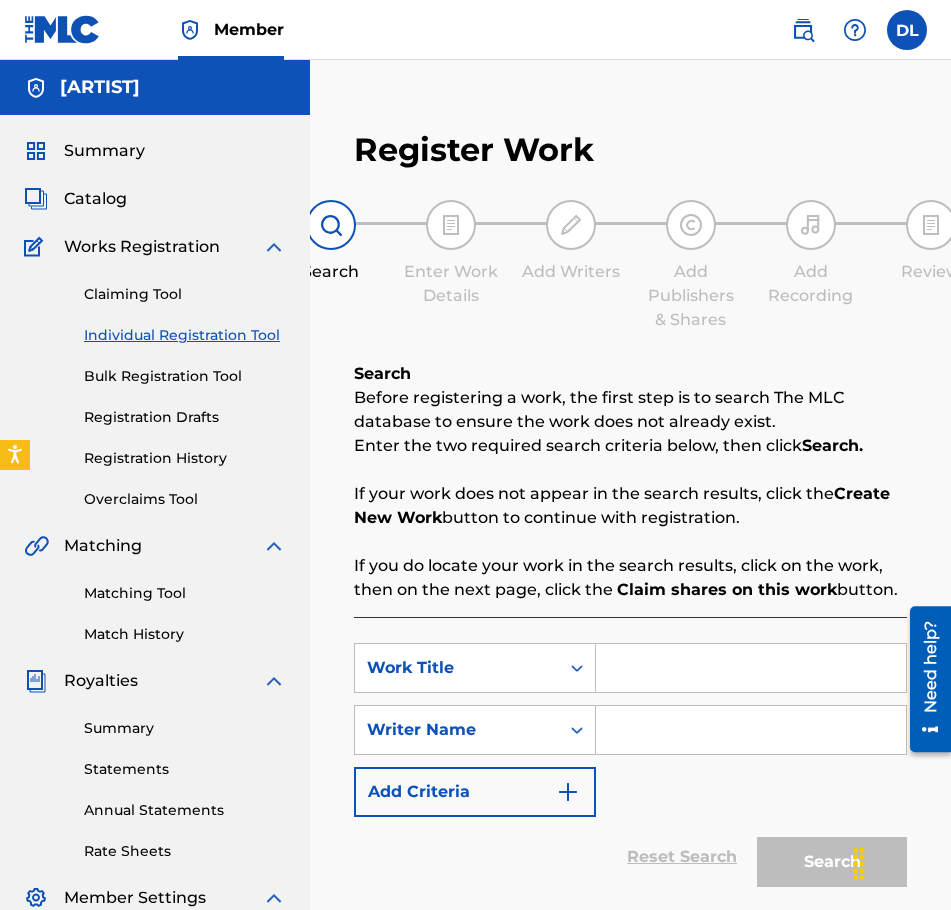 click at bounding box center (751, 668) 